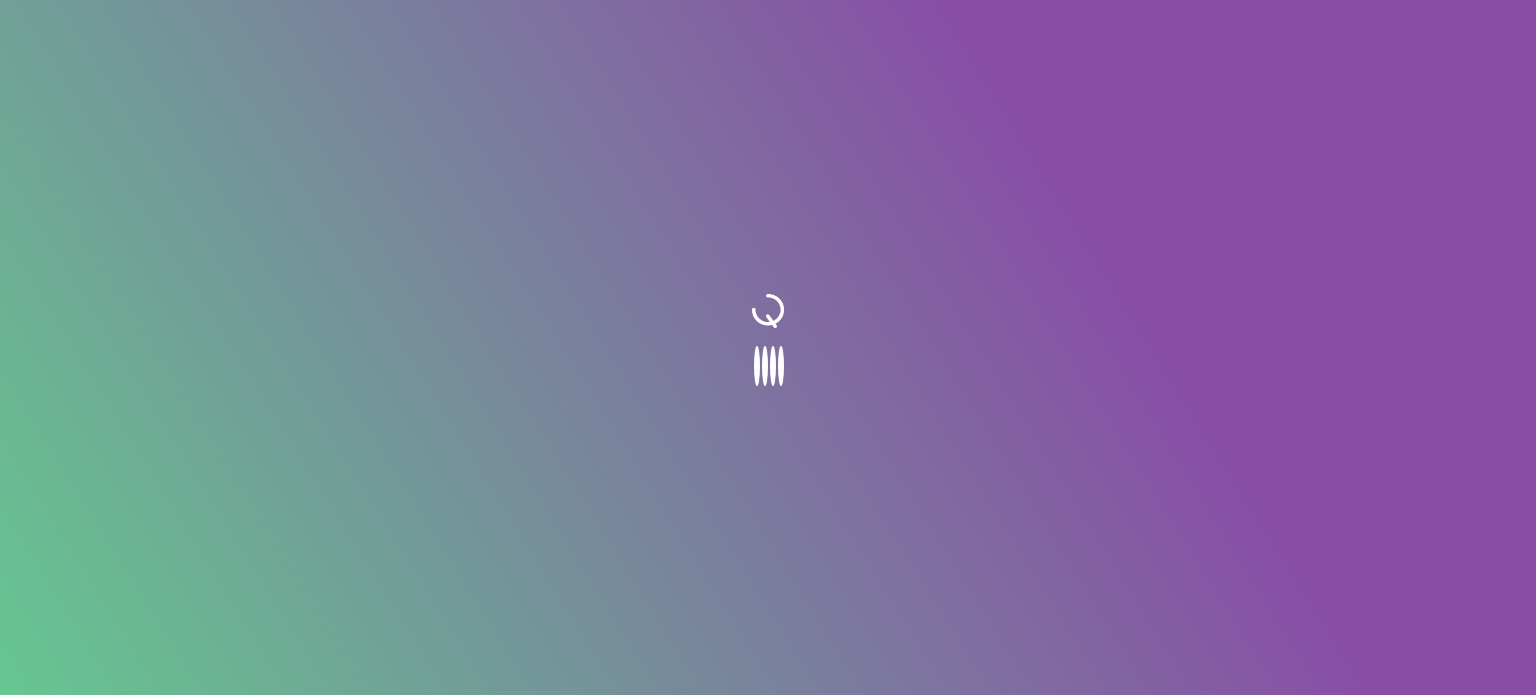 scroll, scrollTop: 0, scrollLeft: 0, axis: both 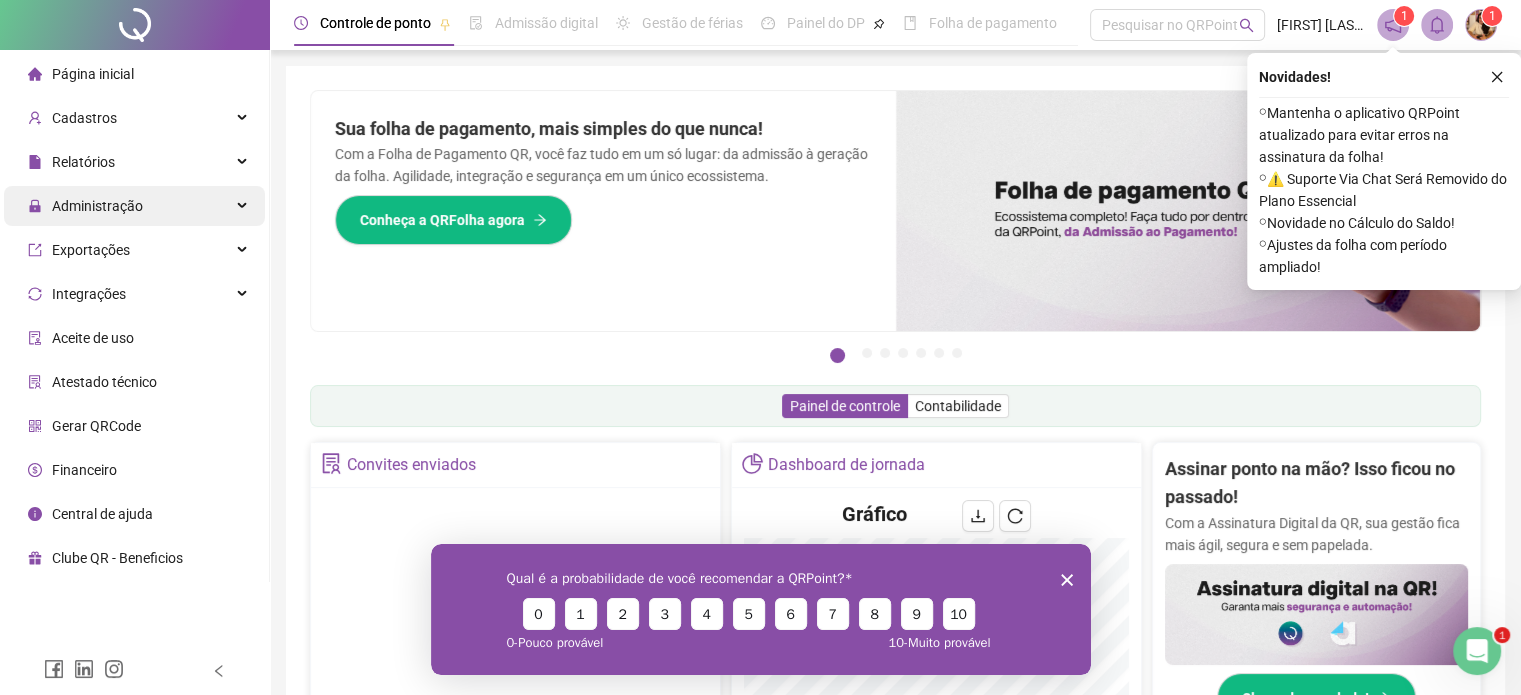 click on "Administração" at bounding box center (134, 206) 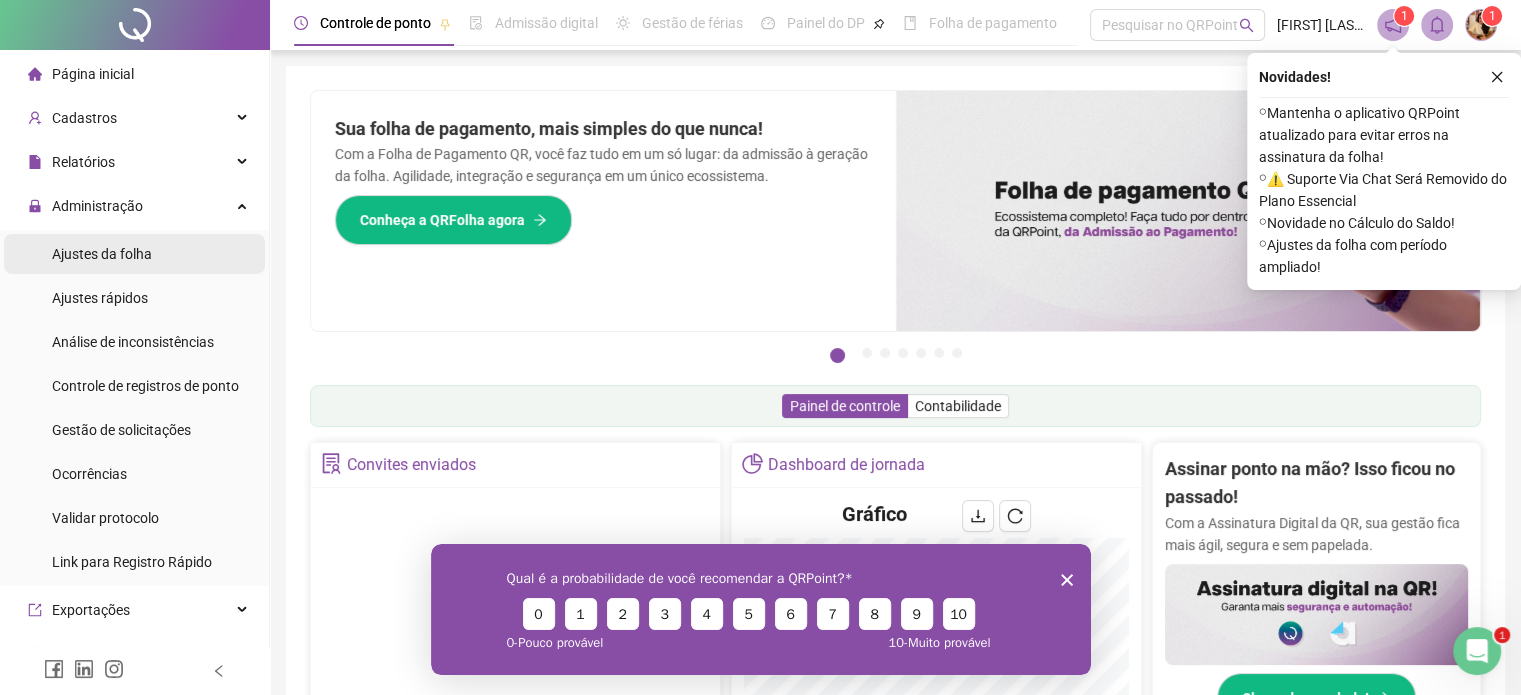 click on "Ajustes da folha" at bounding box center [134, 254] 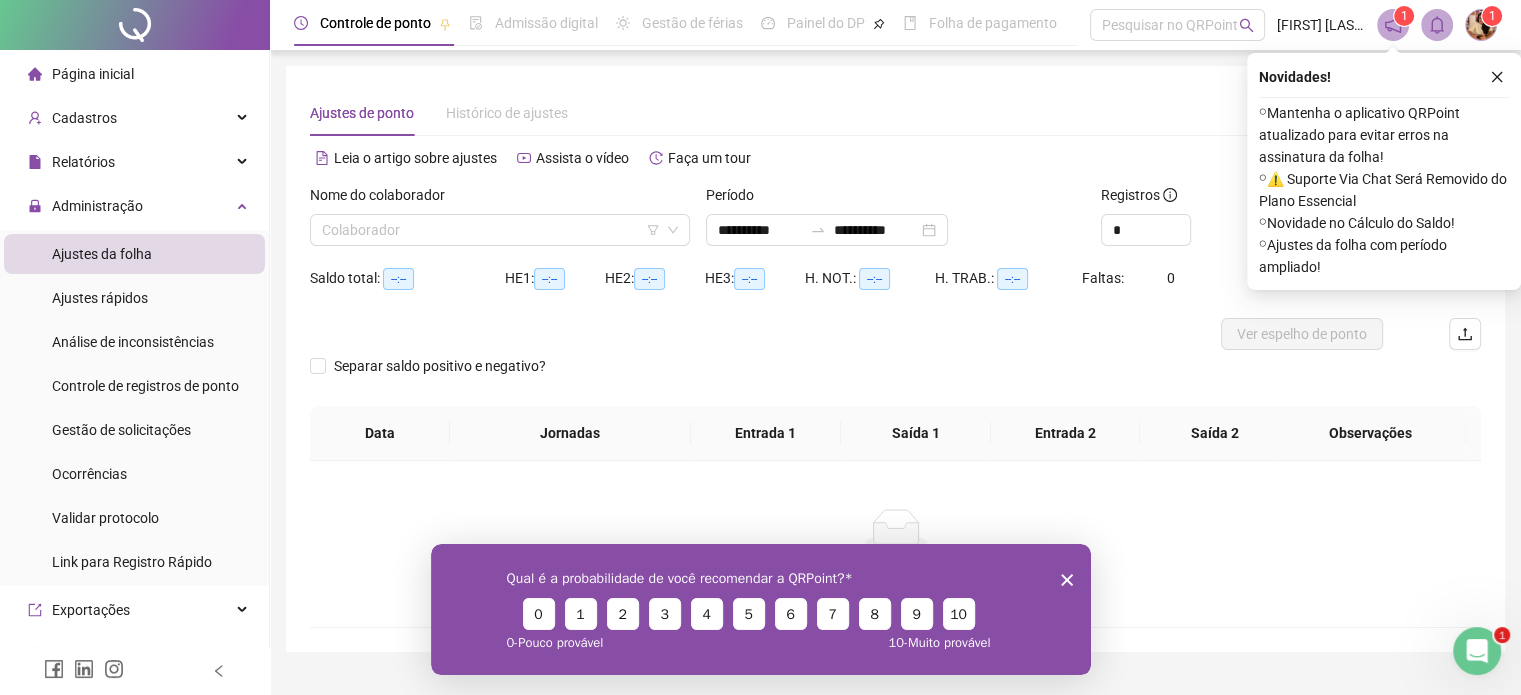 click 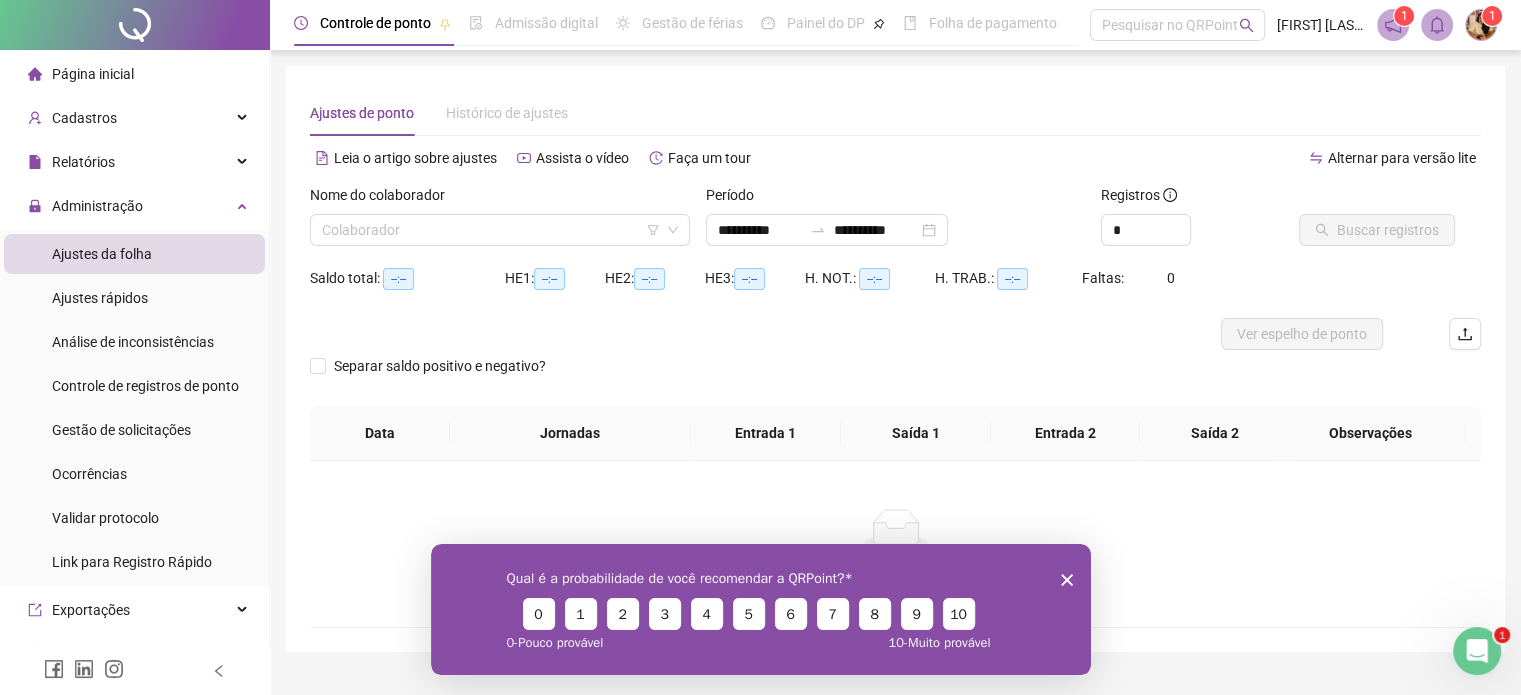 click 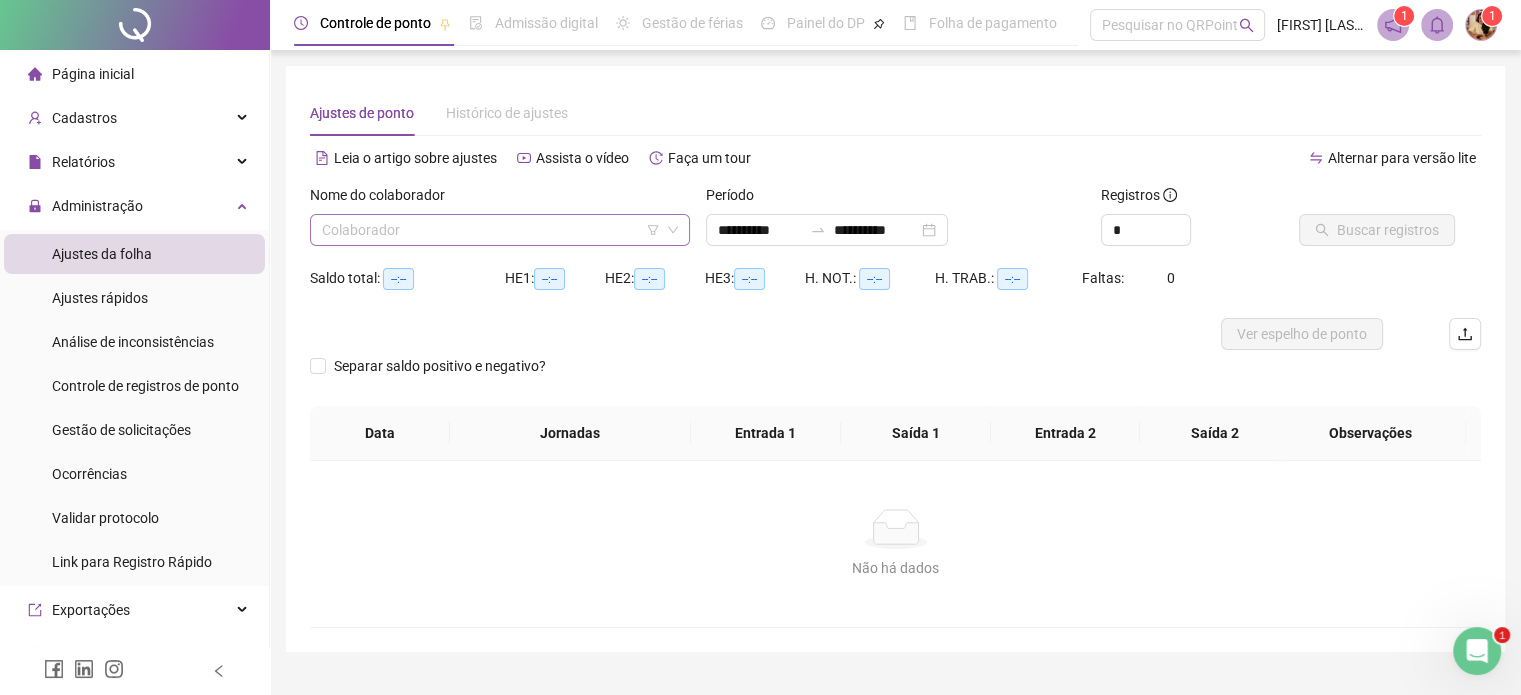 click 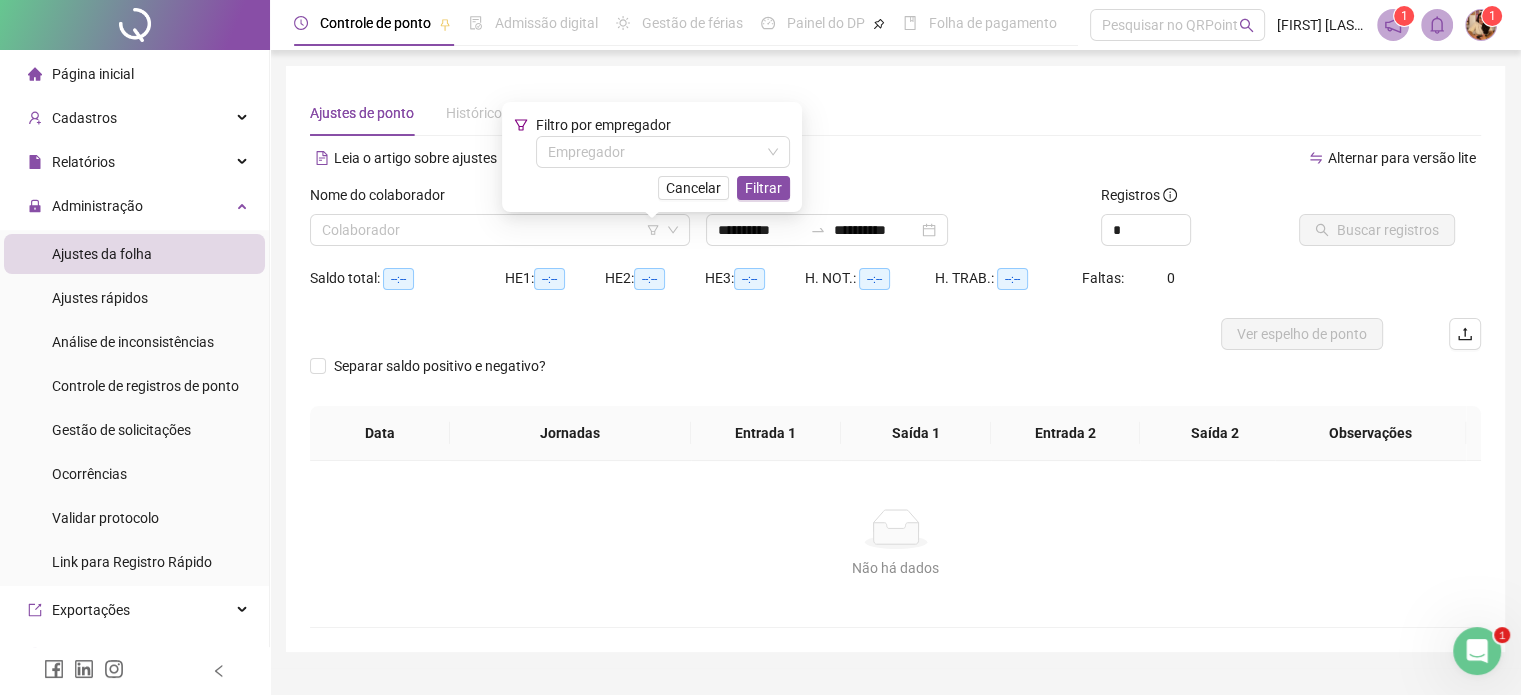click on "Filtro por empregador Empregador Cancelar Filtrar" at bounding box center [652, 157] 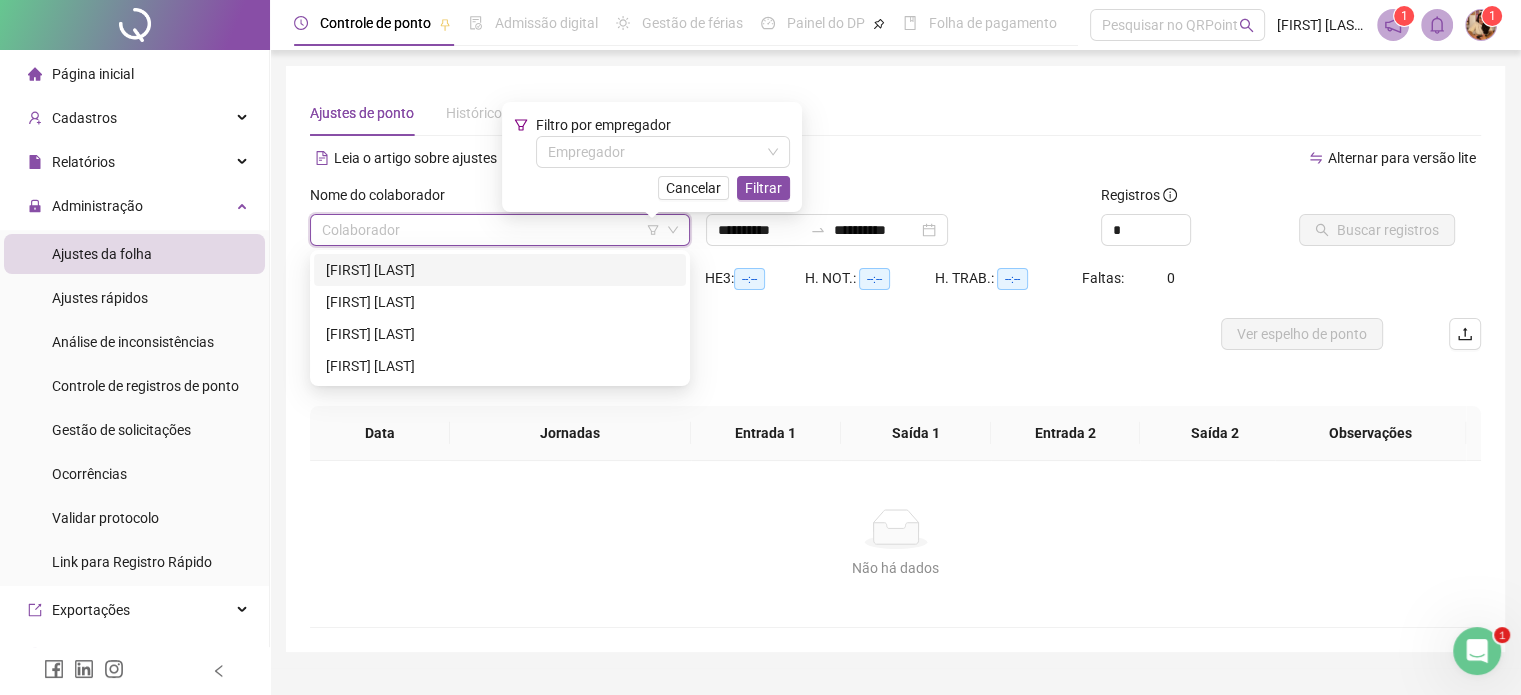 click at bounding box center [491, 230] 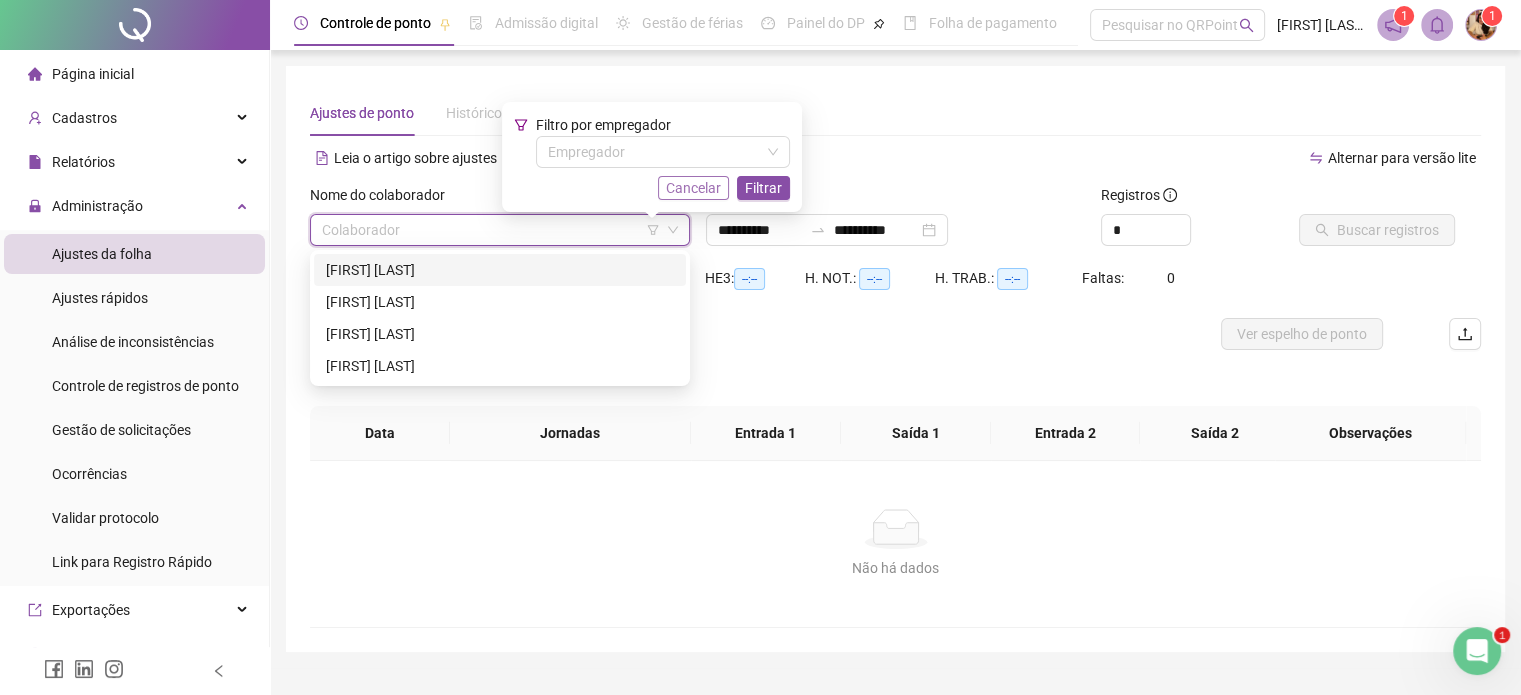 click on "Cancelar" at bounding box center [693, 188] 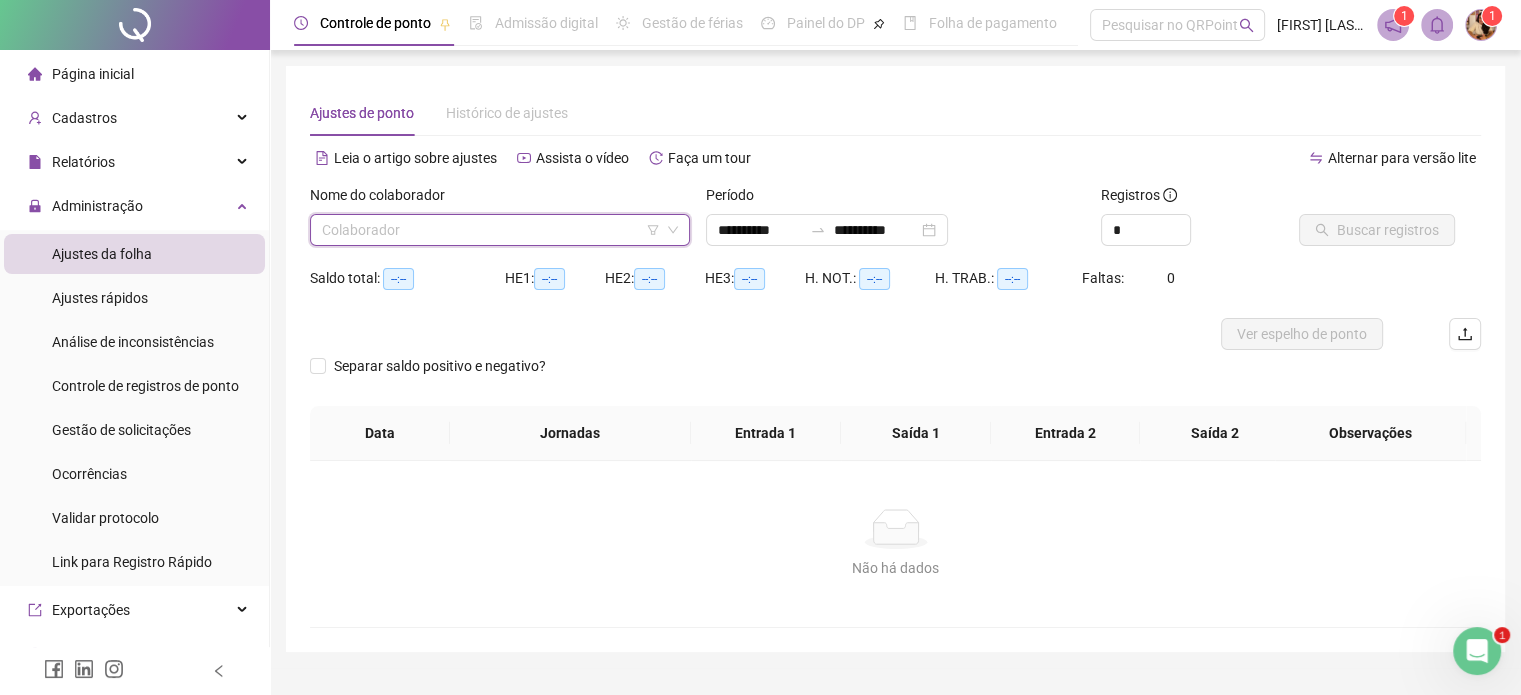 click at bounding box center [491, 230] 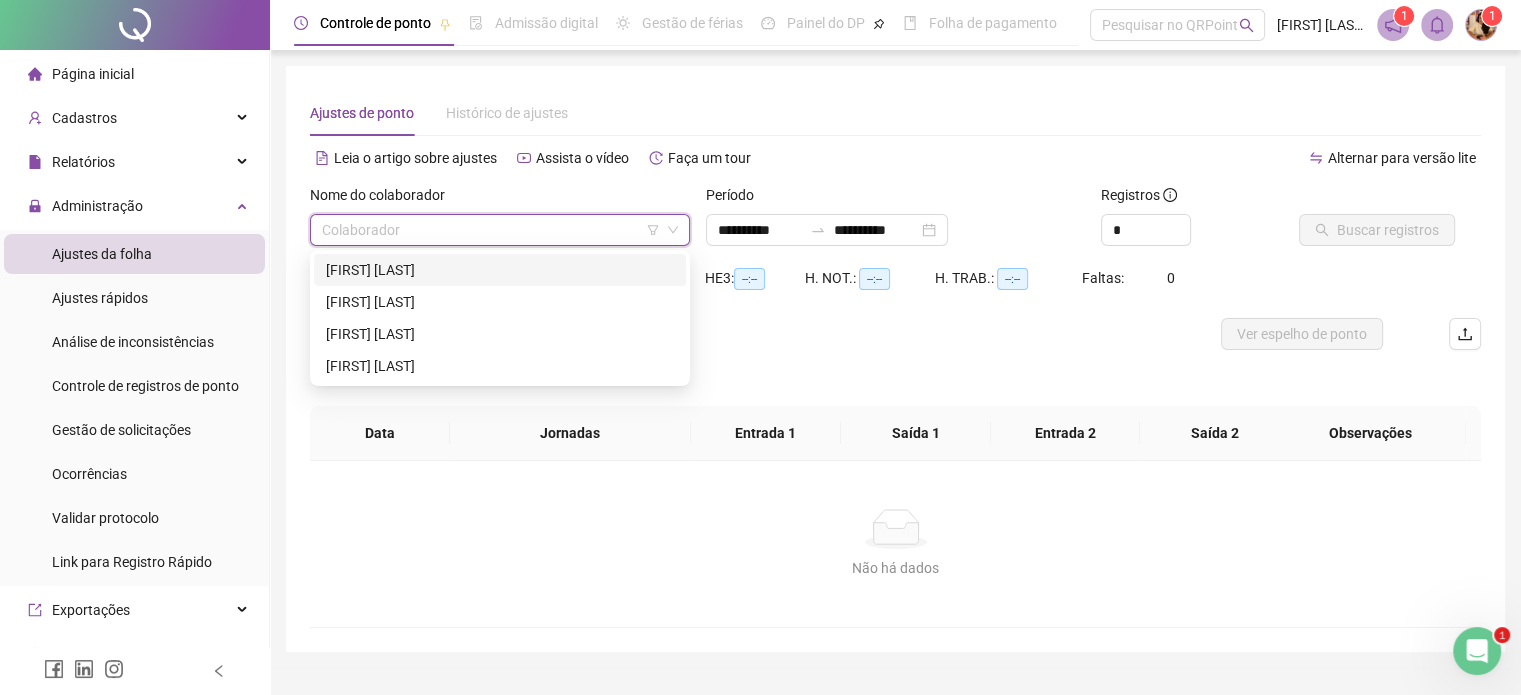 click on "[FIRST] [LAST]" at bounding box center (500, 270) 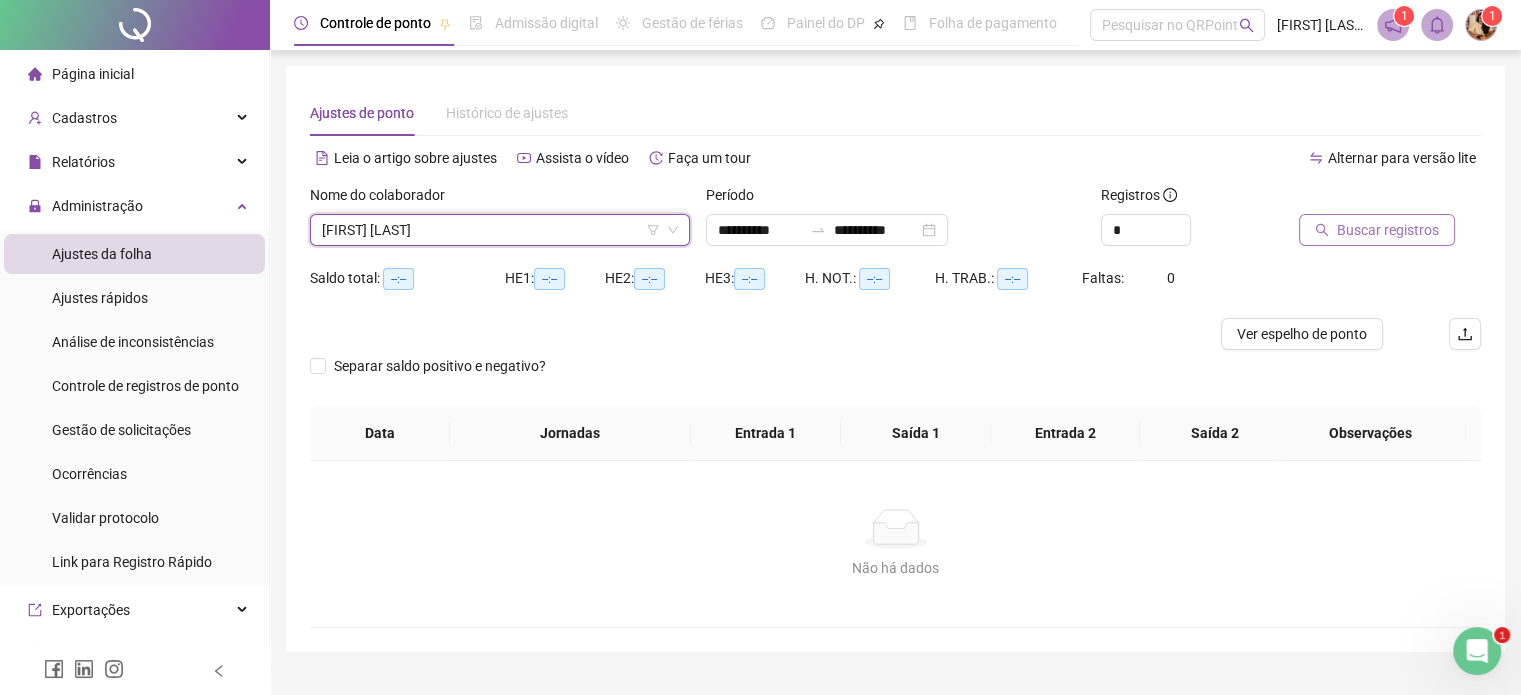 click on "Buscar registros" at bounding box center [1377, 230] 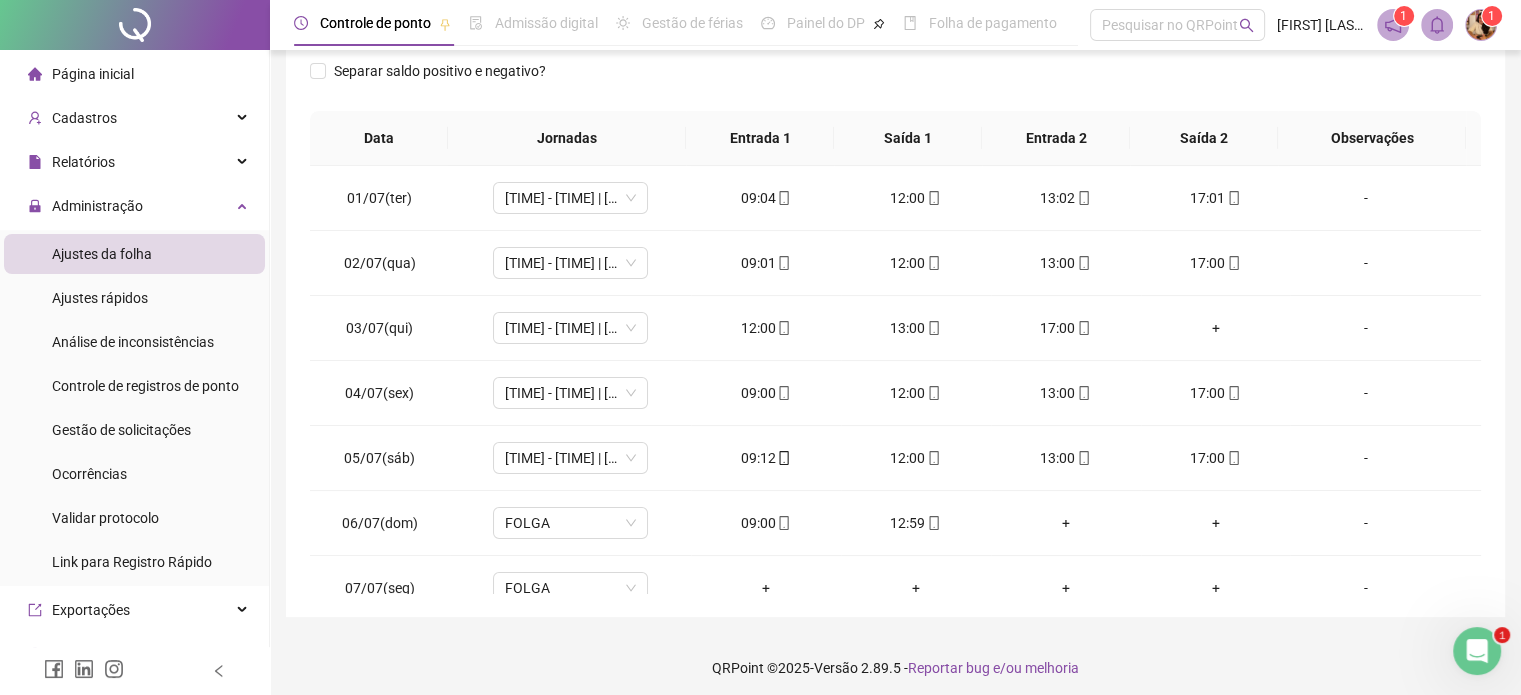 scroll, scrollTop: 326, scrollLeft: 0, axis: vertical 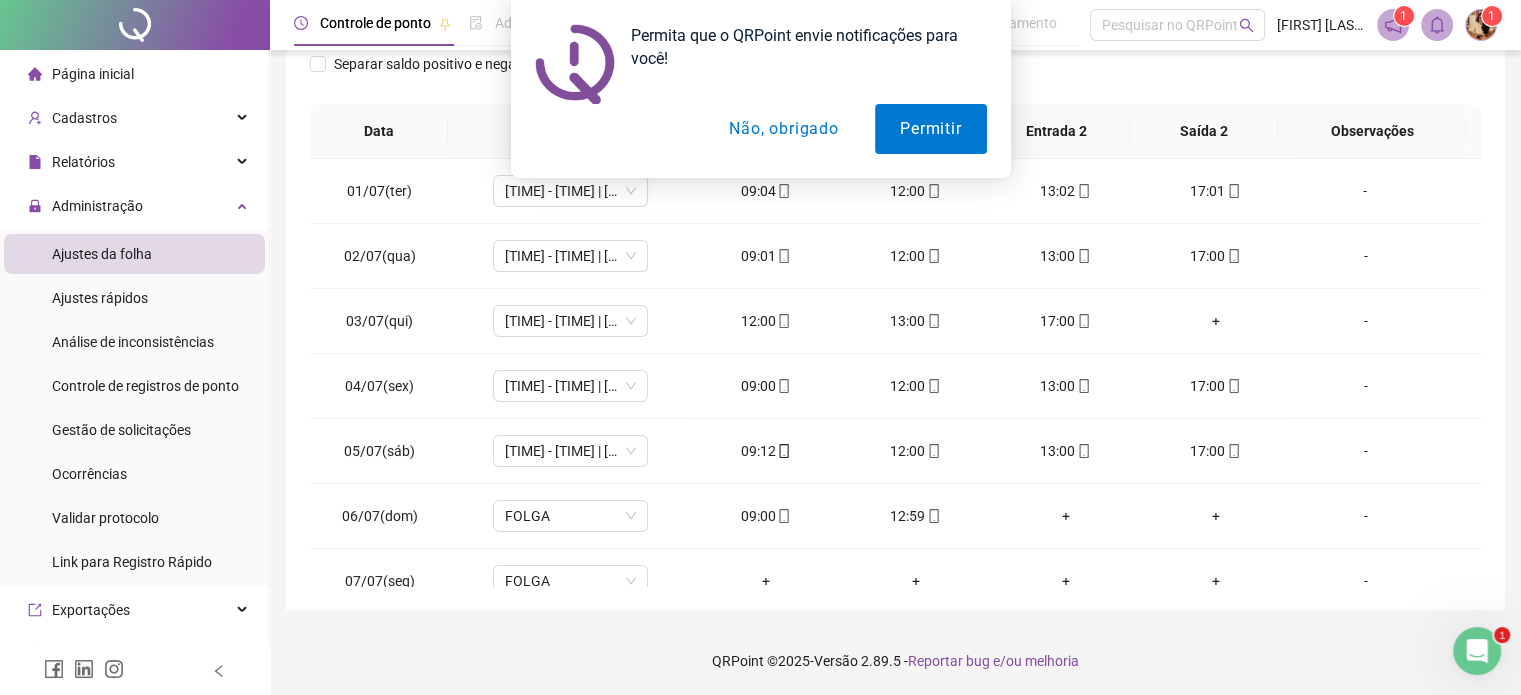 click on "Não, obrigado" at bounding box center (783, 129) 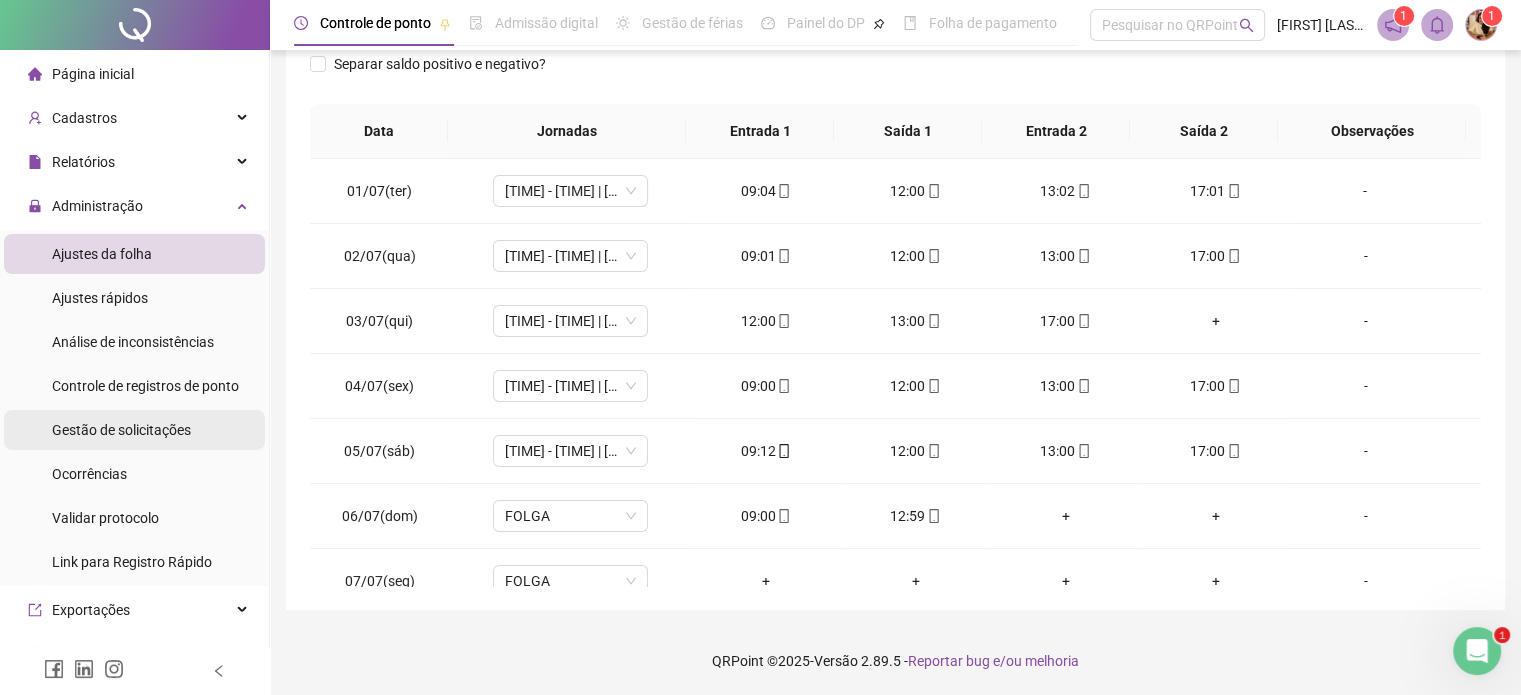 click on "Gestão de solicitações" at bounding box center [121, 430] 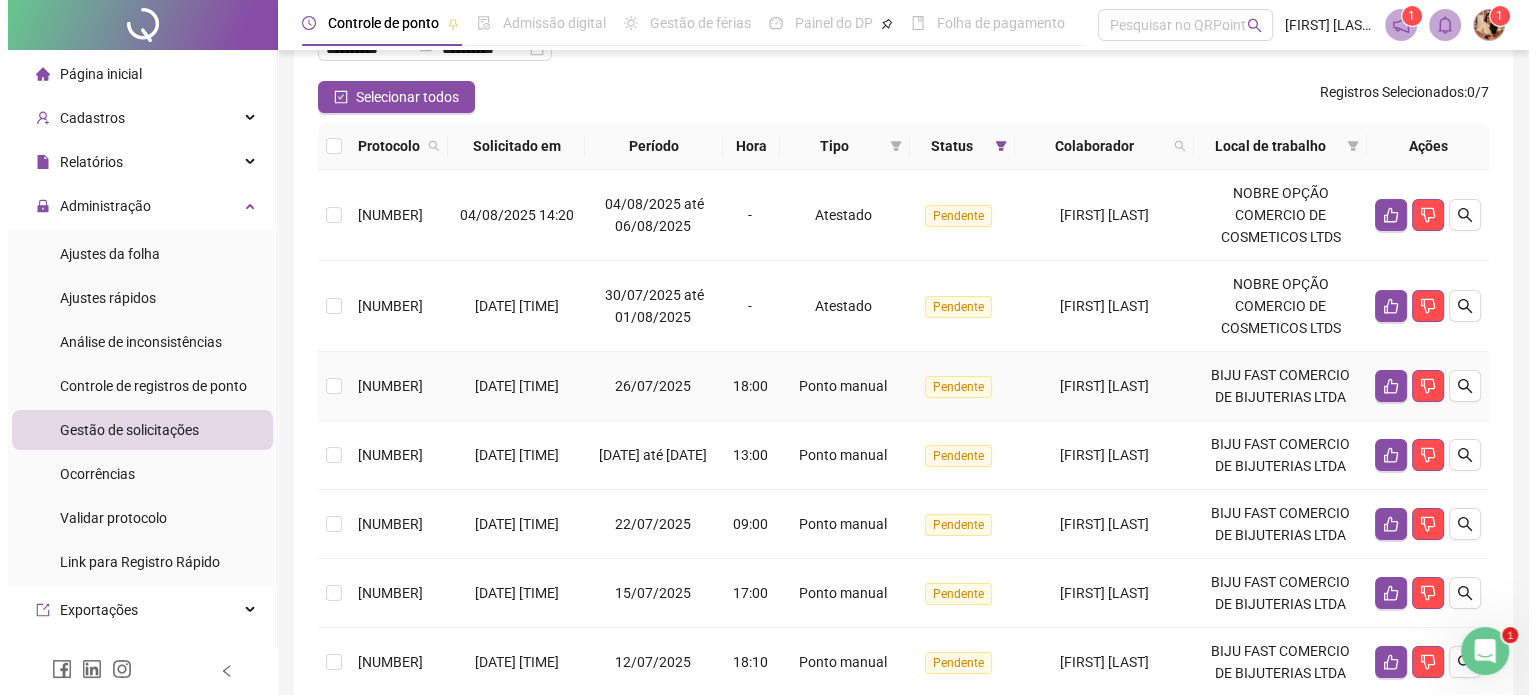 scroll, scrollTop: 200, scrollLeft: 0, axis: vertical 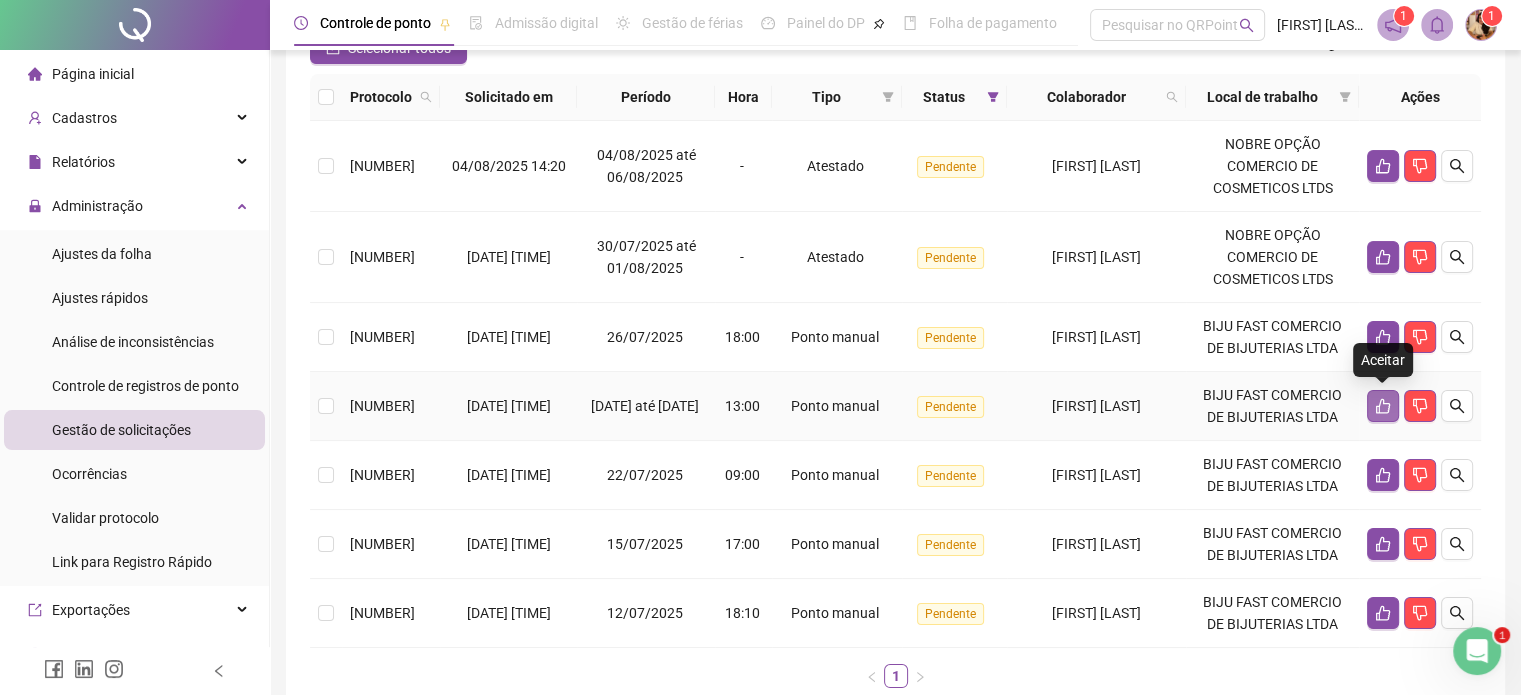 click 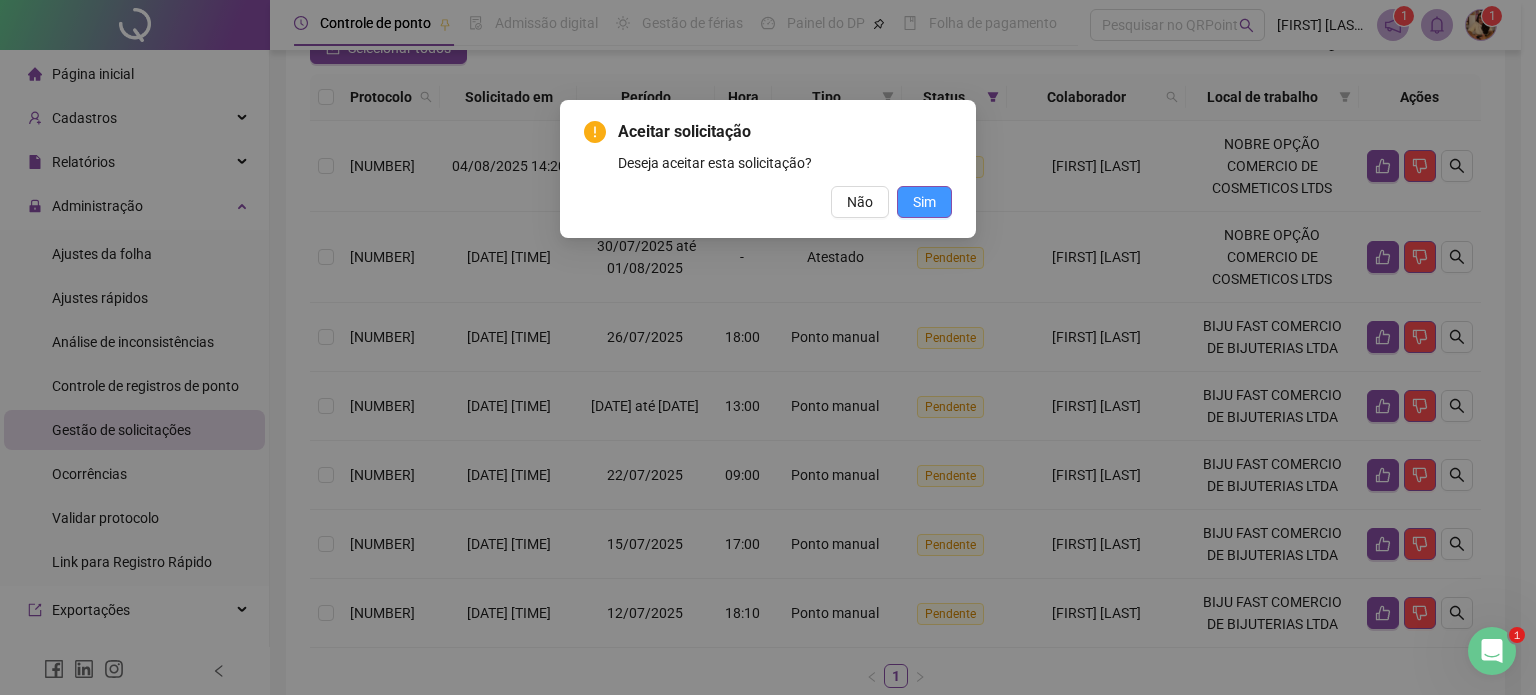 click on "Sim" at bounding box center [924, 202] 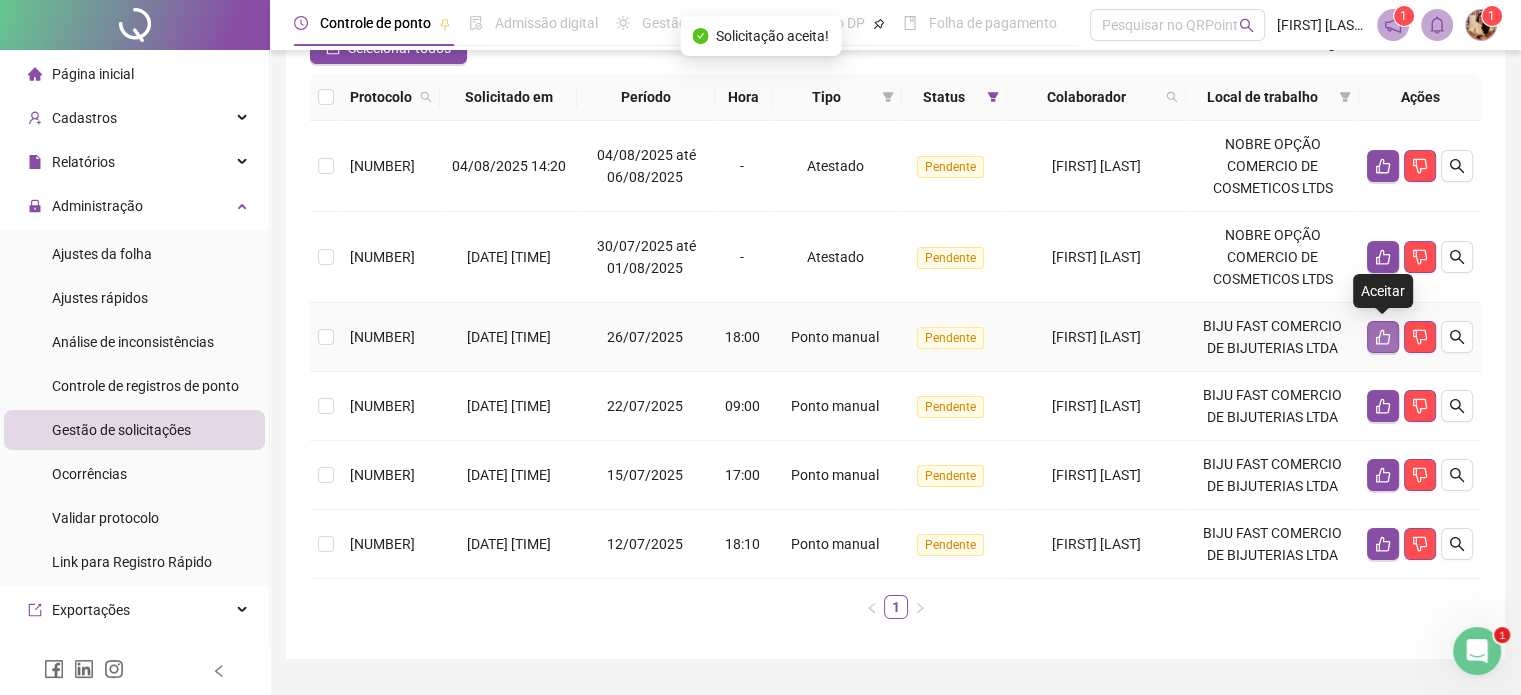 click at bounding box center [1383, 337] 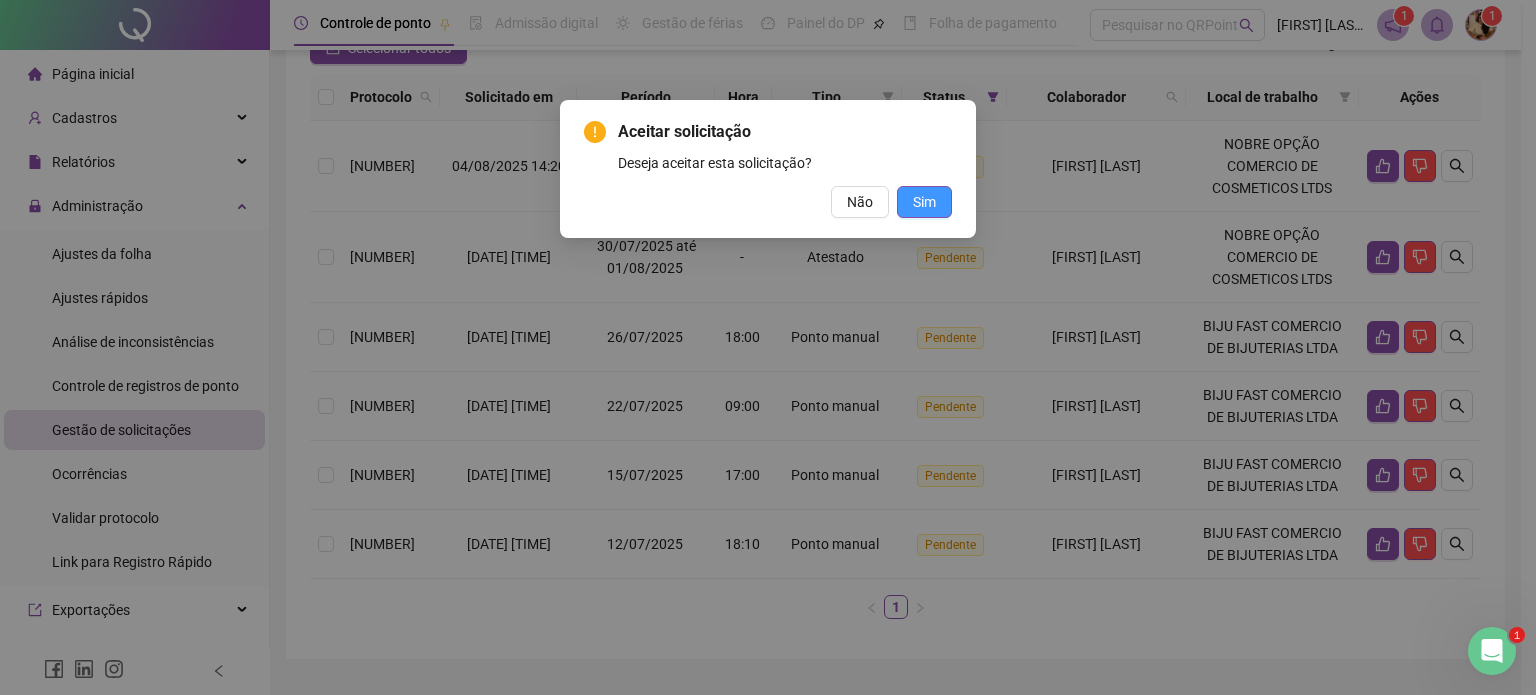 click on "Sim" at bounding box center [924, 202] 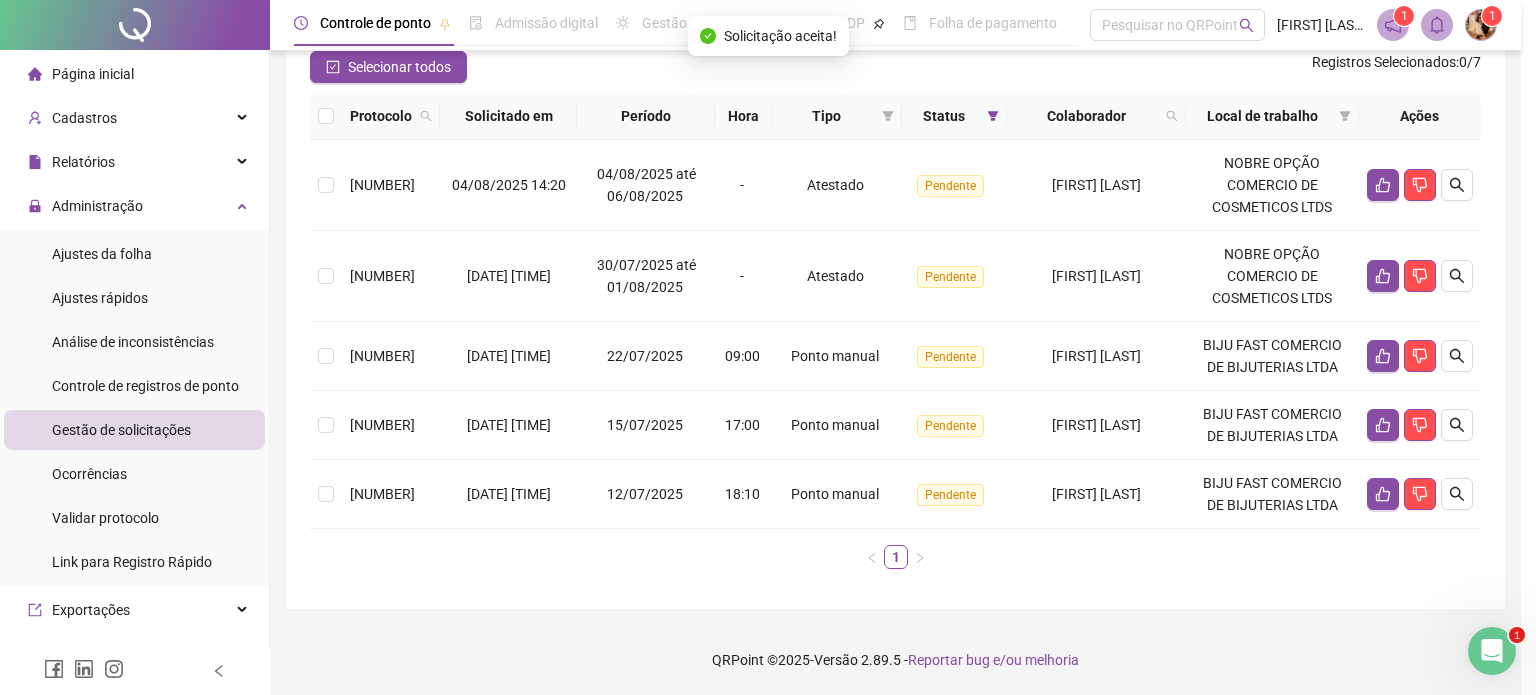 scroll, scrollTop: 180, scrollLeft: 0, axis: vertical 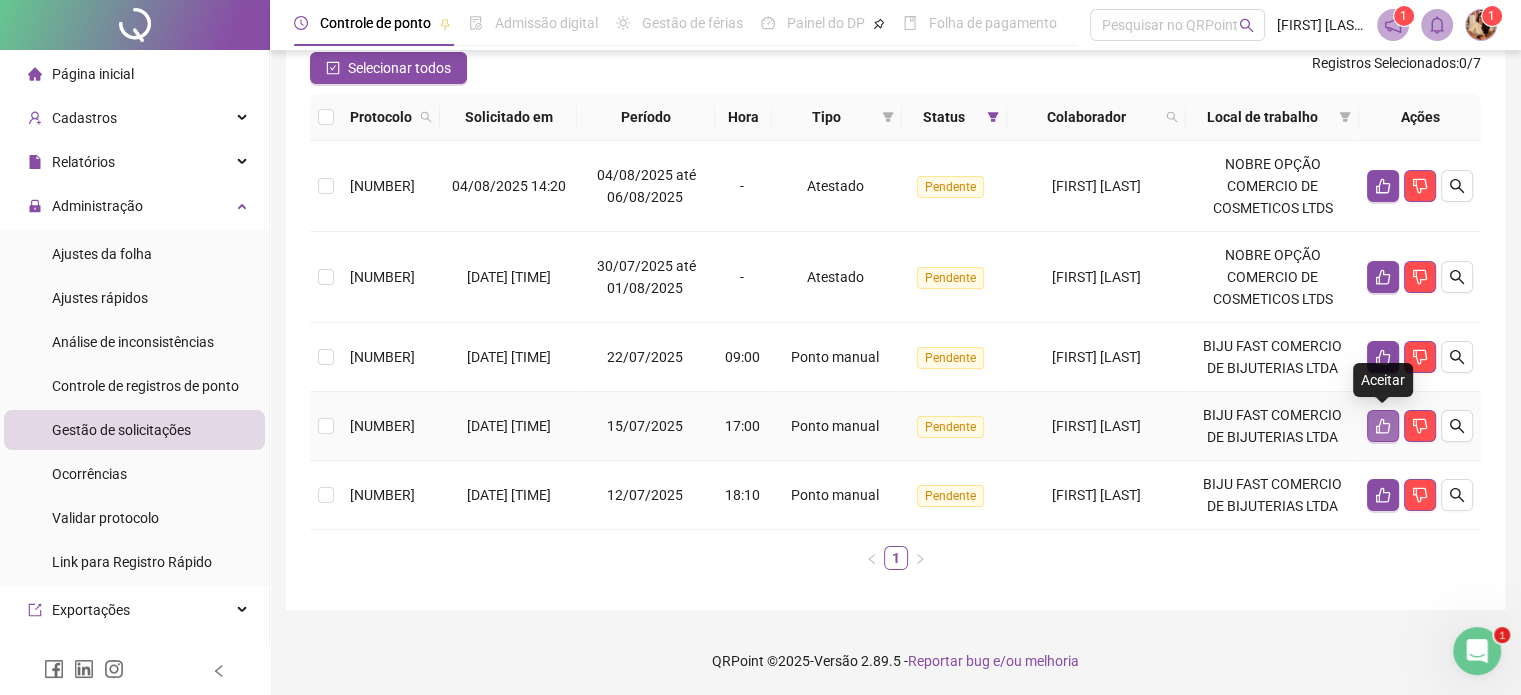 click 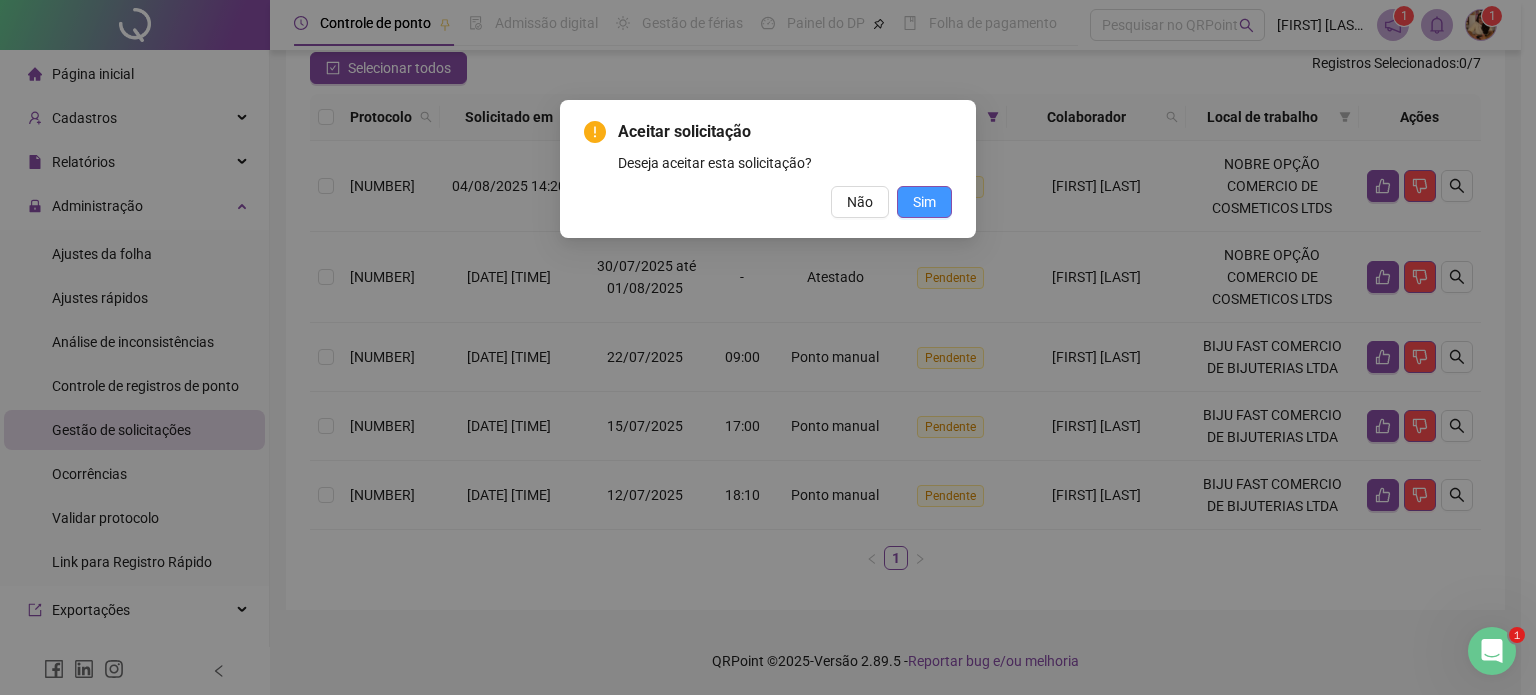 click on "Sim" at bounding box center [924, 202] 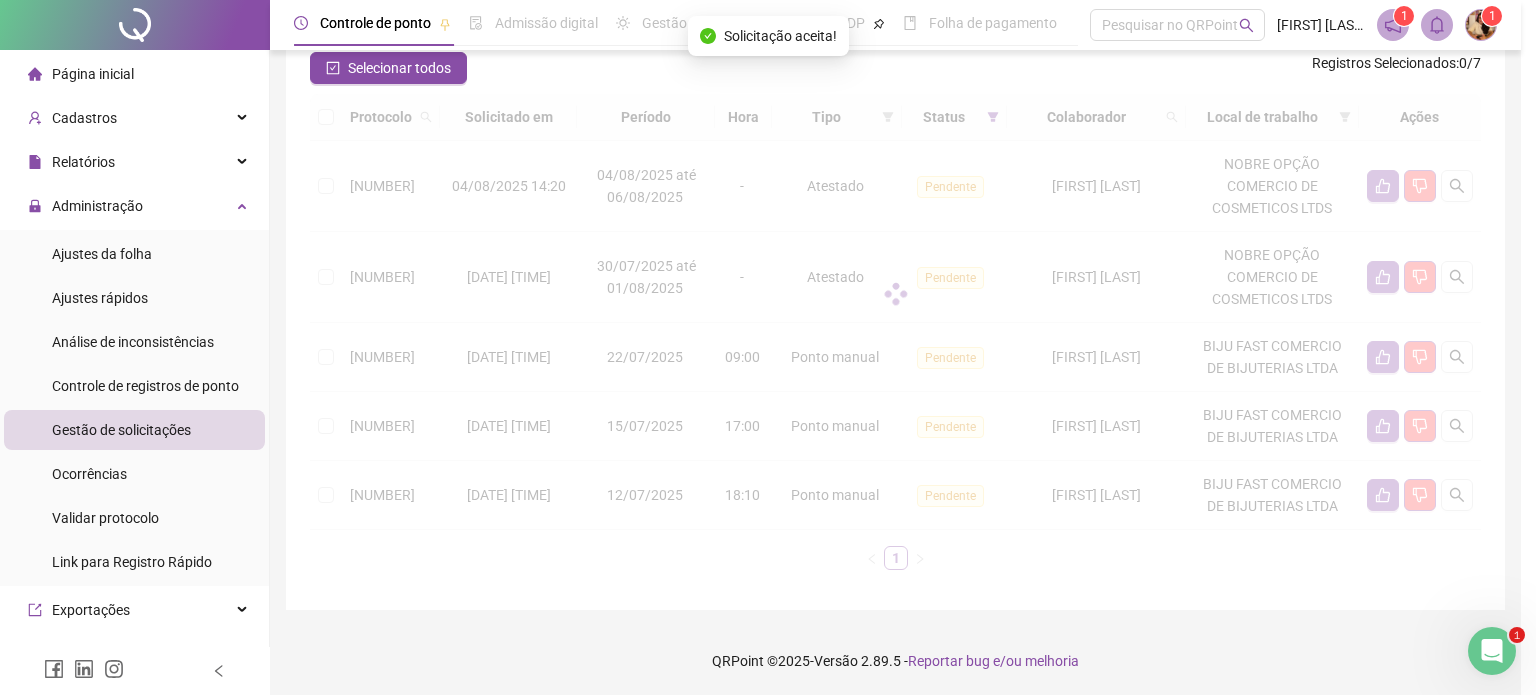 scroll, scrollTop: 111, scrollLeft: 0, axis: vertical 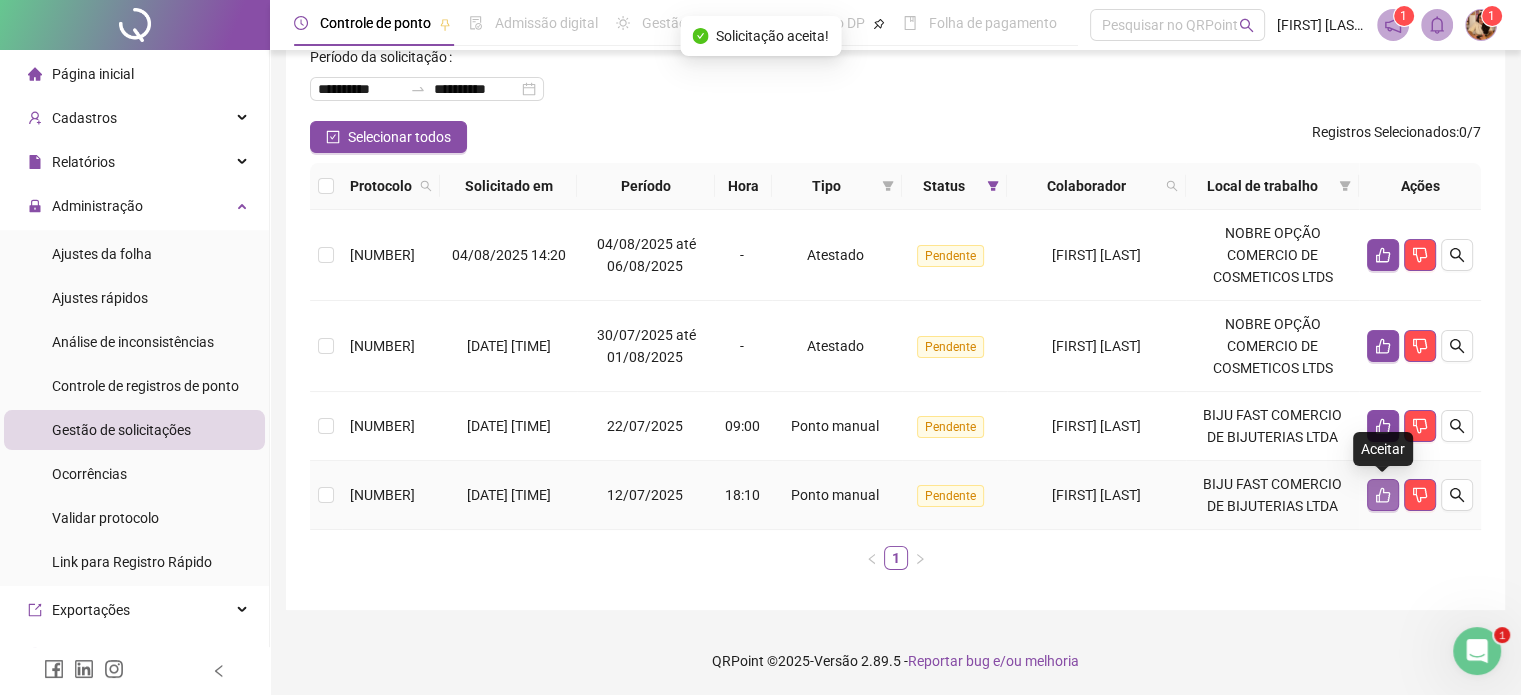 click 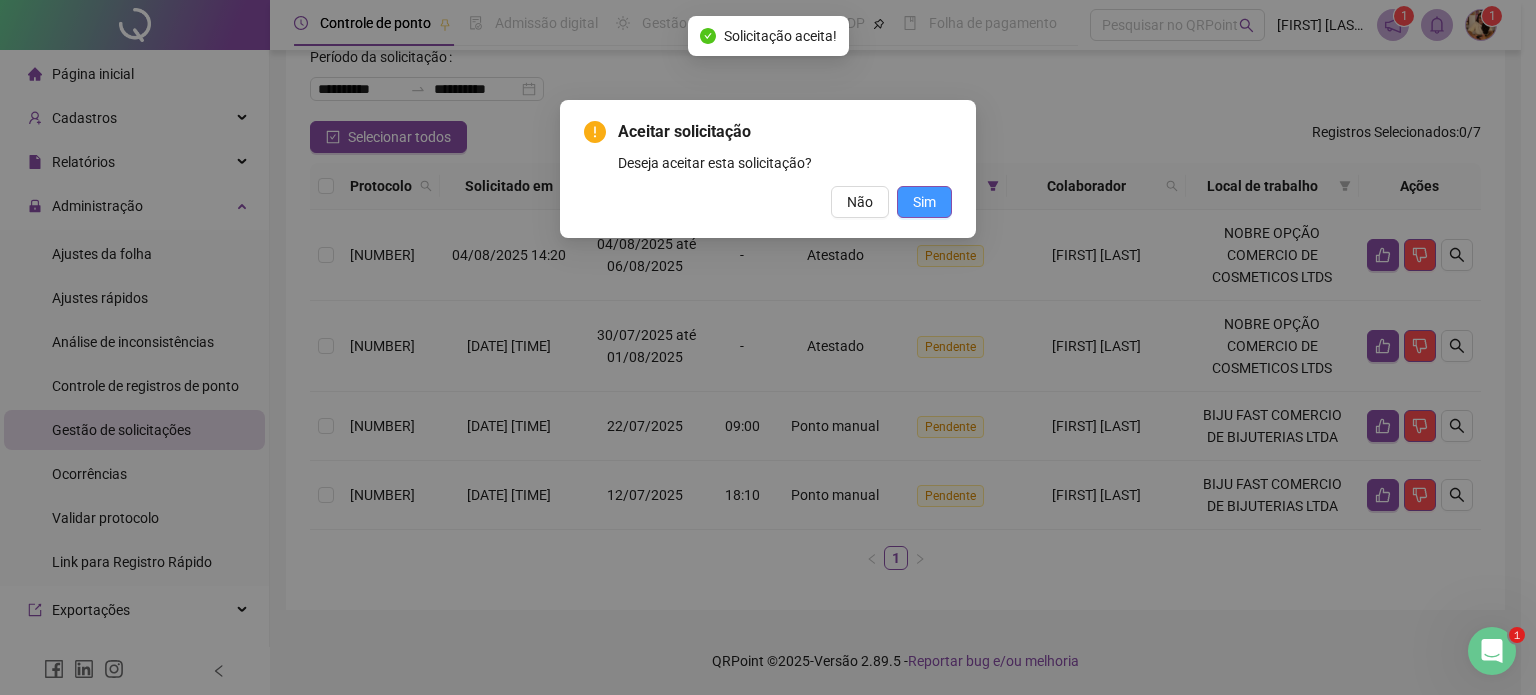 click on "Sim" at bounding box center (924, 202) 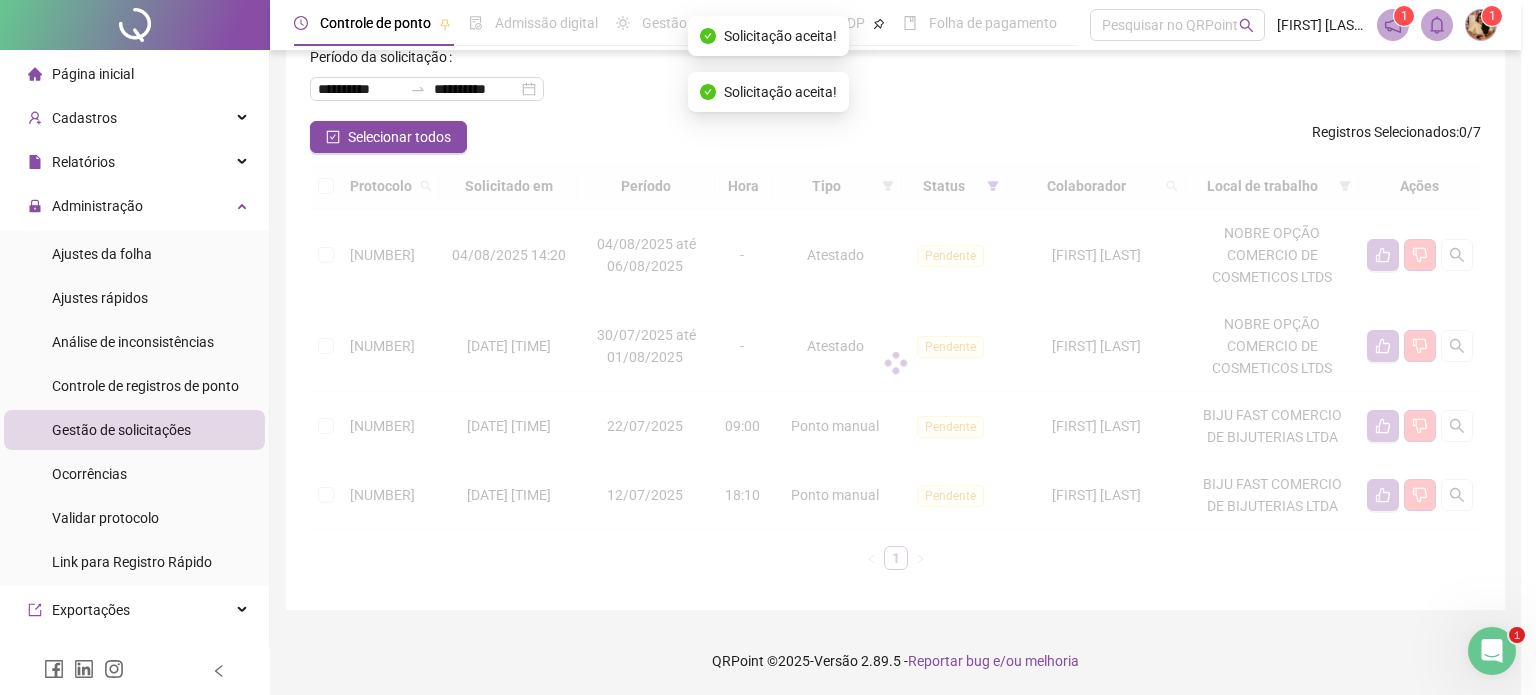 scroll, scrollTop: 42, scrollLeft: 0, axis: vertical 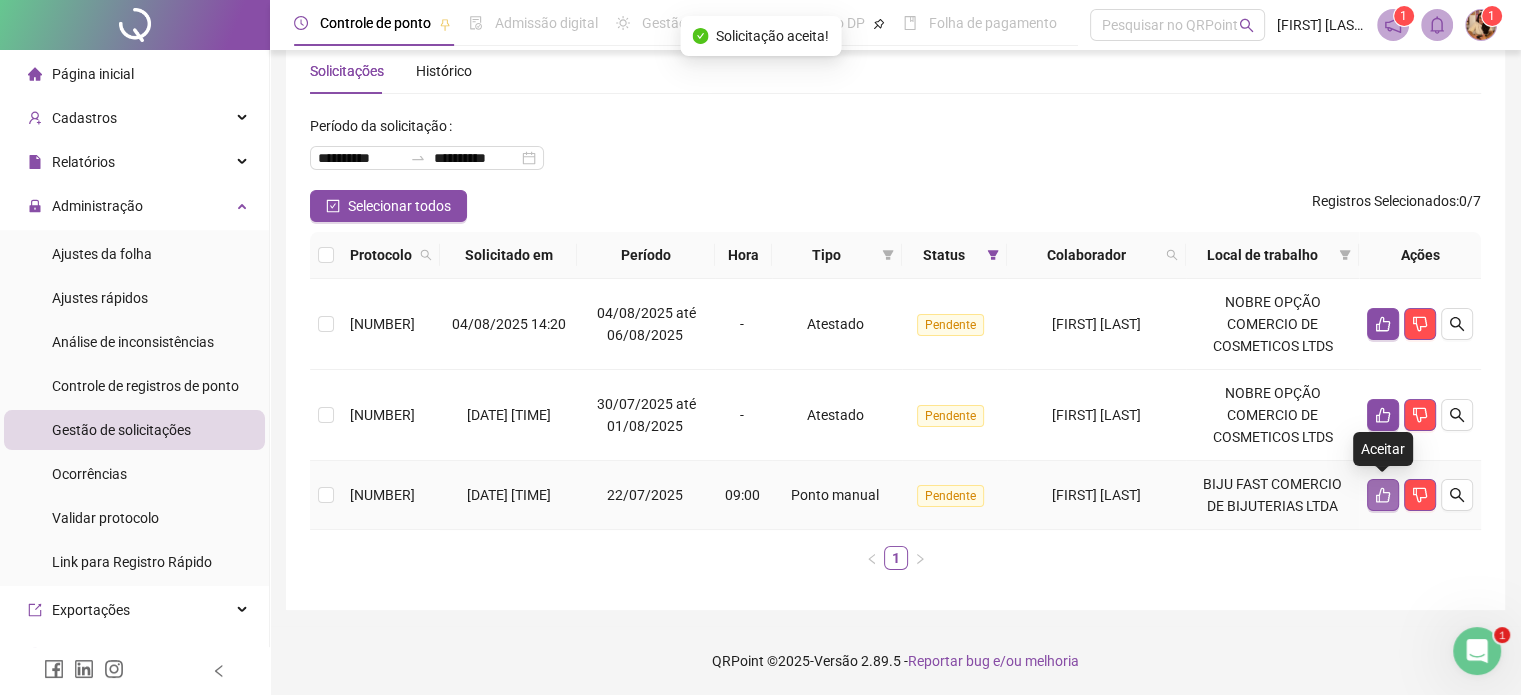 click at bounding box center [1383, 495] 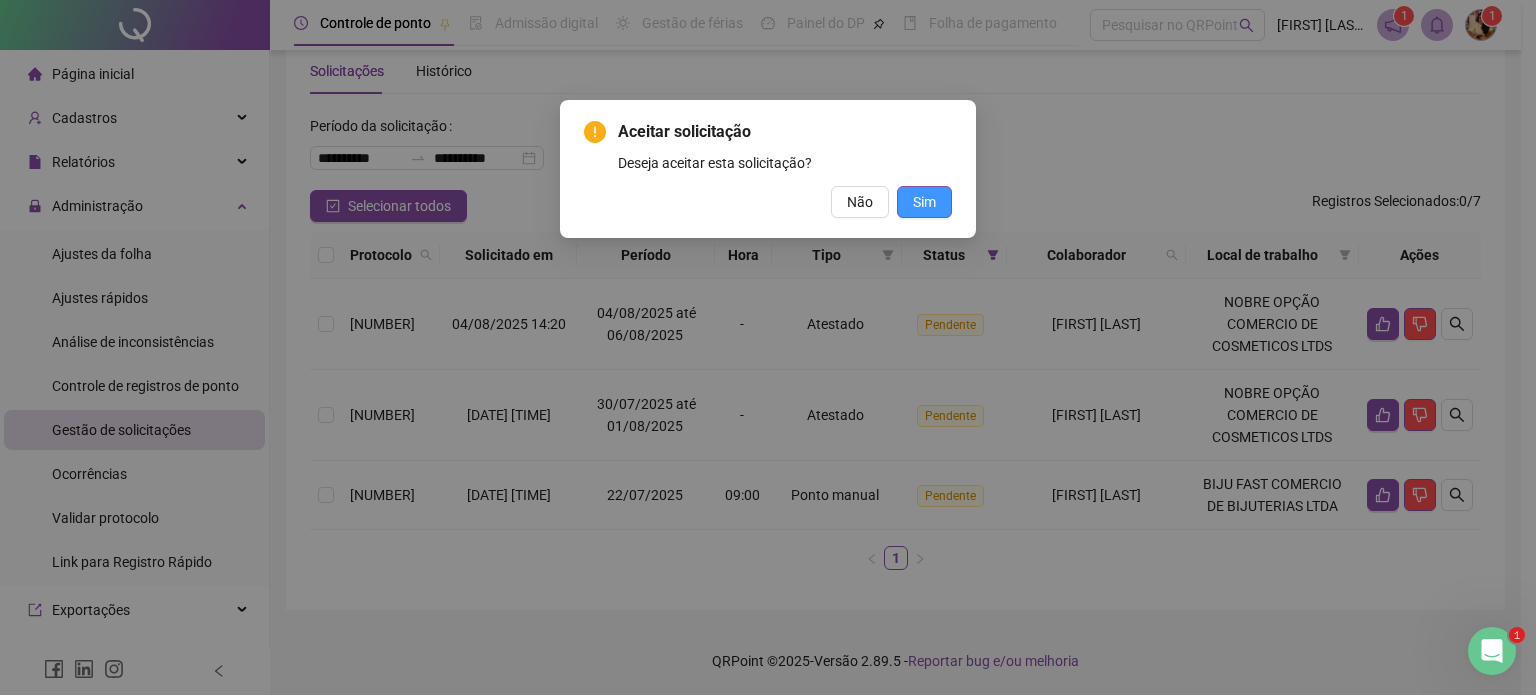 click on "Sim" at bounding box center [924, 202] 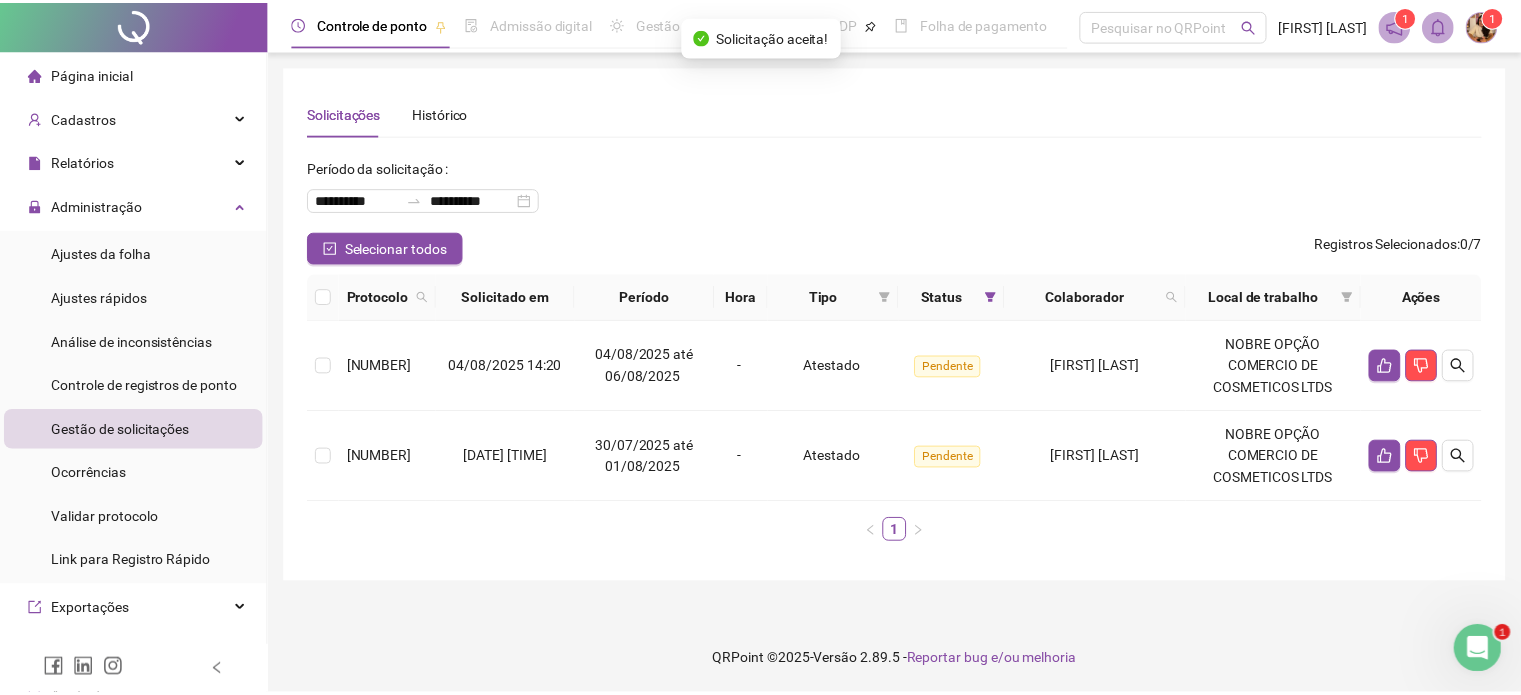 scroll, scrollTop: 0, scrollLeft: 0, axis: both 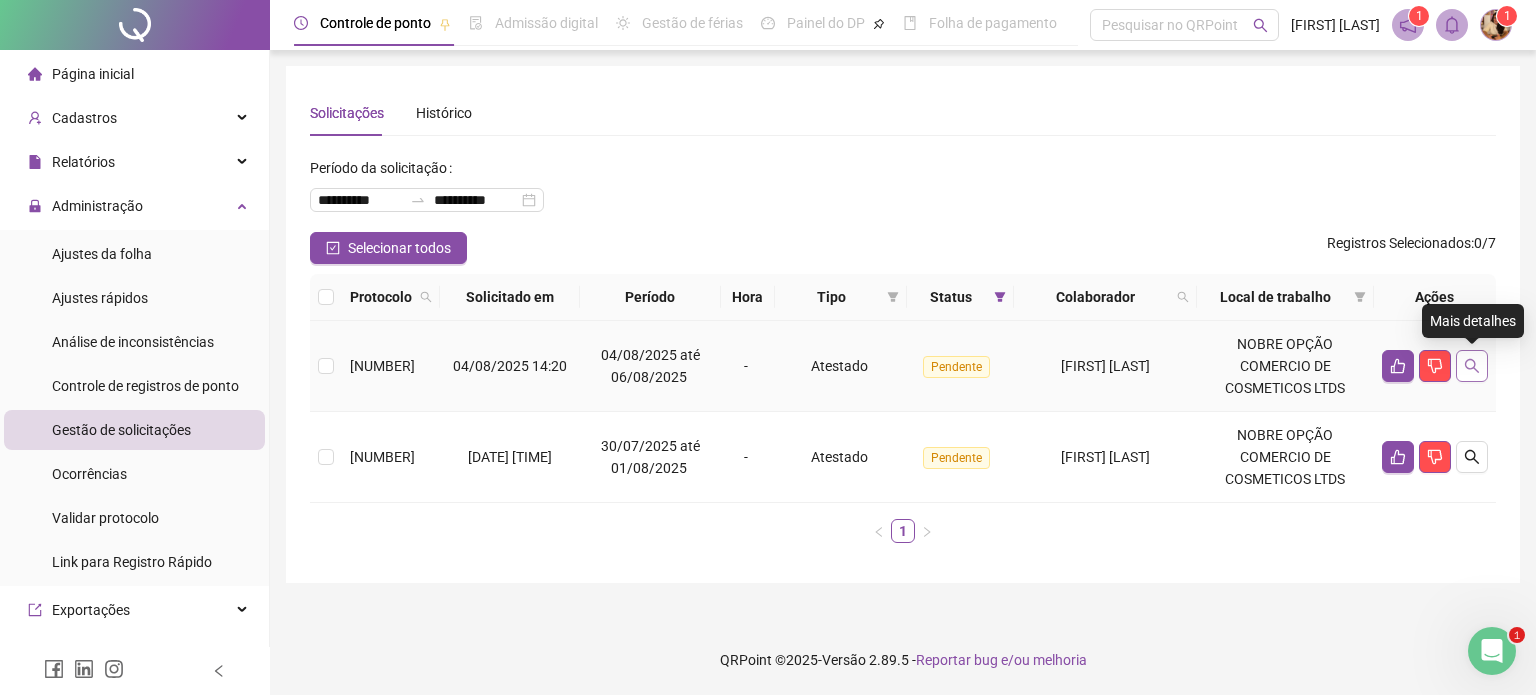 click 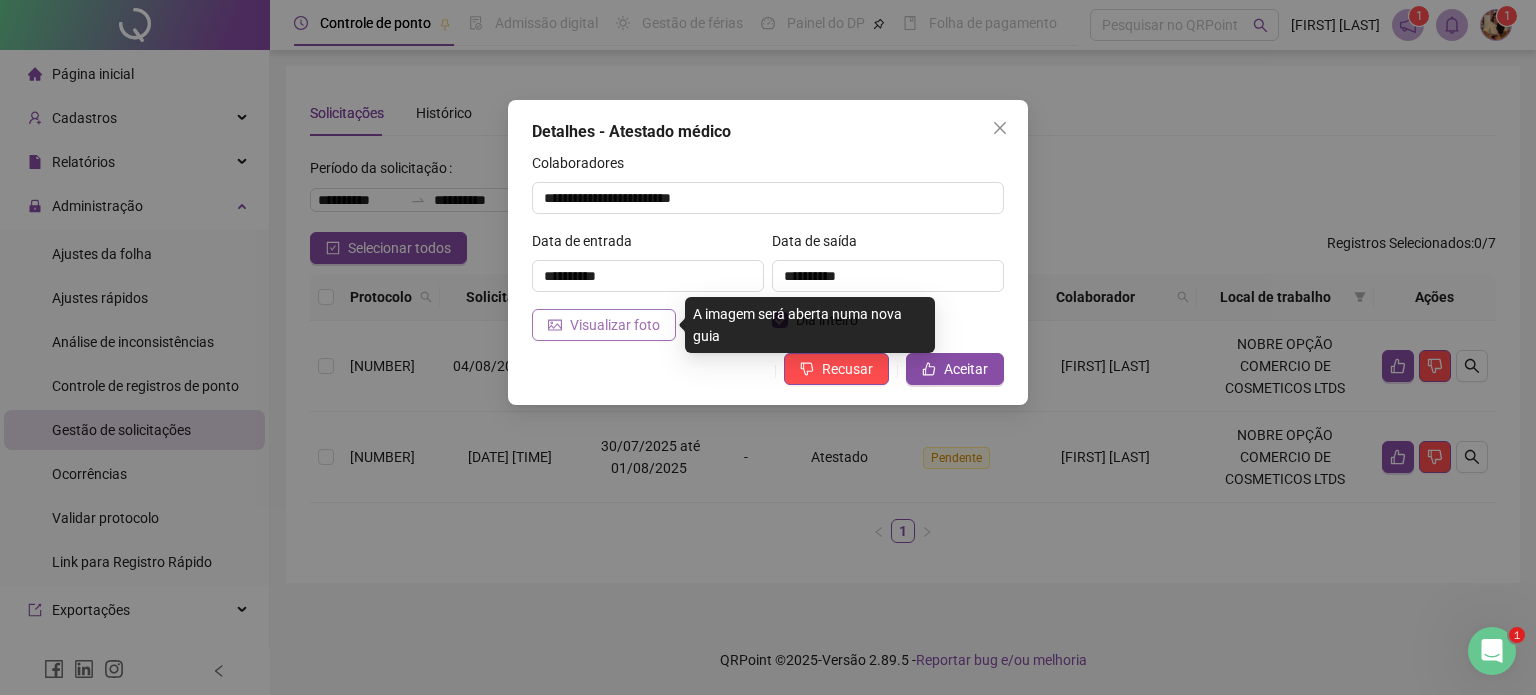 click on "Visualizar foto" at bounding box center [615, 325] 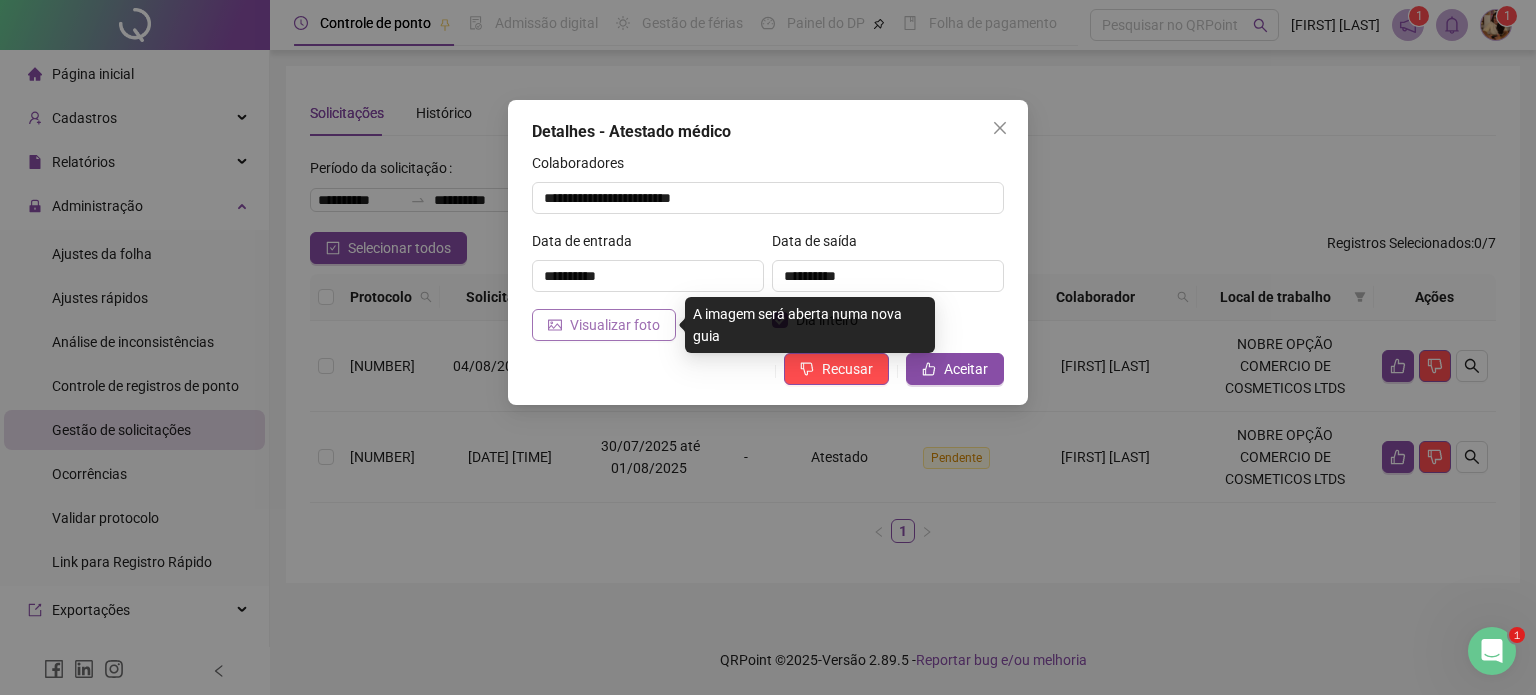 click on "Visualizar foto" at bounding box center (615, 325) 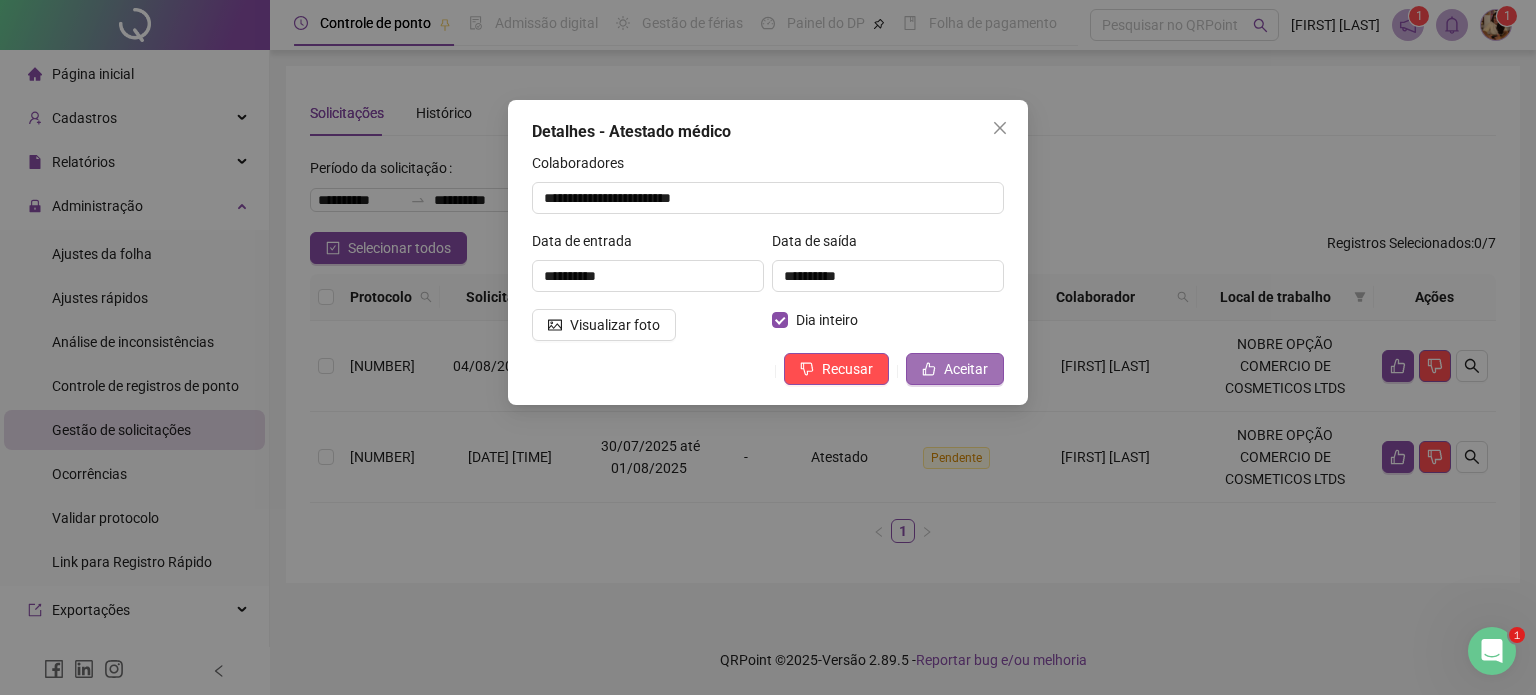click on "Aceitar" at bounding box center [955, 369] 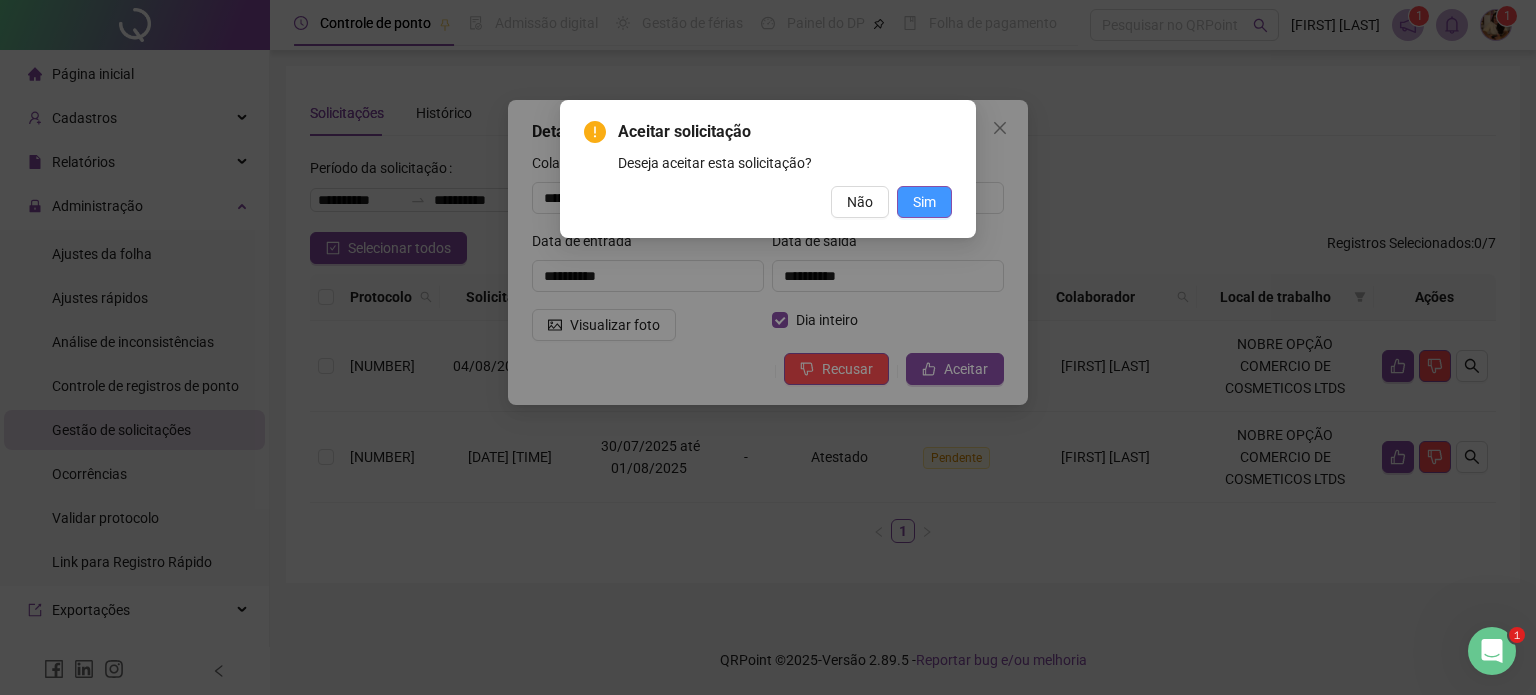 click on "Sim" at bounding box center [924, 202] 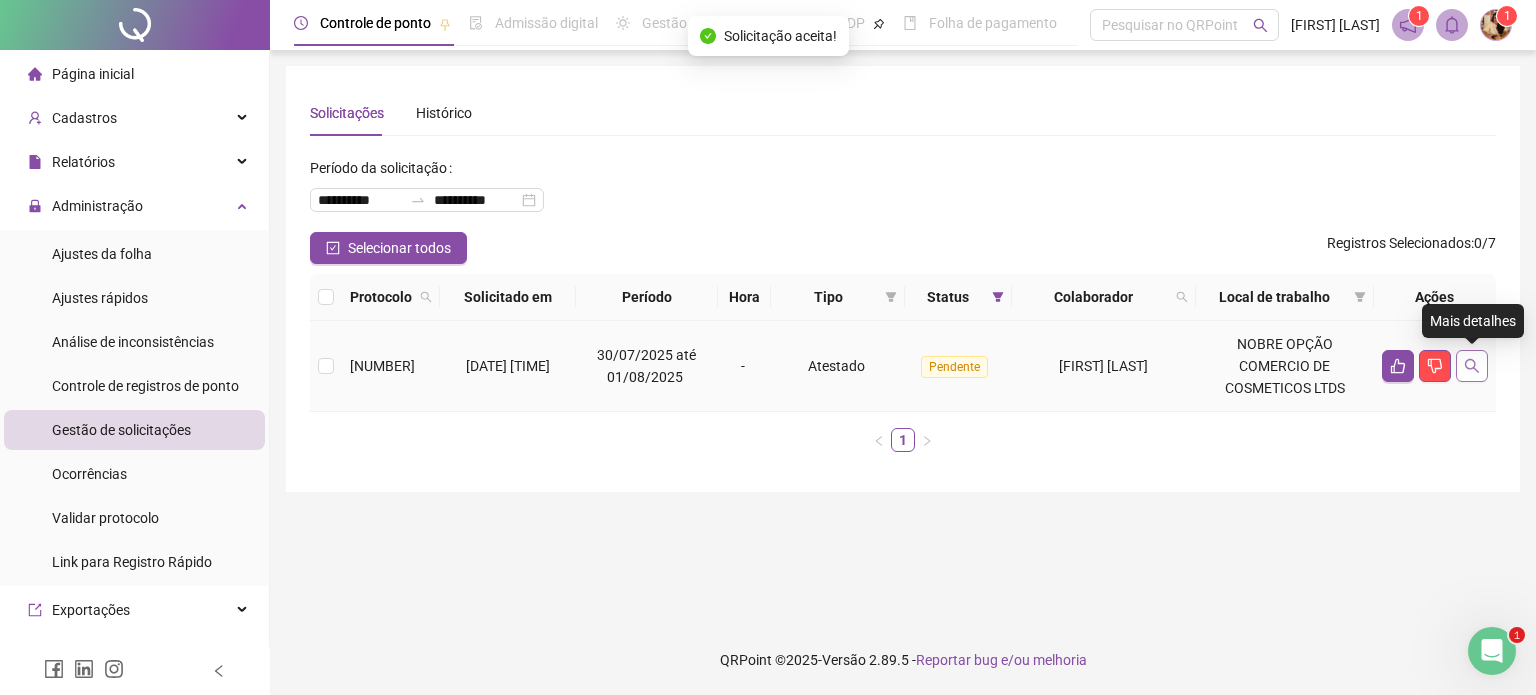 click 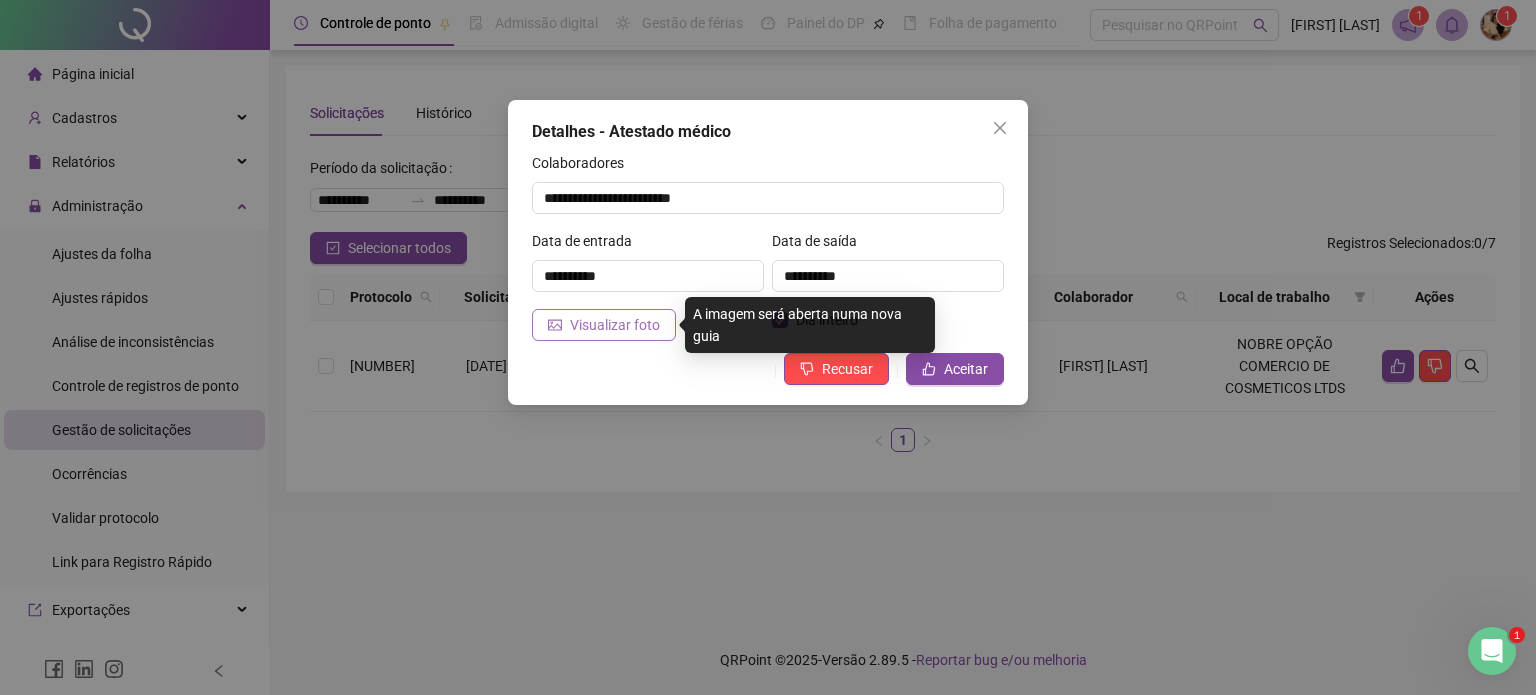 click on "Visualizar foto" at bounding box center [615, 325] 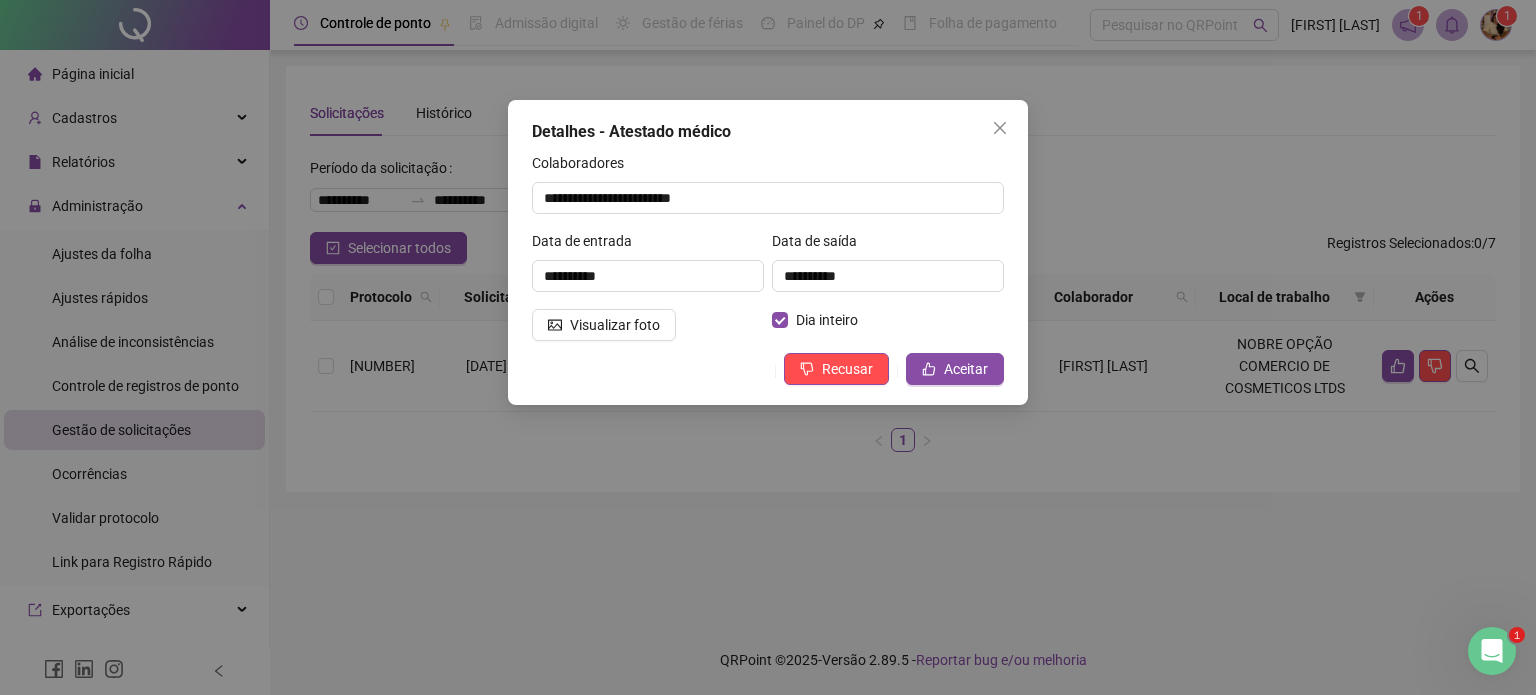 click 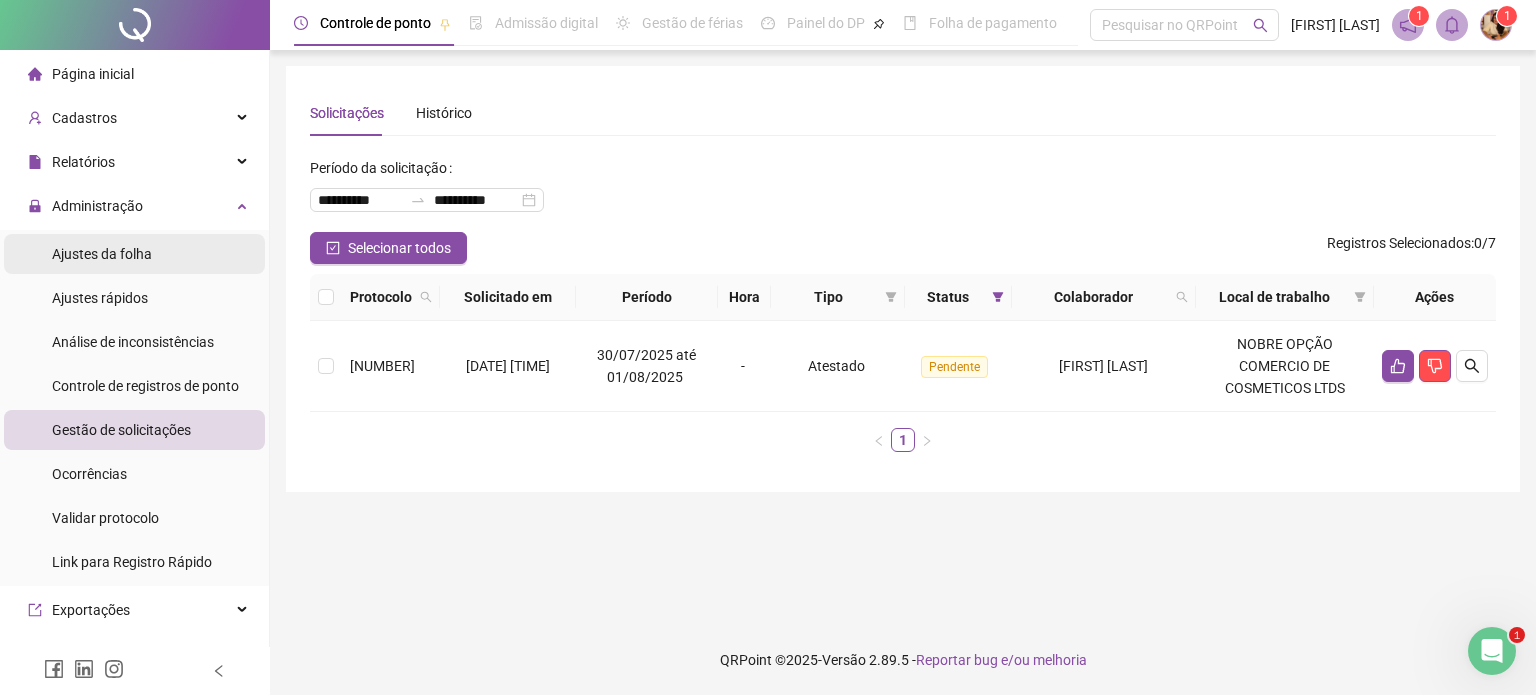 click on "Ajustes da folha" at bounding box center (134, 254) 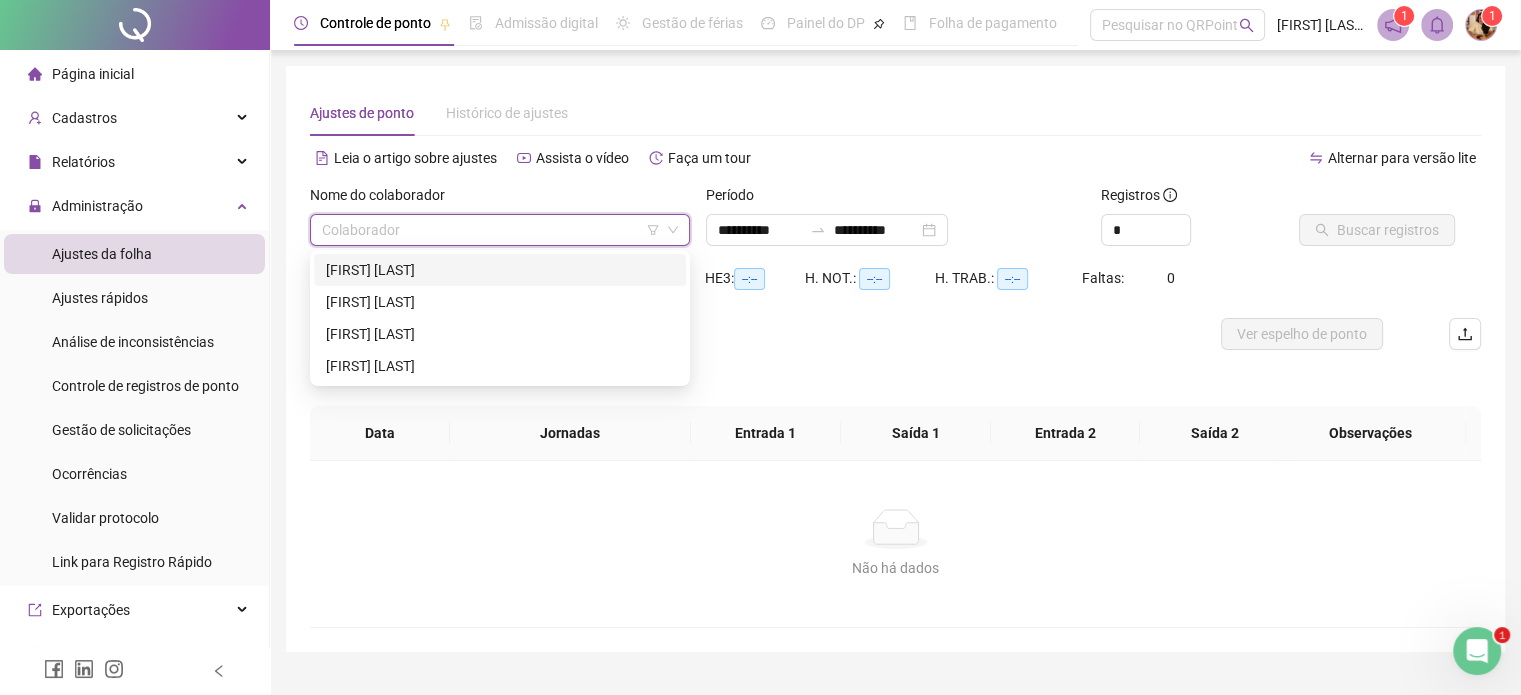 click at bounding box center [491, 230] 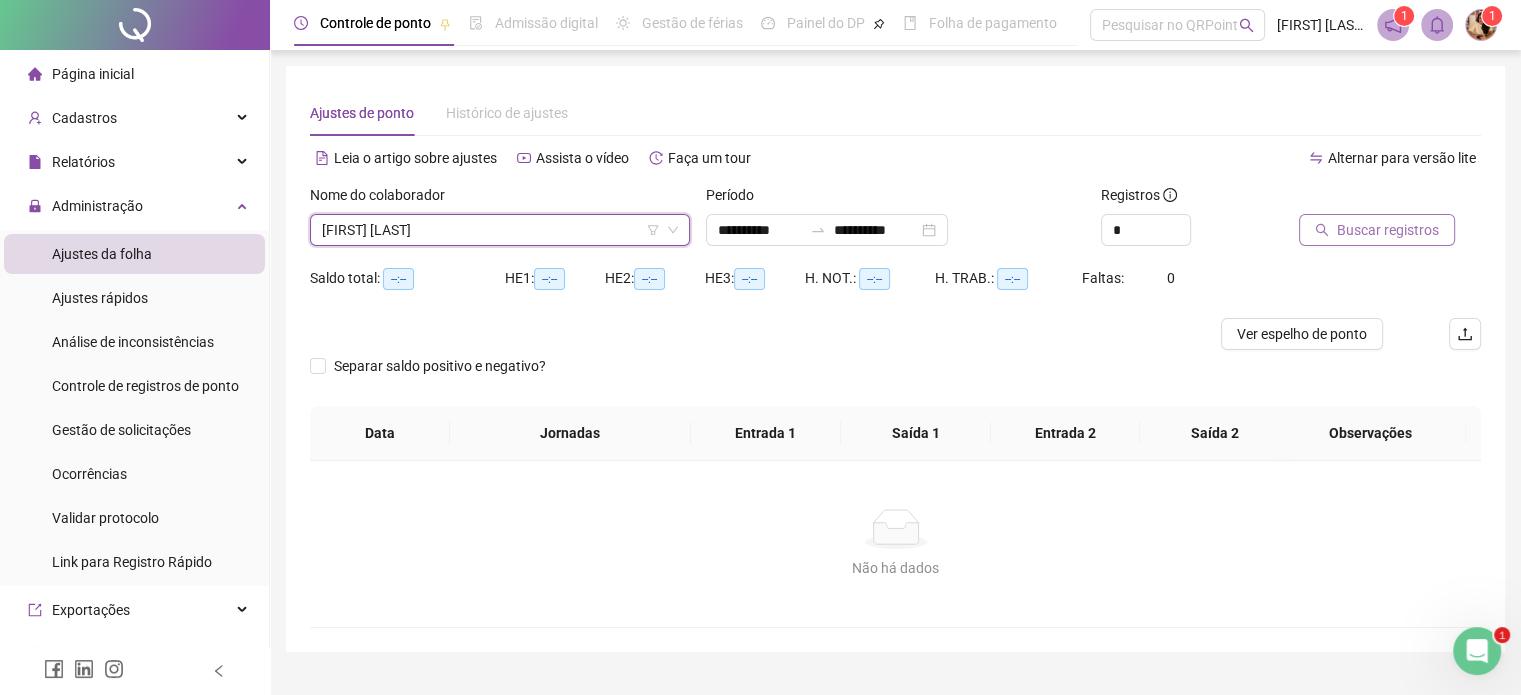 click on "Buscar registros" at bounding box center (1377, 230) 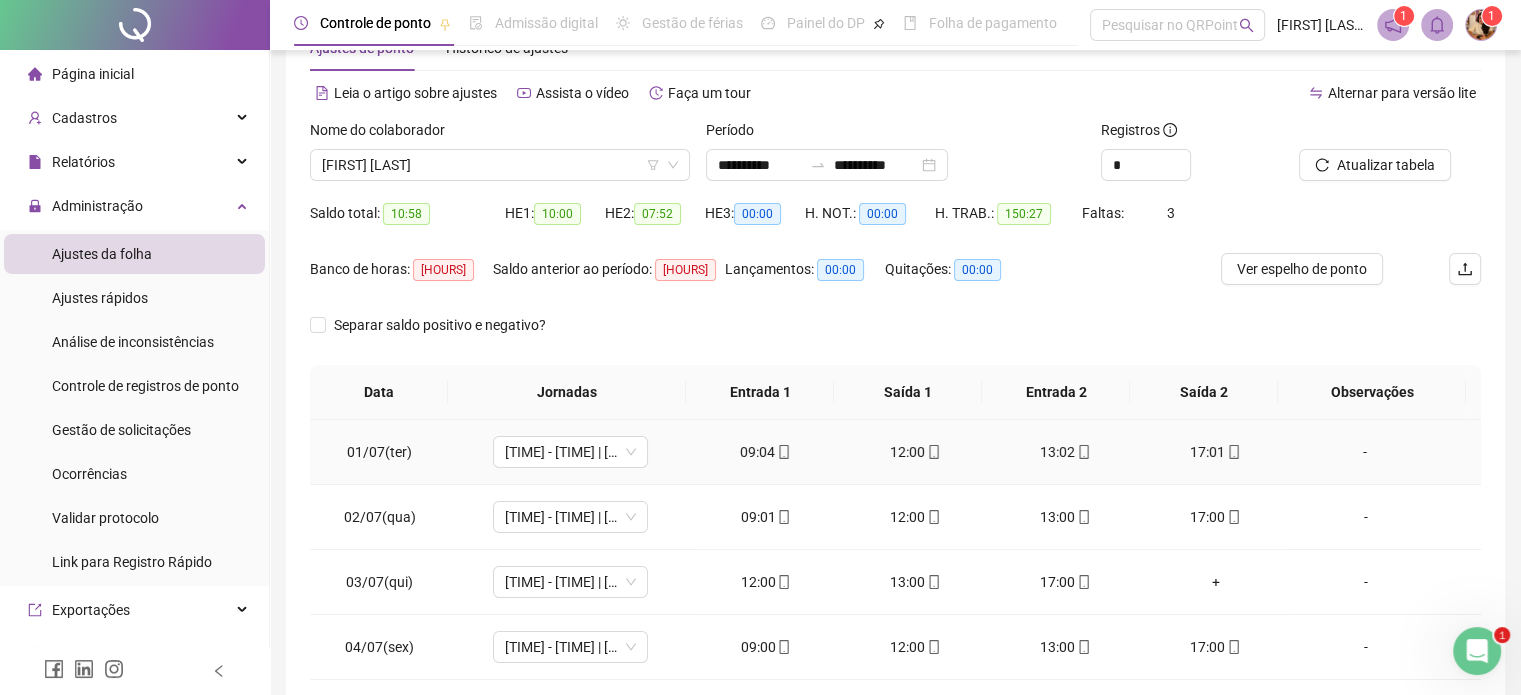 scroll, scrollTop: 100, scrollLeft: 0, axis: vertical 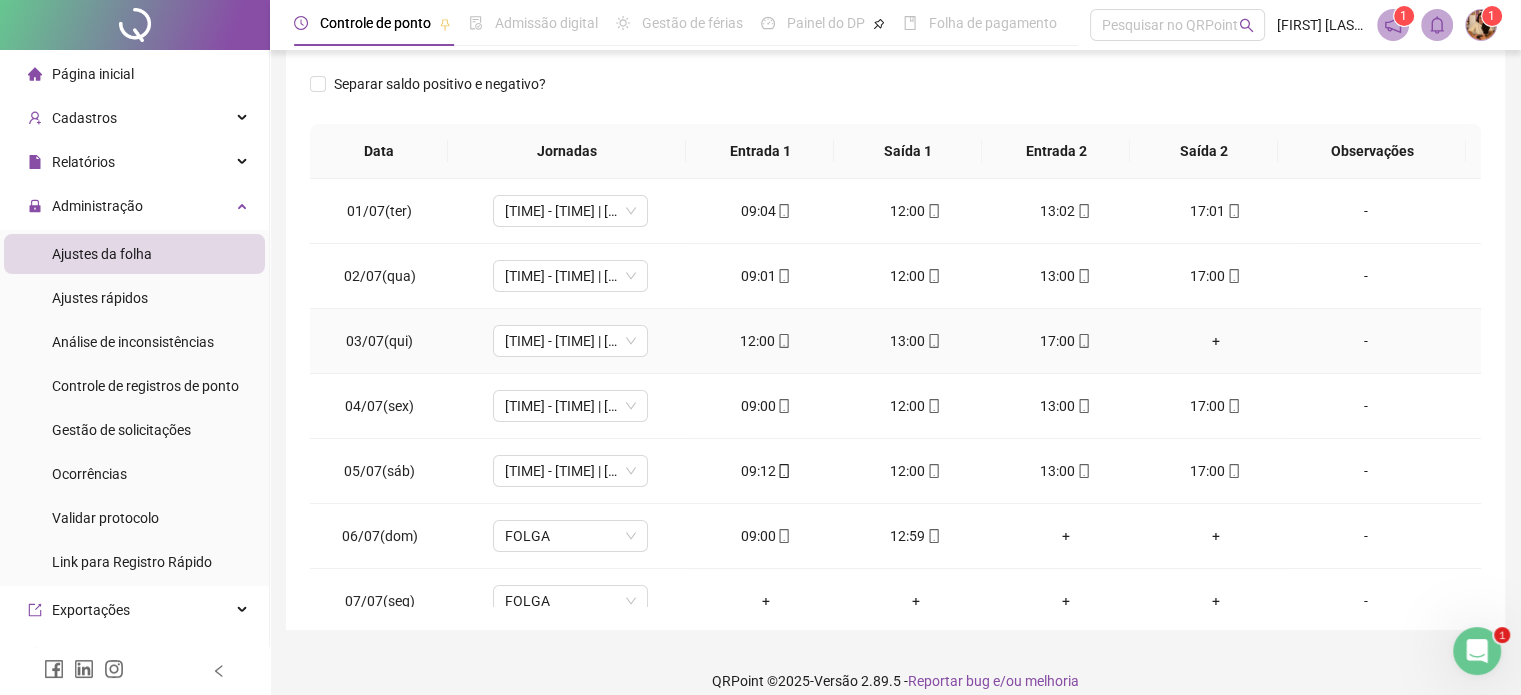 click on "+" at bounding box center [1216, 341] 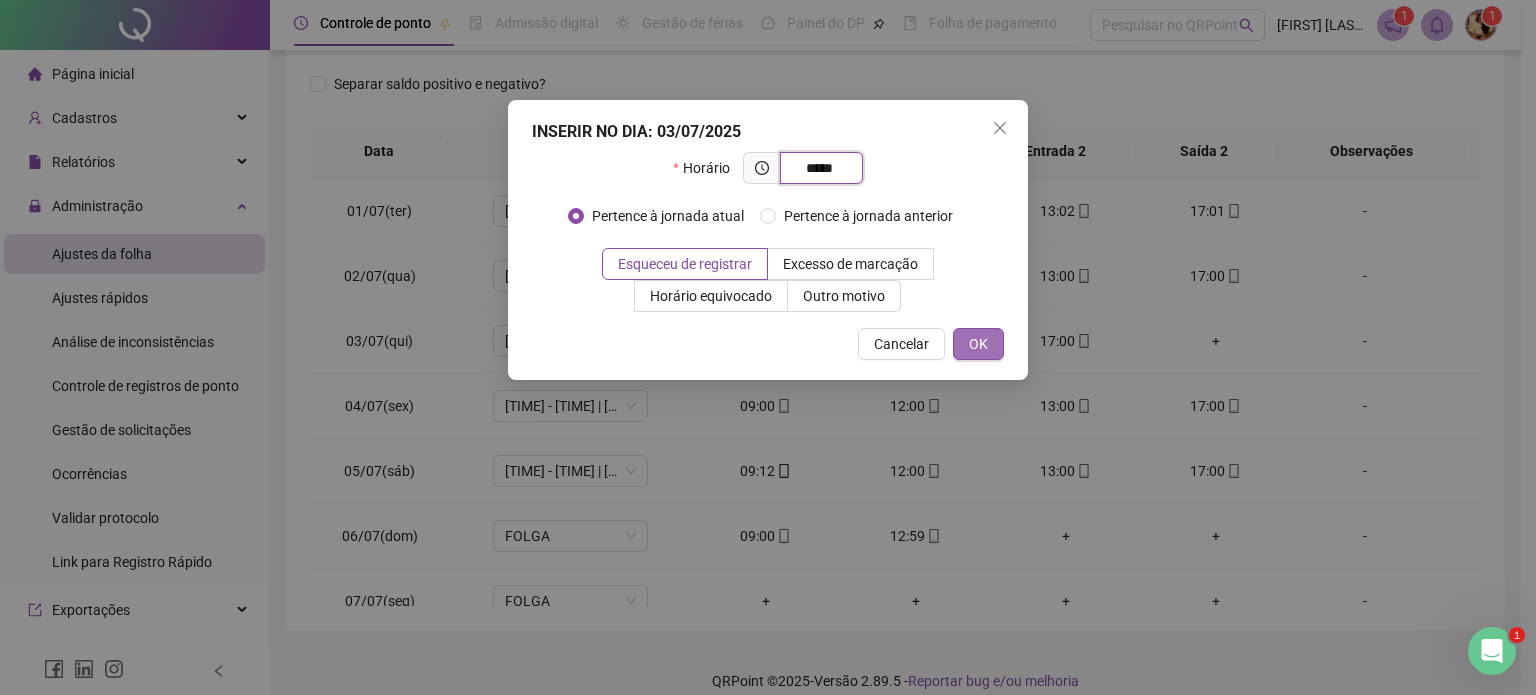 type on "*****" 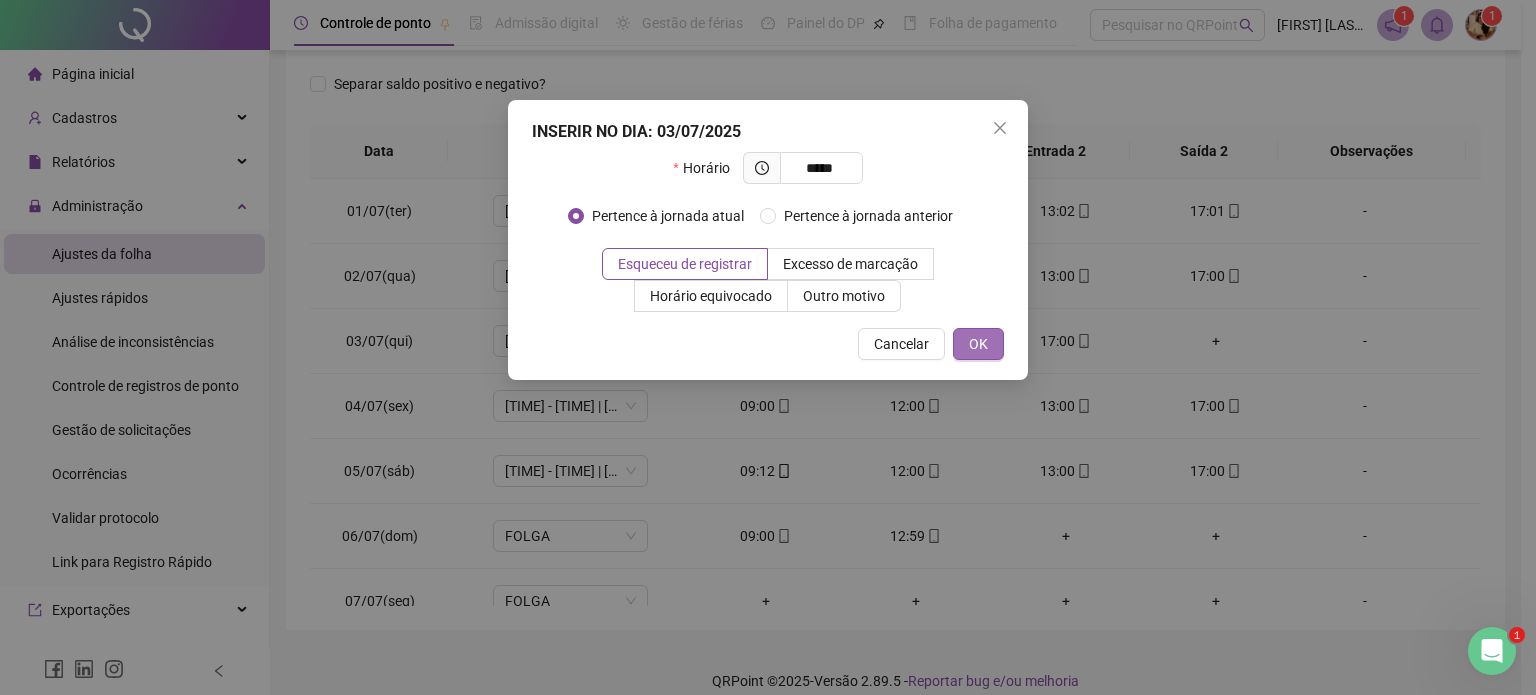click on "OK" at bounding box center (978, 344) 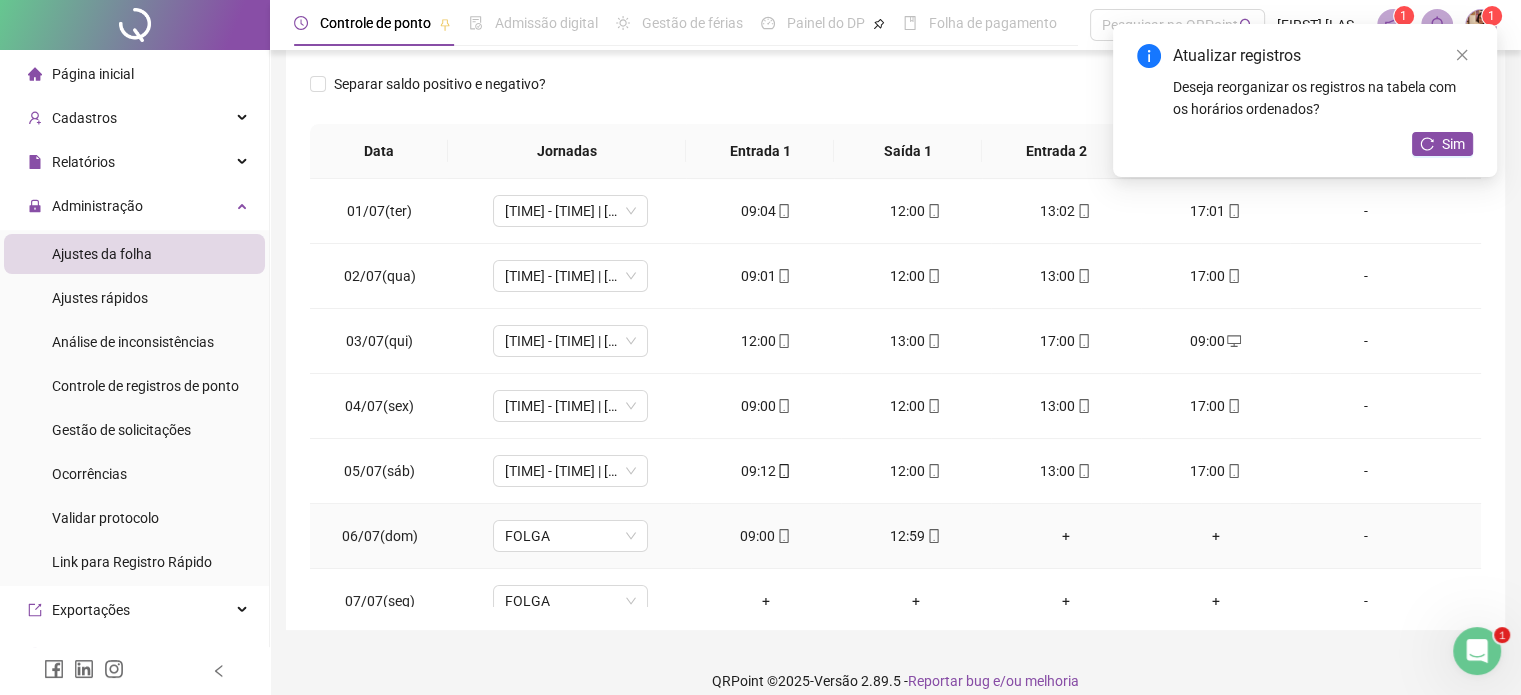 click on "FOLGA" at bounding box center [570, 536] 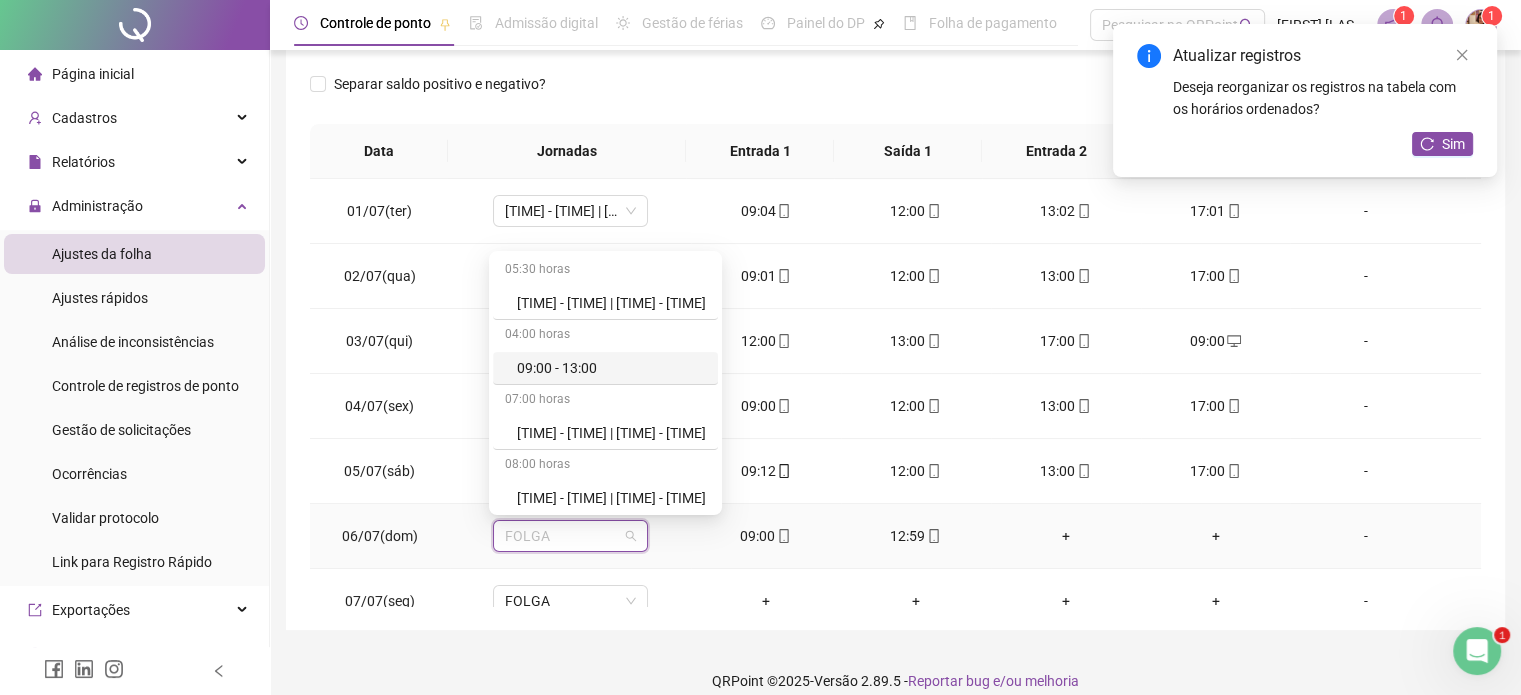 click on "09:00 - 13:00" at bounding box center (611, 368) 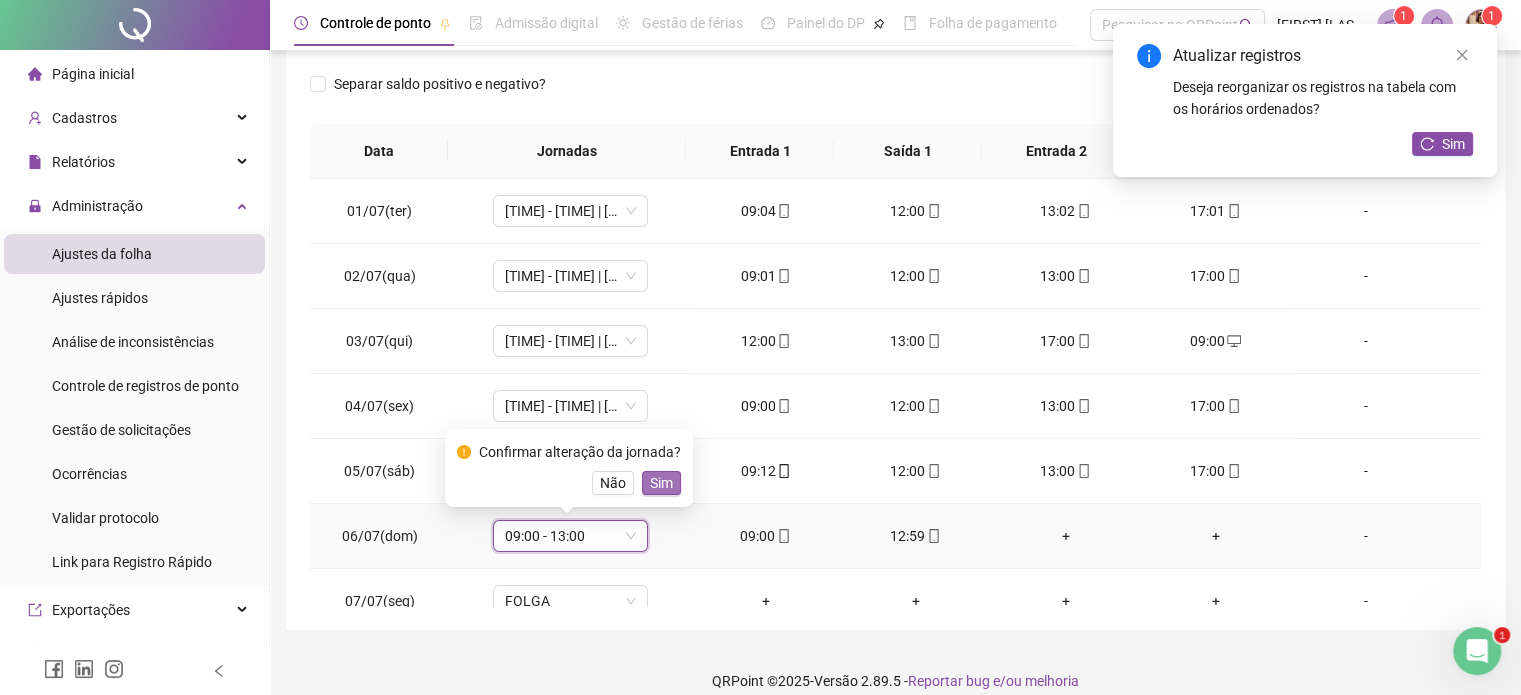 click on "Sim" at bounding box center [661, 483] 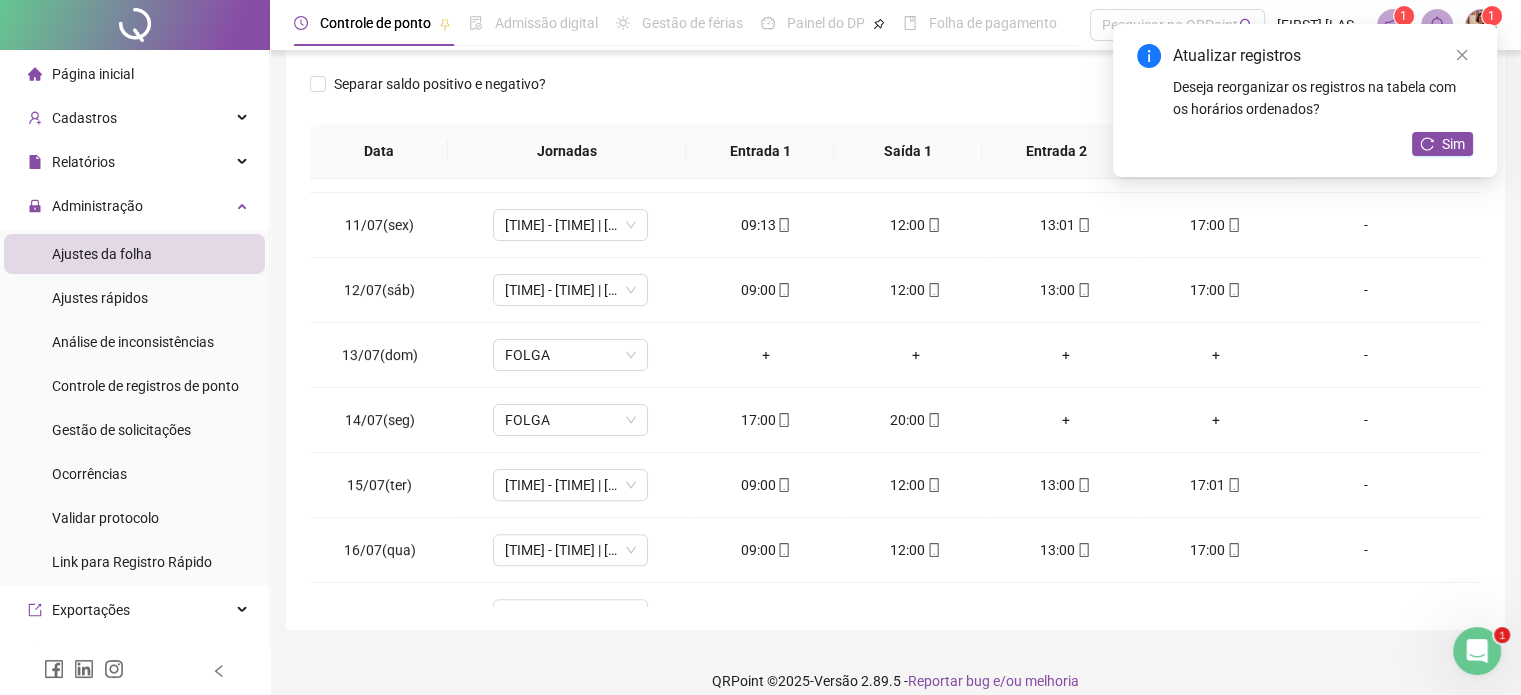scroll, scrollTop: 656, scrollLeft: 0, axis: vertical 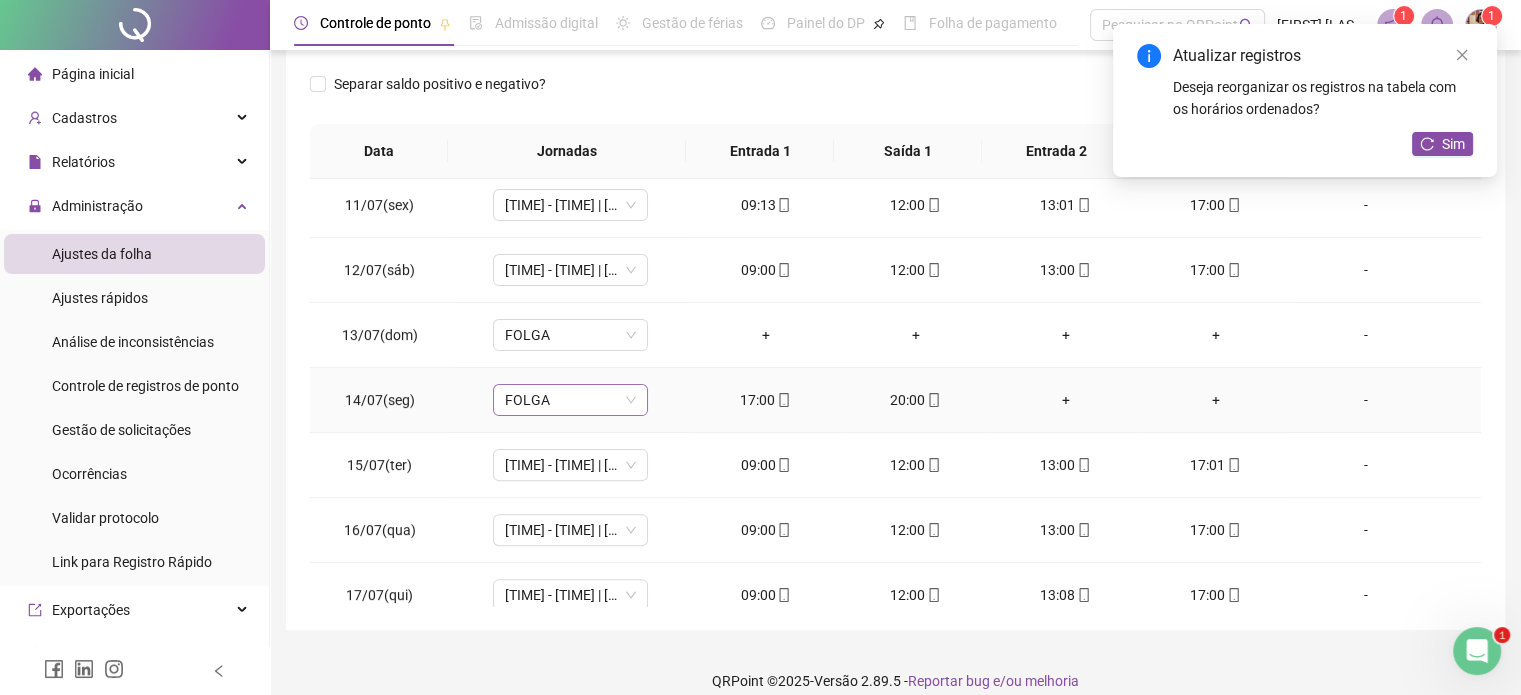 click on "FOLGA" at bounding box center (570, 400) 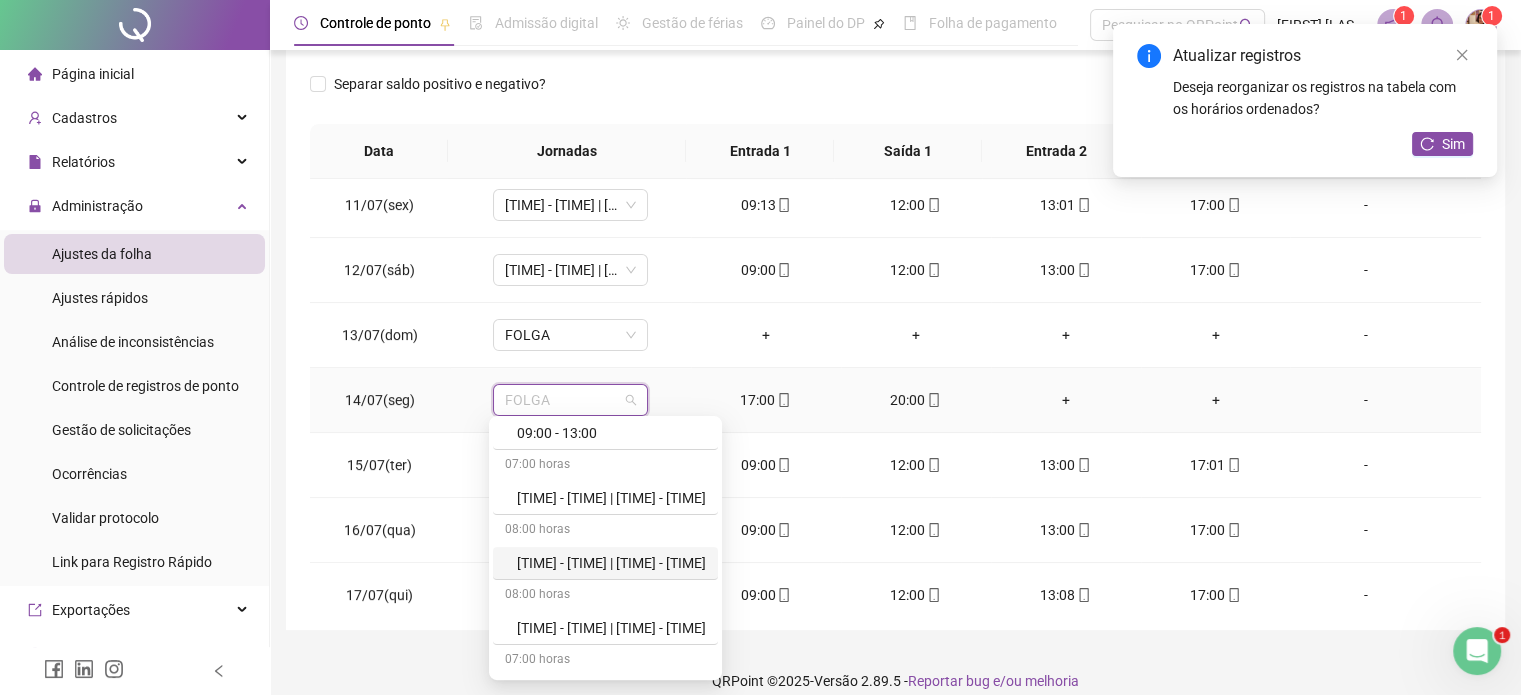 scroll, scrollTop: 200, scrollLeft: 0, axis: vertical 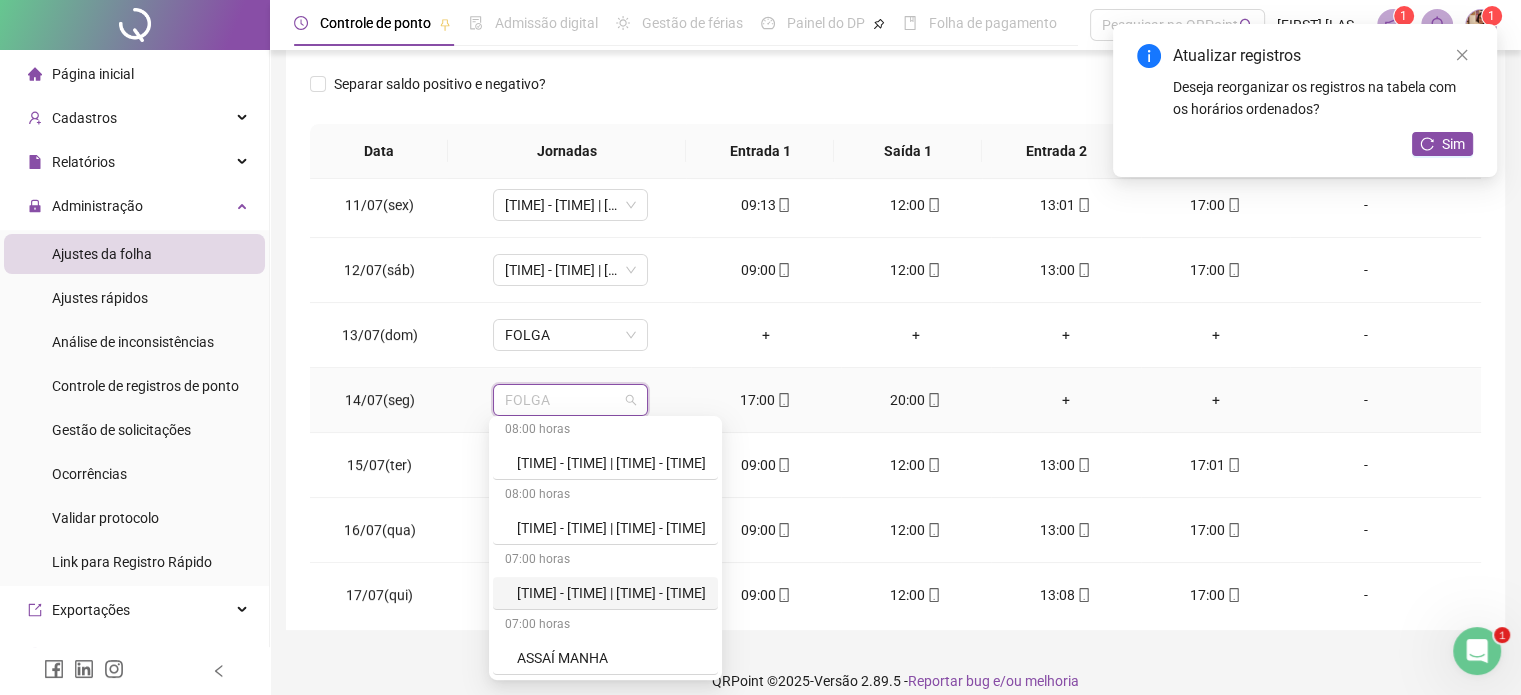 click on "[TIME] - [TIME] | [TIME] - [TIME]" at bounding box center (611, 593) 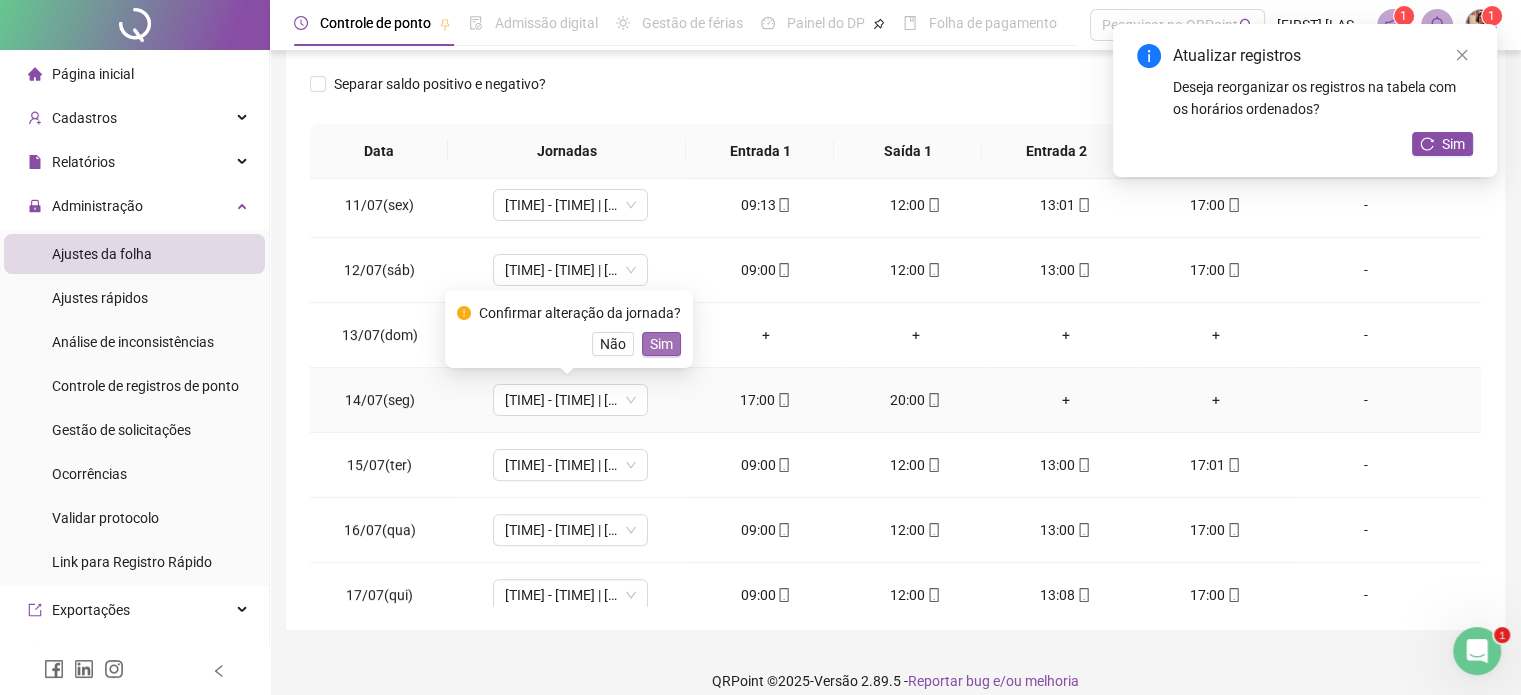 click on "Sim" at bounding box center [661, 344] 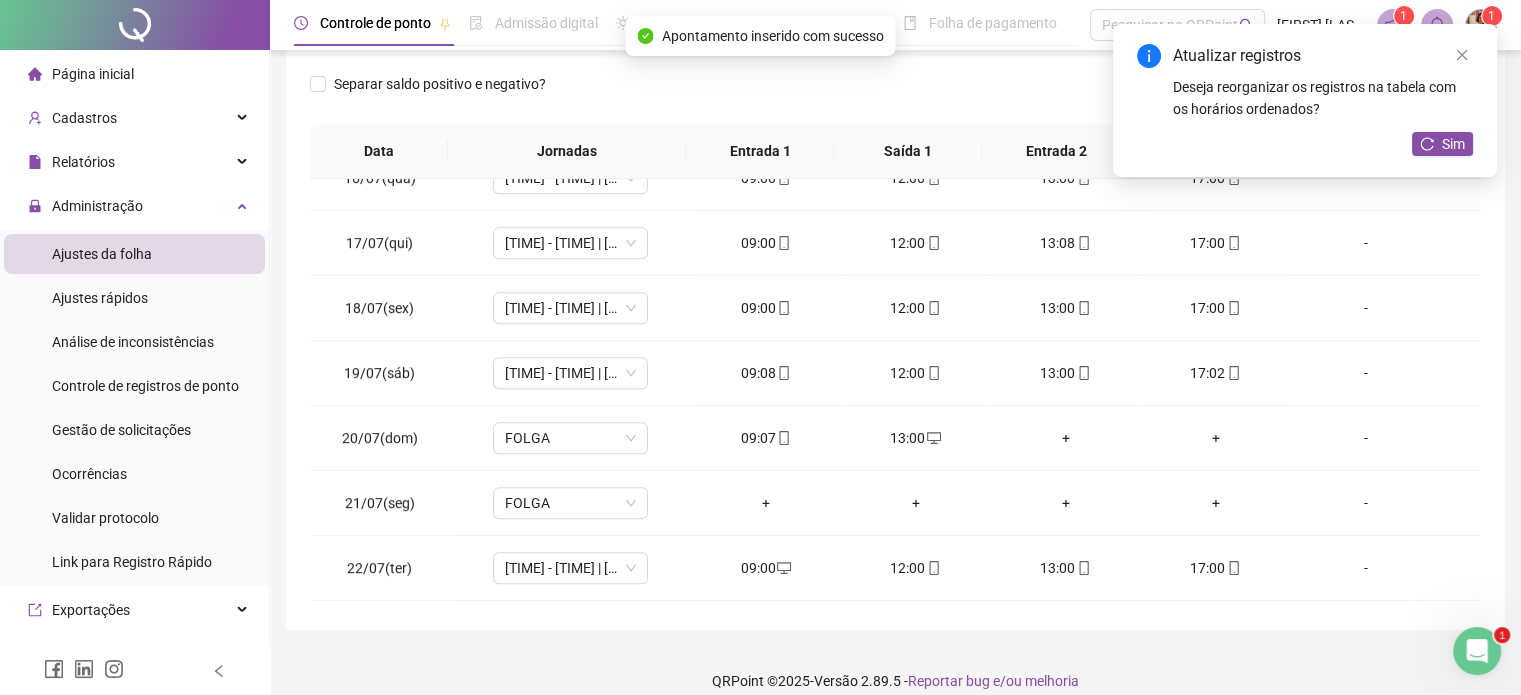 scroll, scrollTop: 1049, scrollLeft: 0, axis: vertical 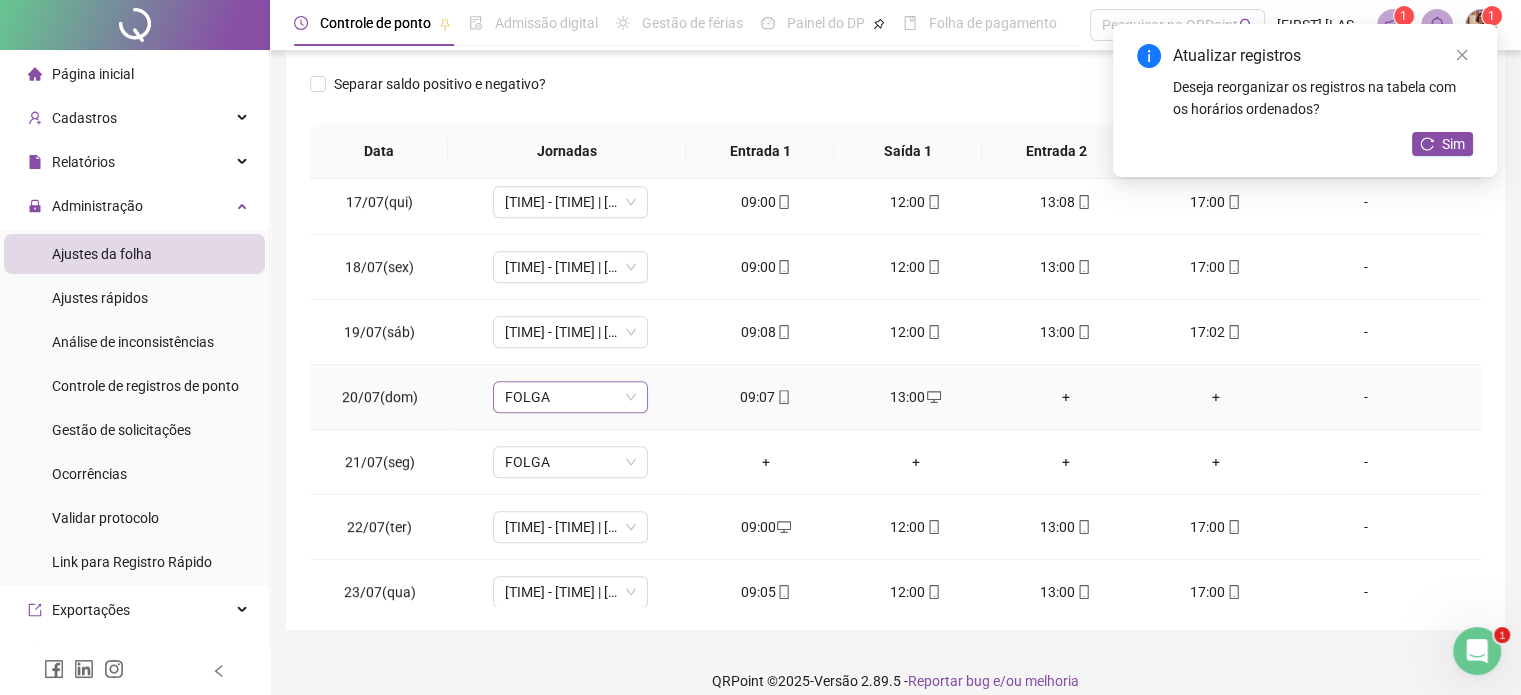 click on "FOLGA" at bounding box center [570, 397] 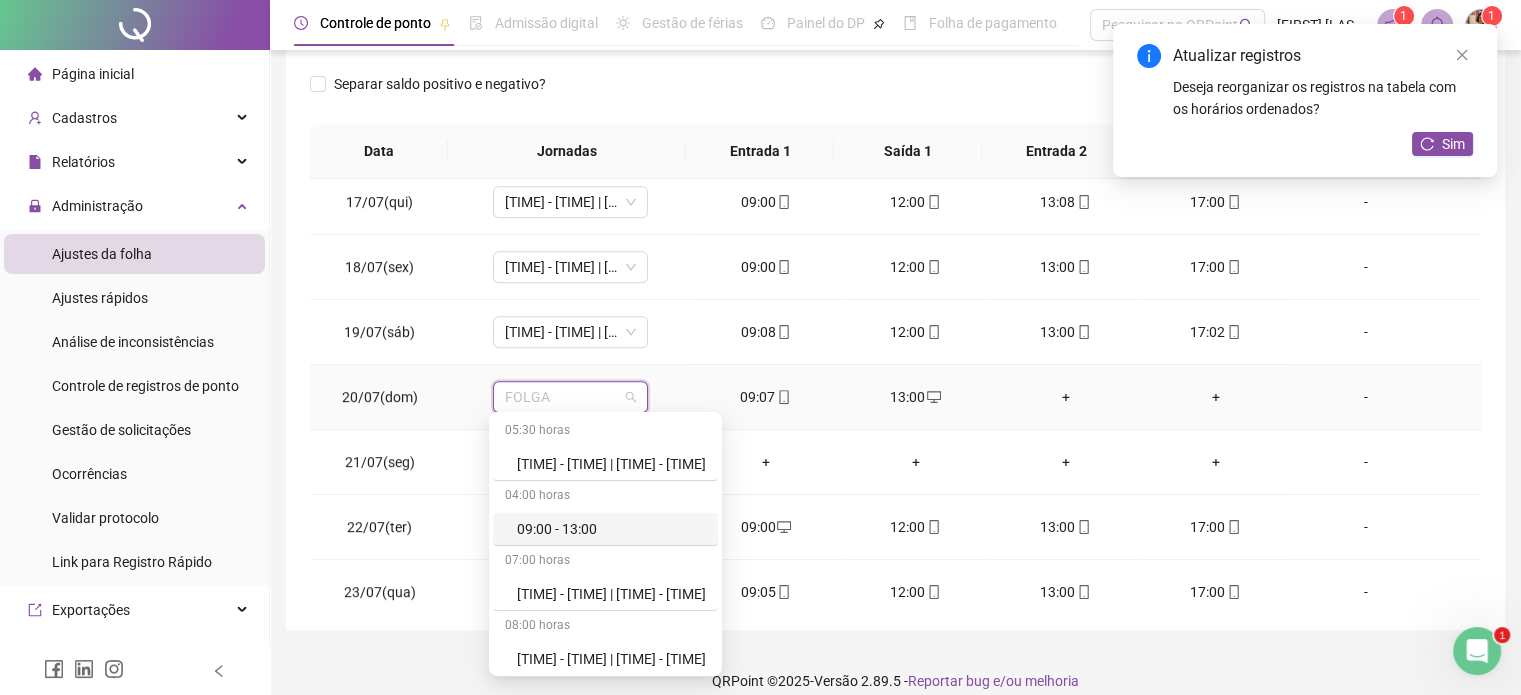 click on "09:00 - 13:00" at bounding box center [605, 529] 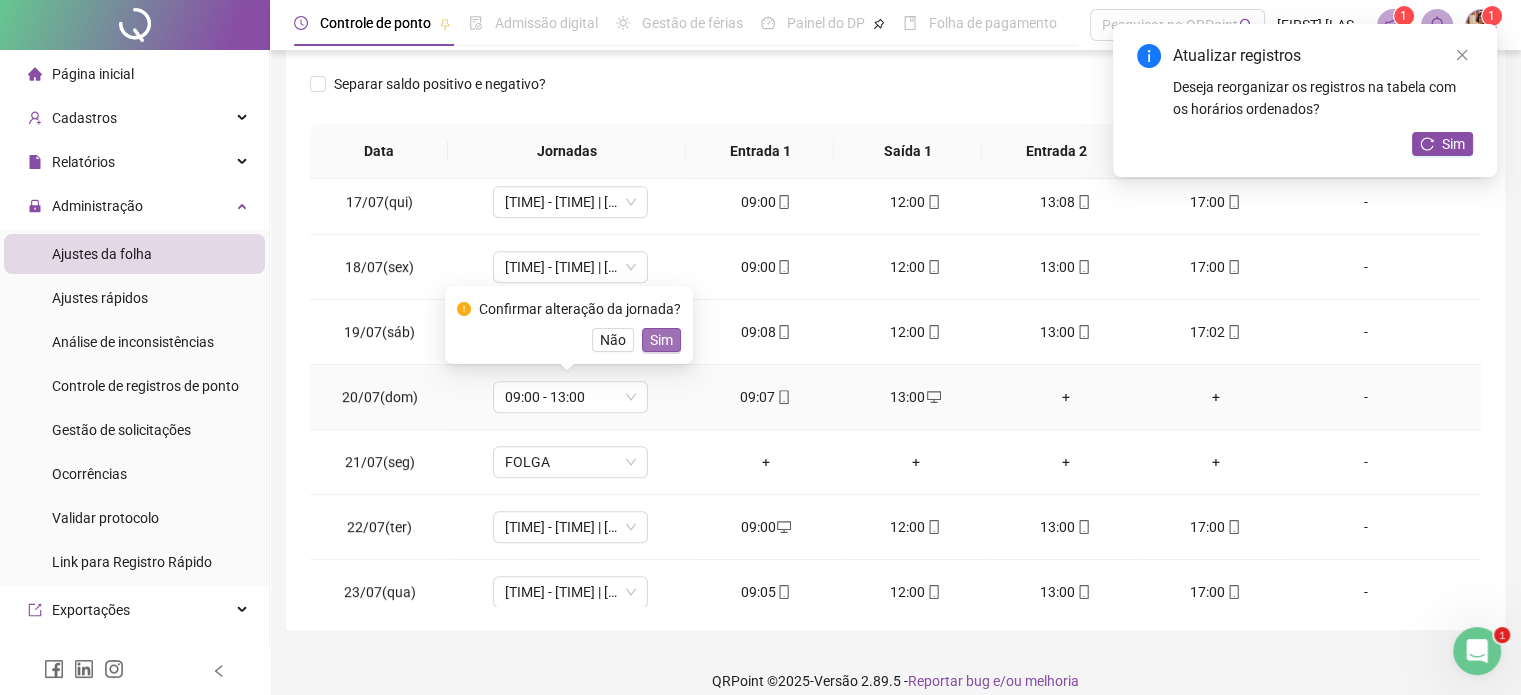 click on "Sim" at bounding box center [661, 340] 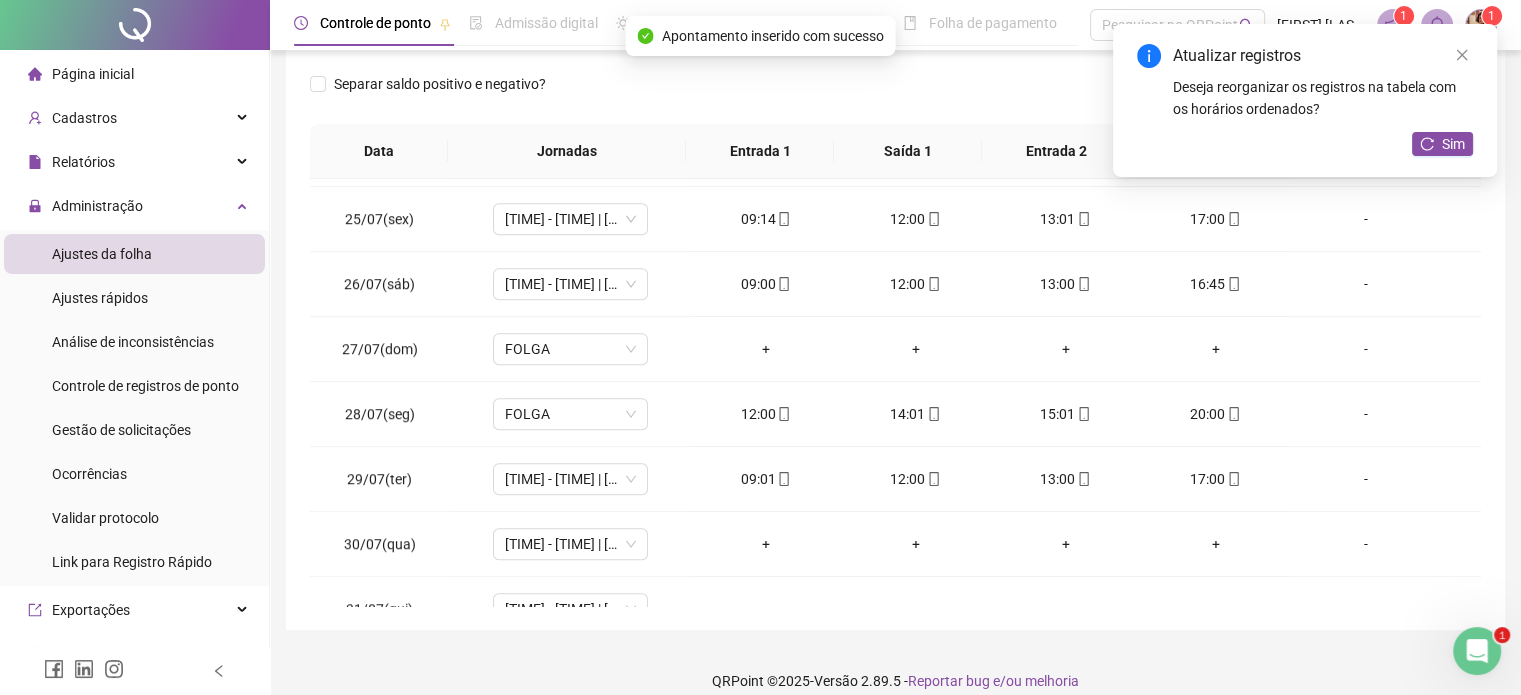 scroll, scrollTop: 1581, scrollLeft: 0, axis: vertical 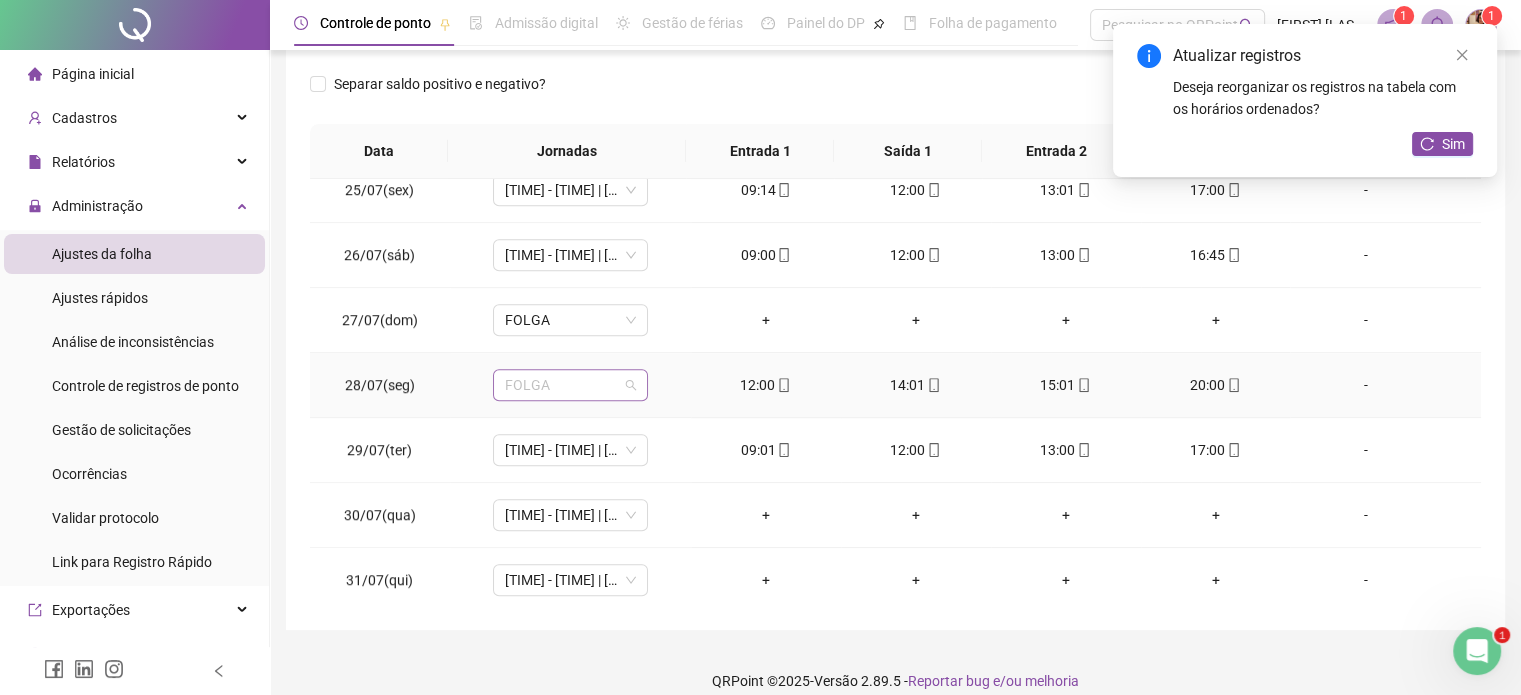 click on "FOLGA" at bounding box center (570, 385) 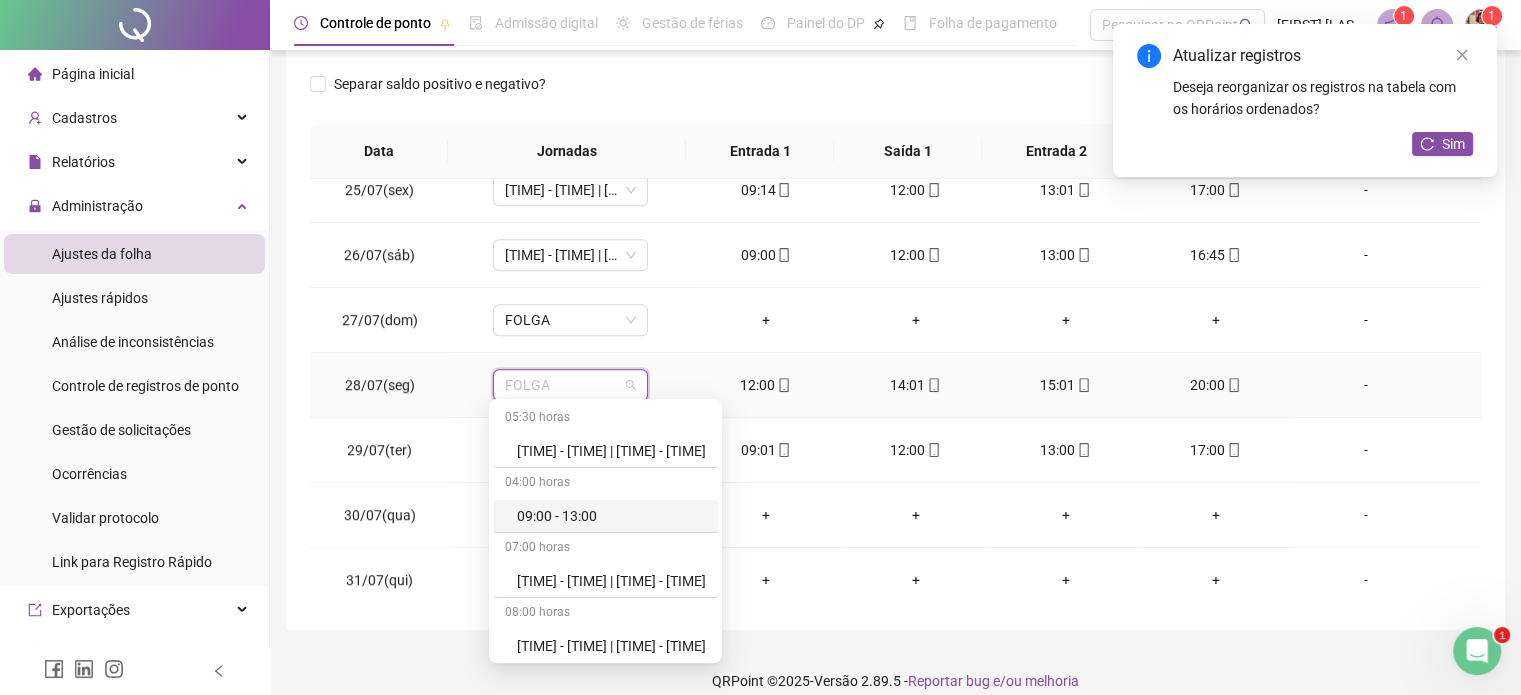 scroll, scrollTop: 200, scrollLeft: 0, axis: vertical 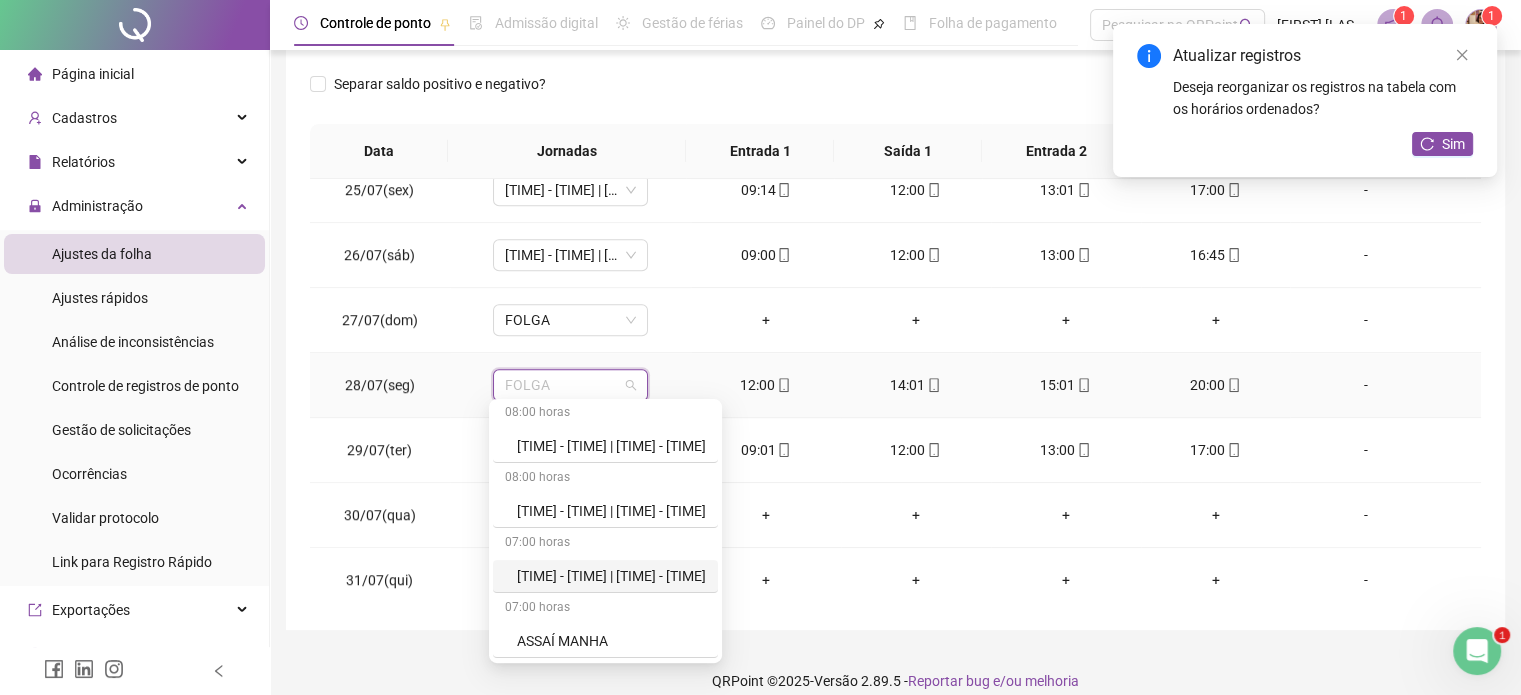 click on "[TIME] - [TIME] | [TIME] - [TIME]" at bounding box center (611, 576) 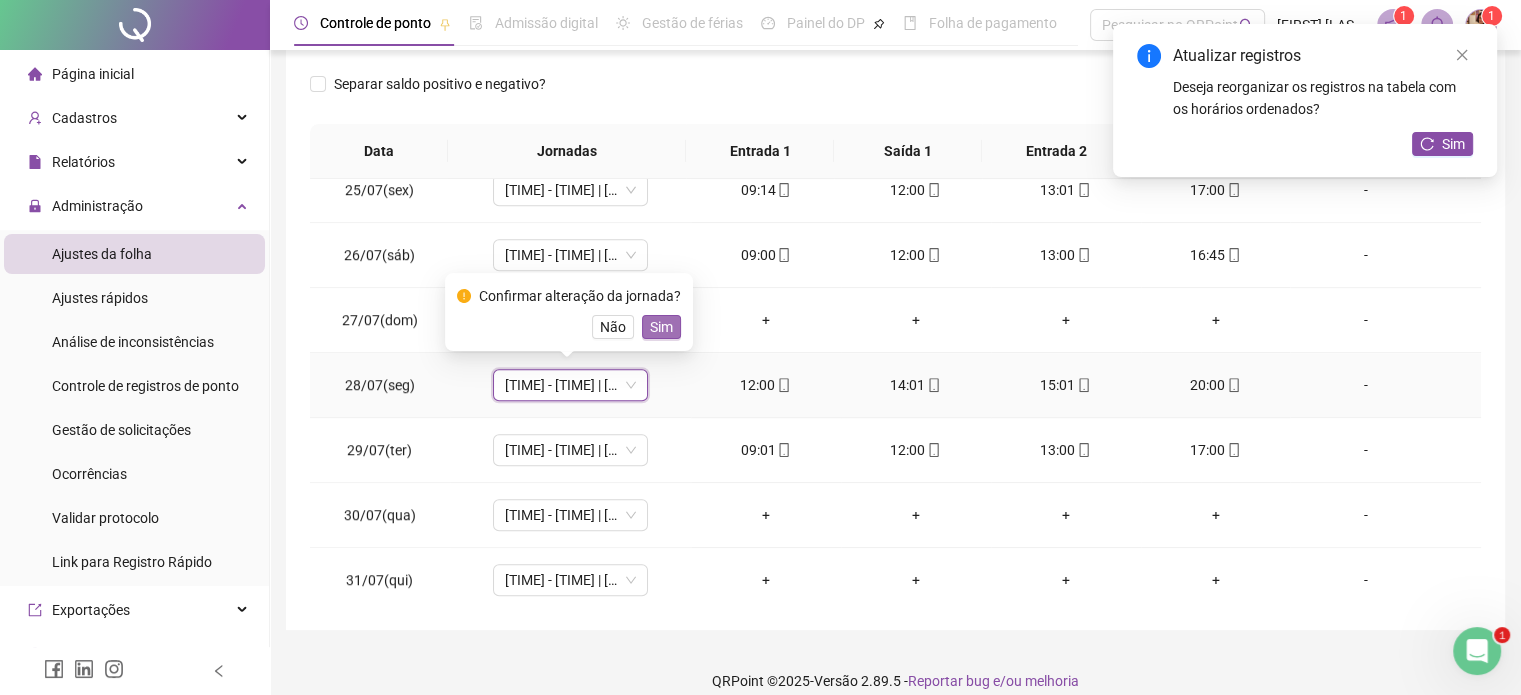 click on "Sim" at bounding box center [661, 327] 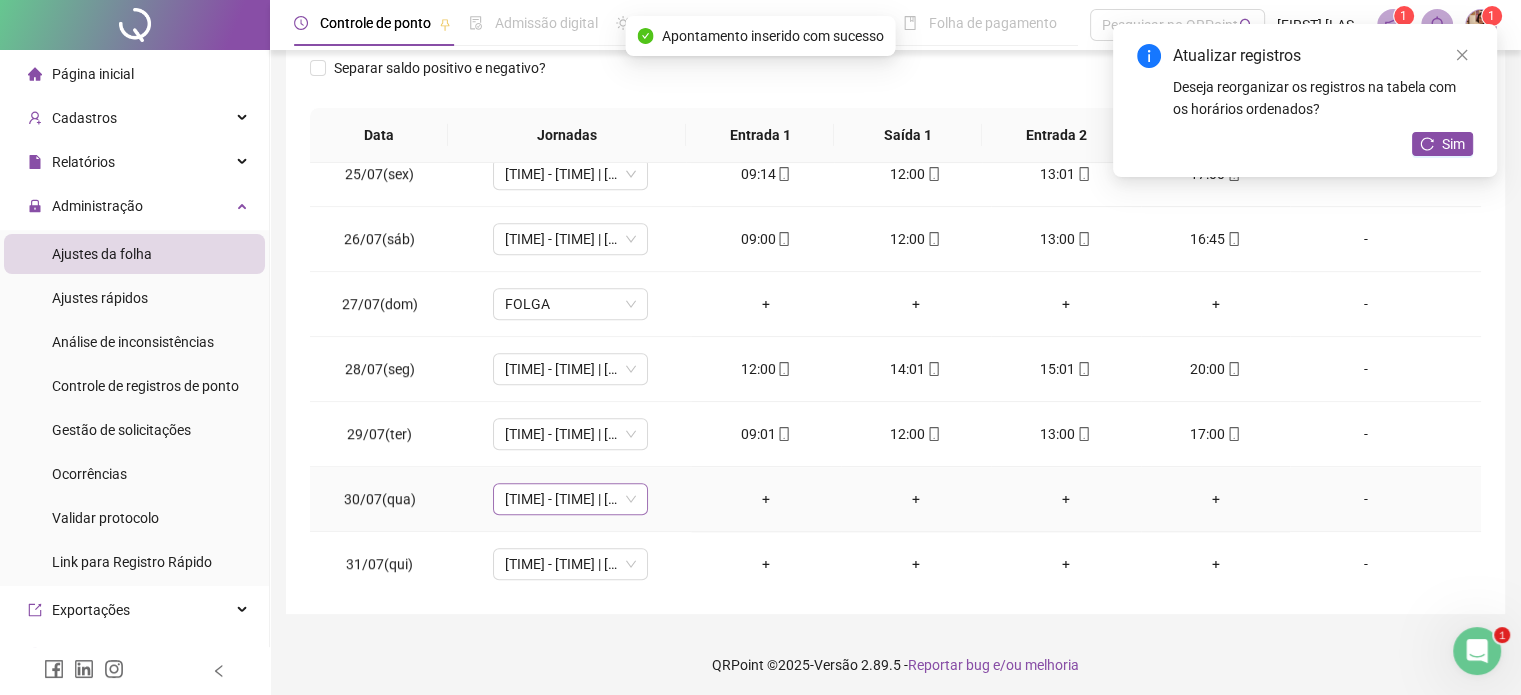scroll, scrollTop: 326, scrollLeft: 0, axis: vertical 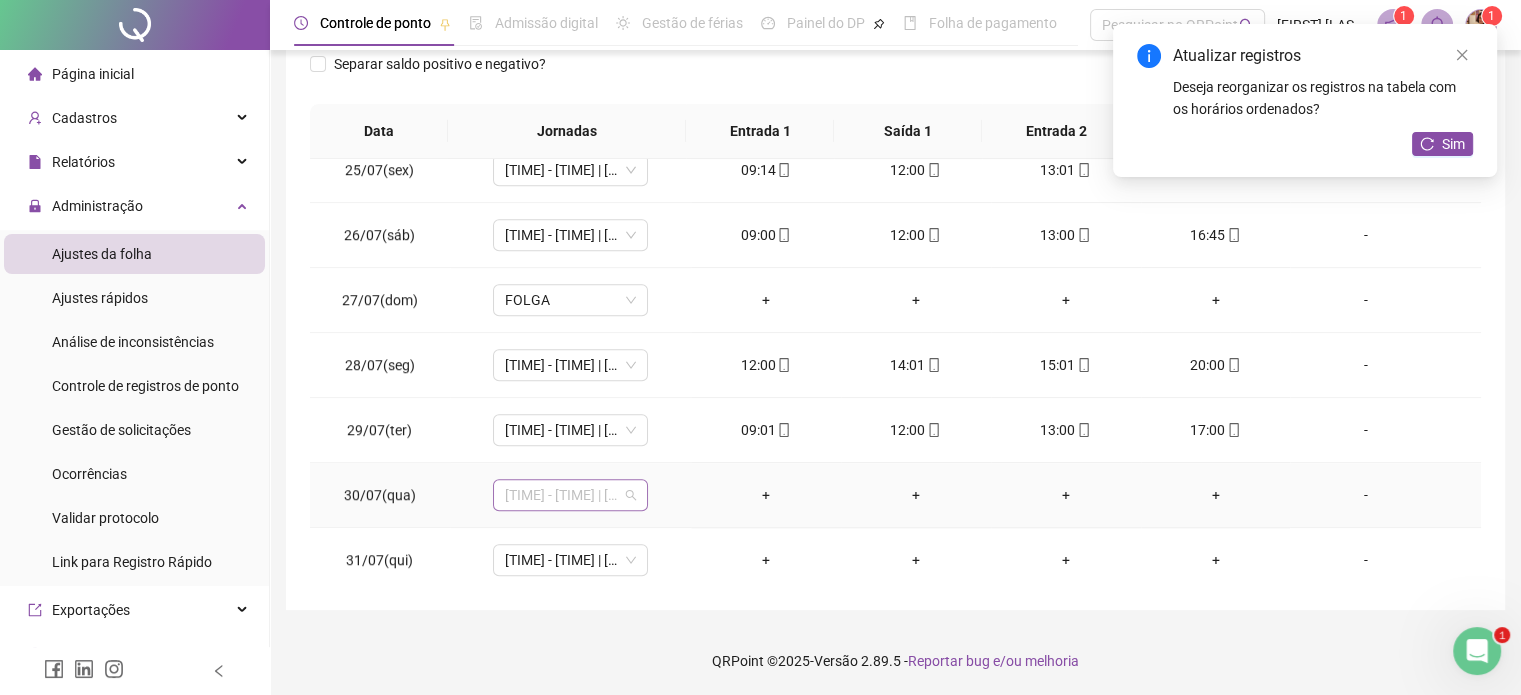 click on "[TIME] - [TIME] | [TIME] - [TIME]" at bounding box center (570, 495) 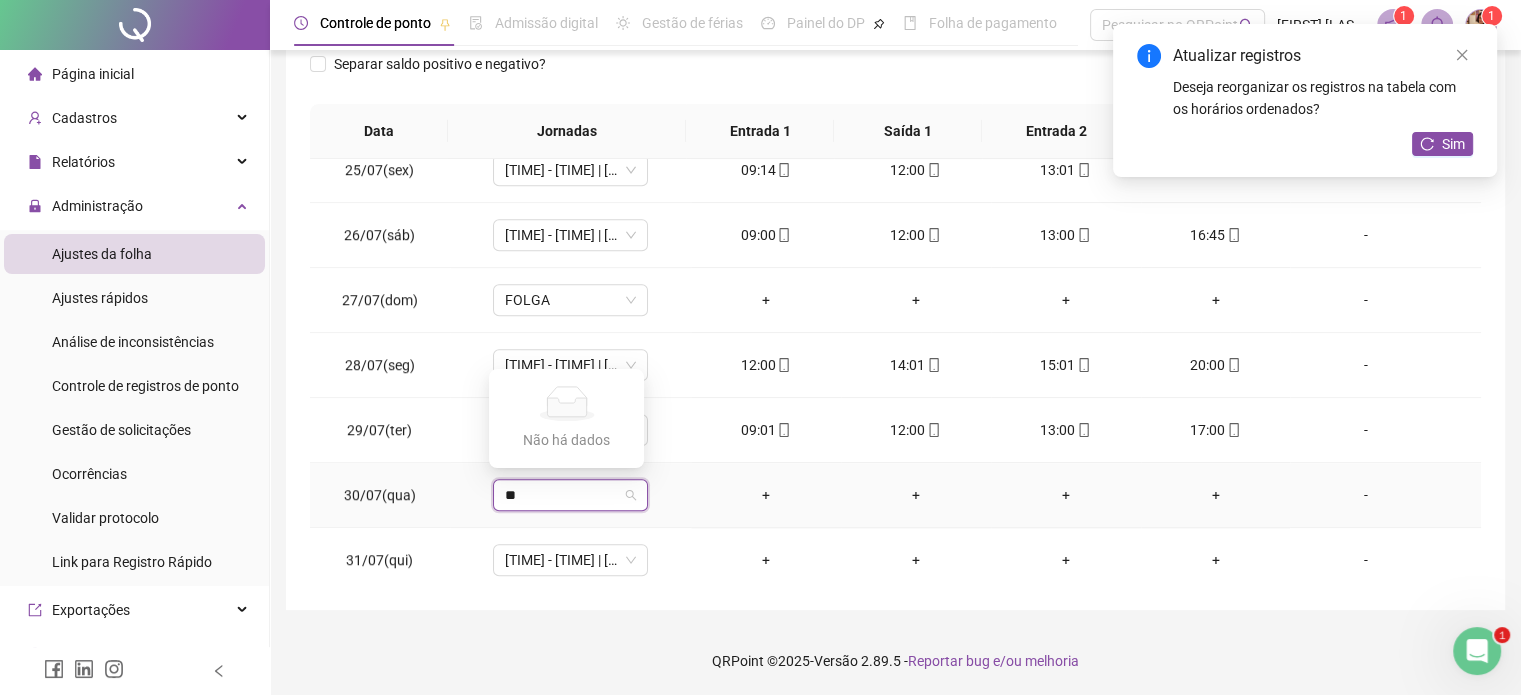 type on "**" 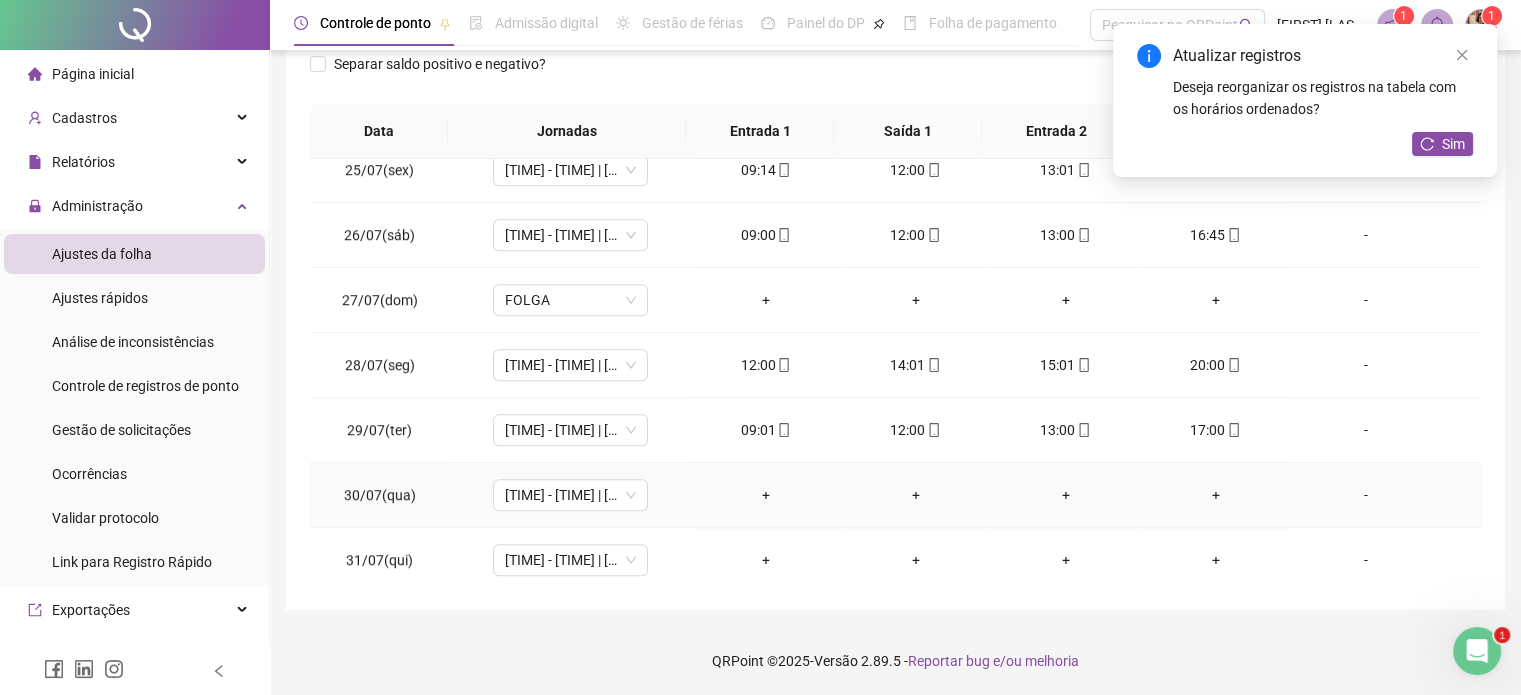 click on "+" at bounding box center [766, 495] 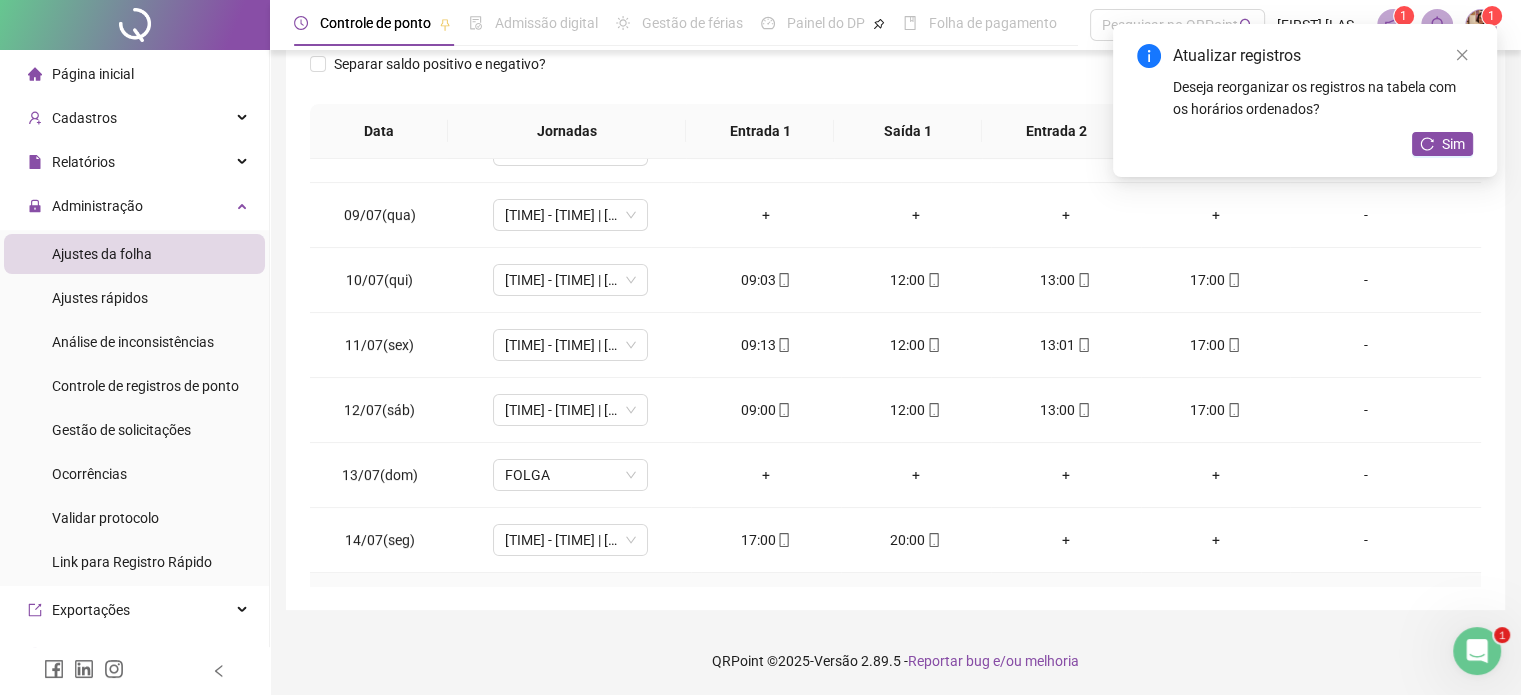 scroll, scrollTop: 381, scrollLeft: 0, axis: vertical 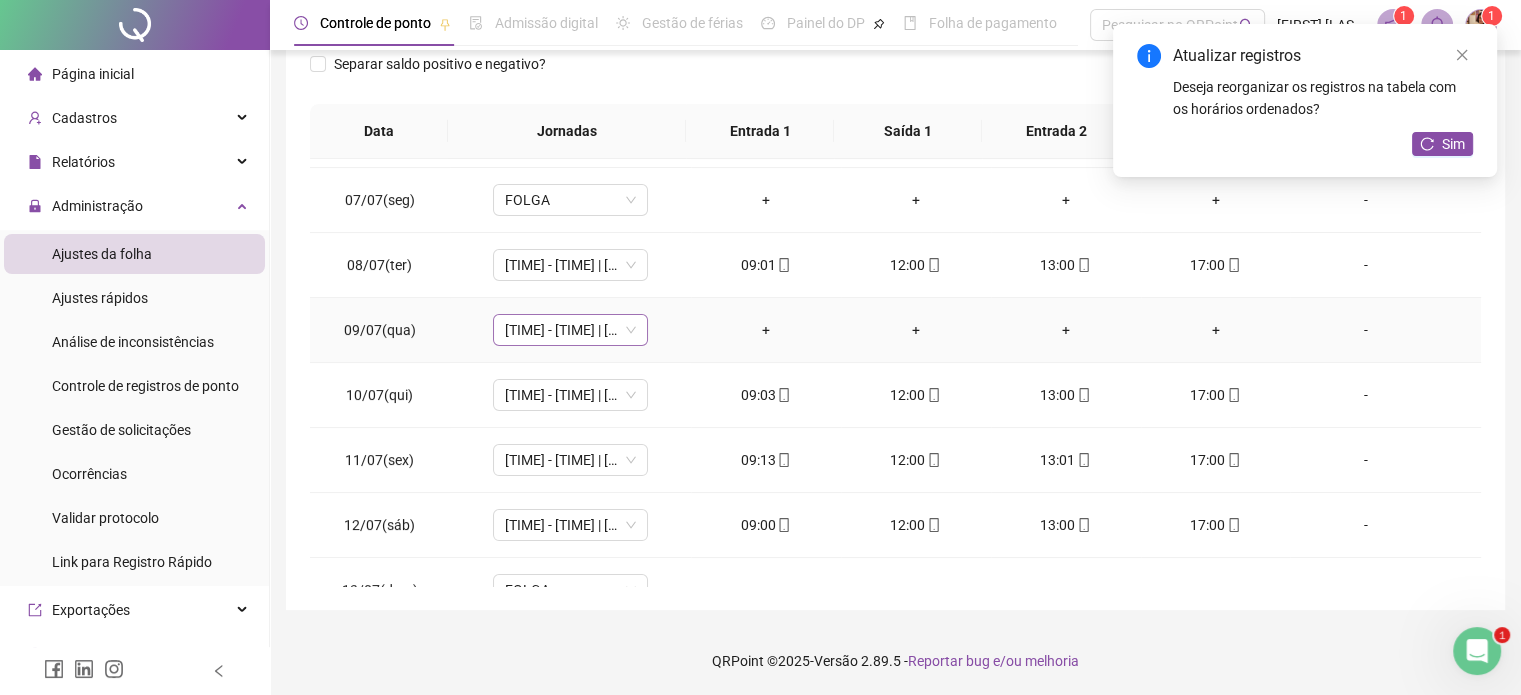 click on "[TIME] - [TIME] | [TIME] - [TIME]" at bounding box center (570, 330) 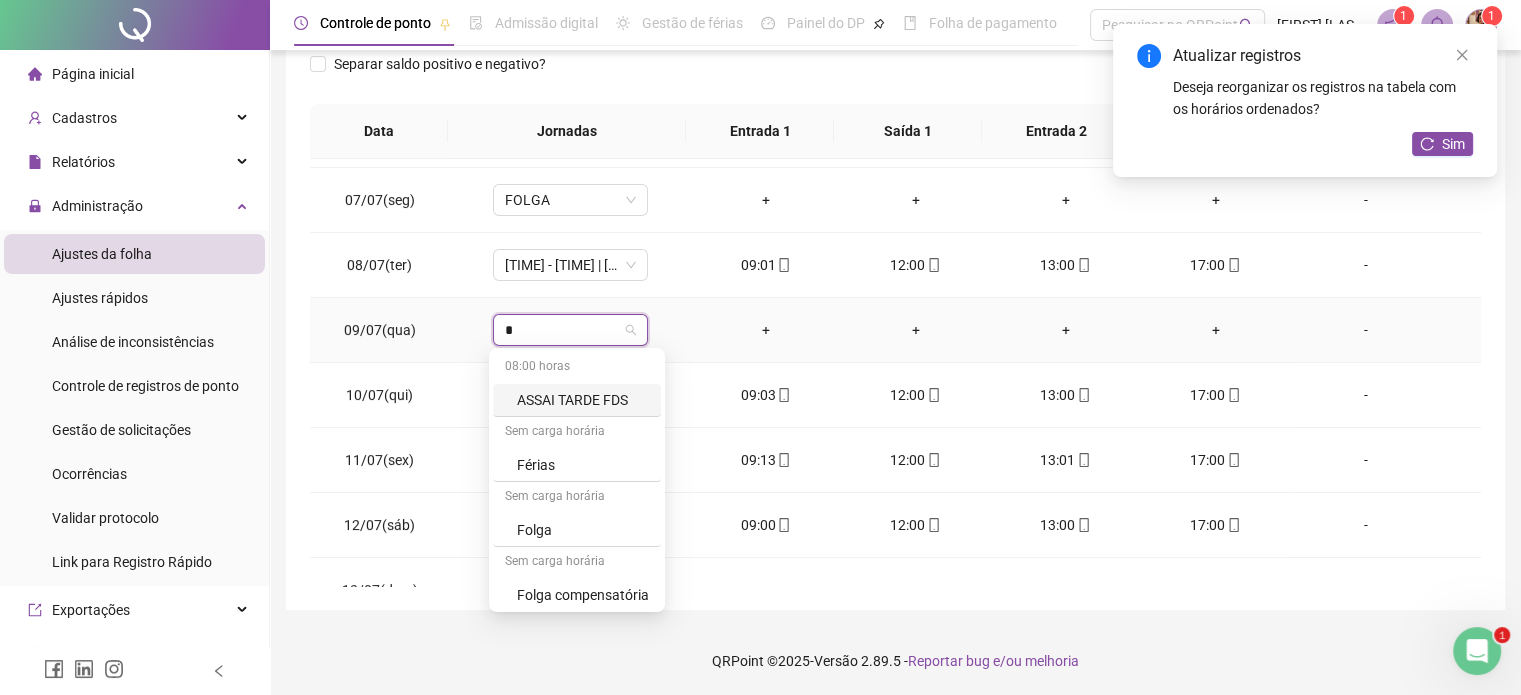 type on "**" 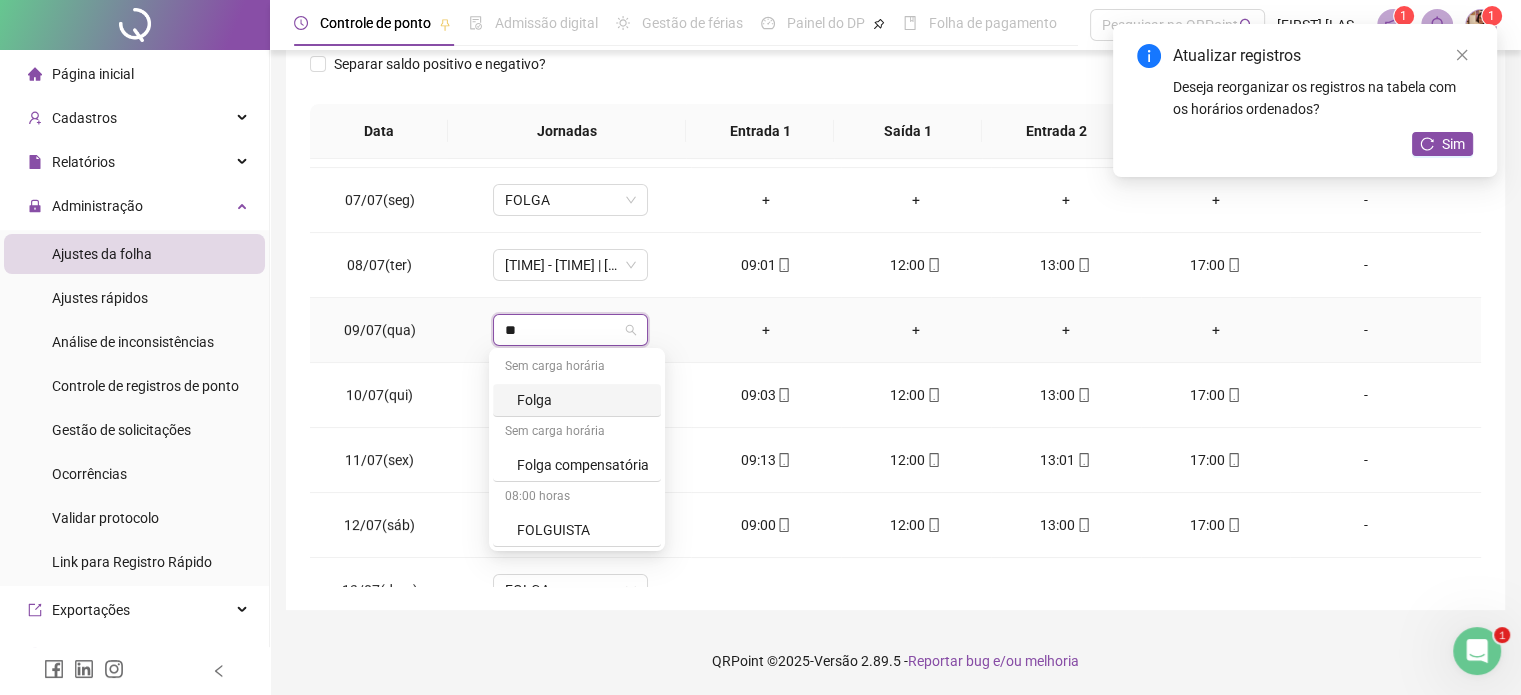 click on "Folga" at bounding box center [583, 400] 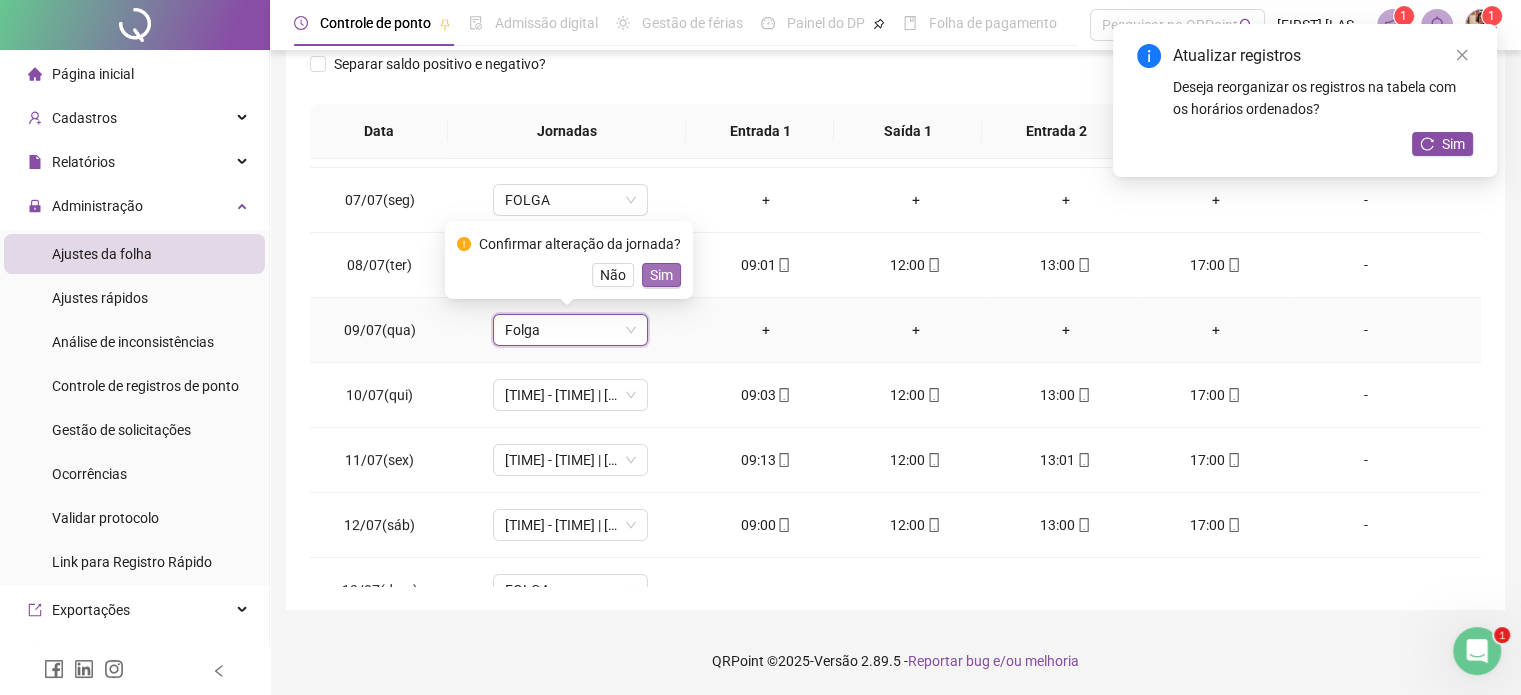 click on "Sim" at bounding box center [661, 275] 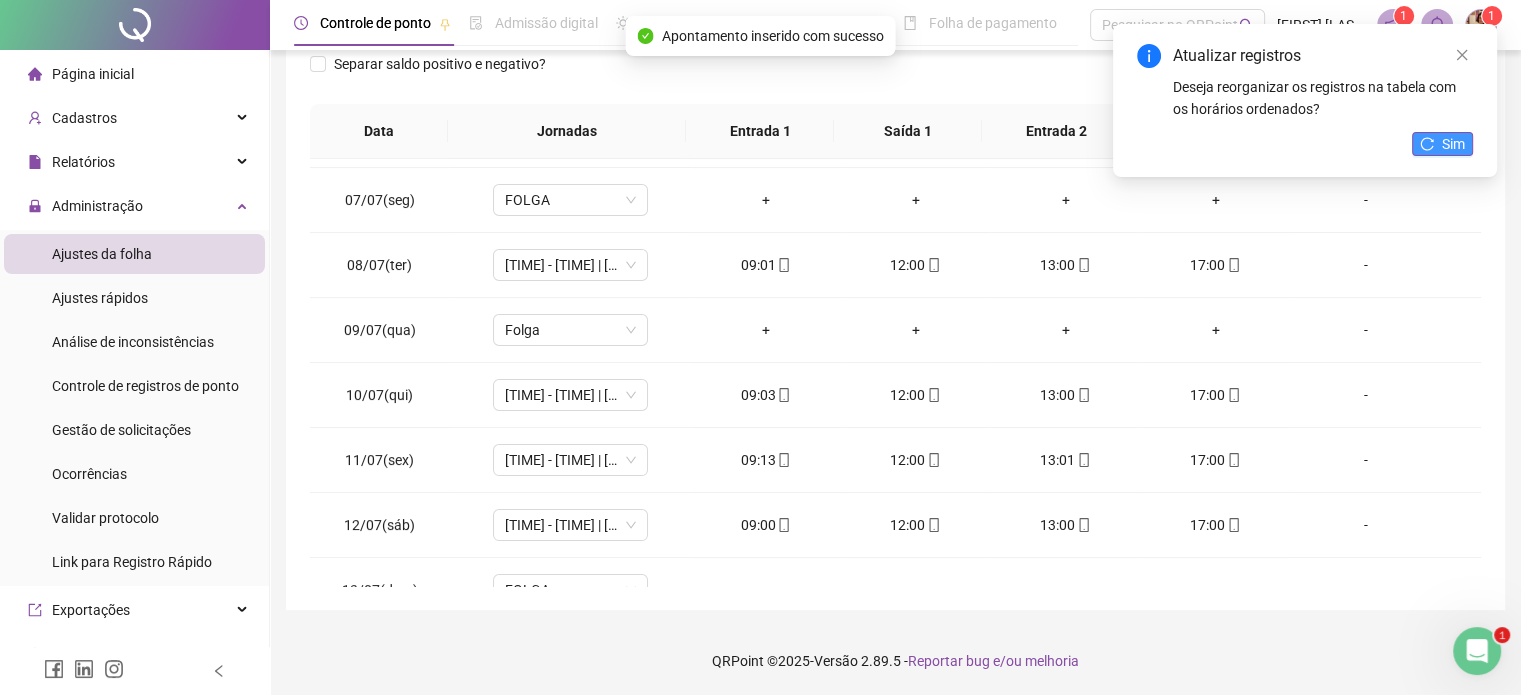 click 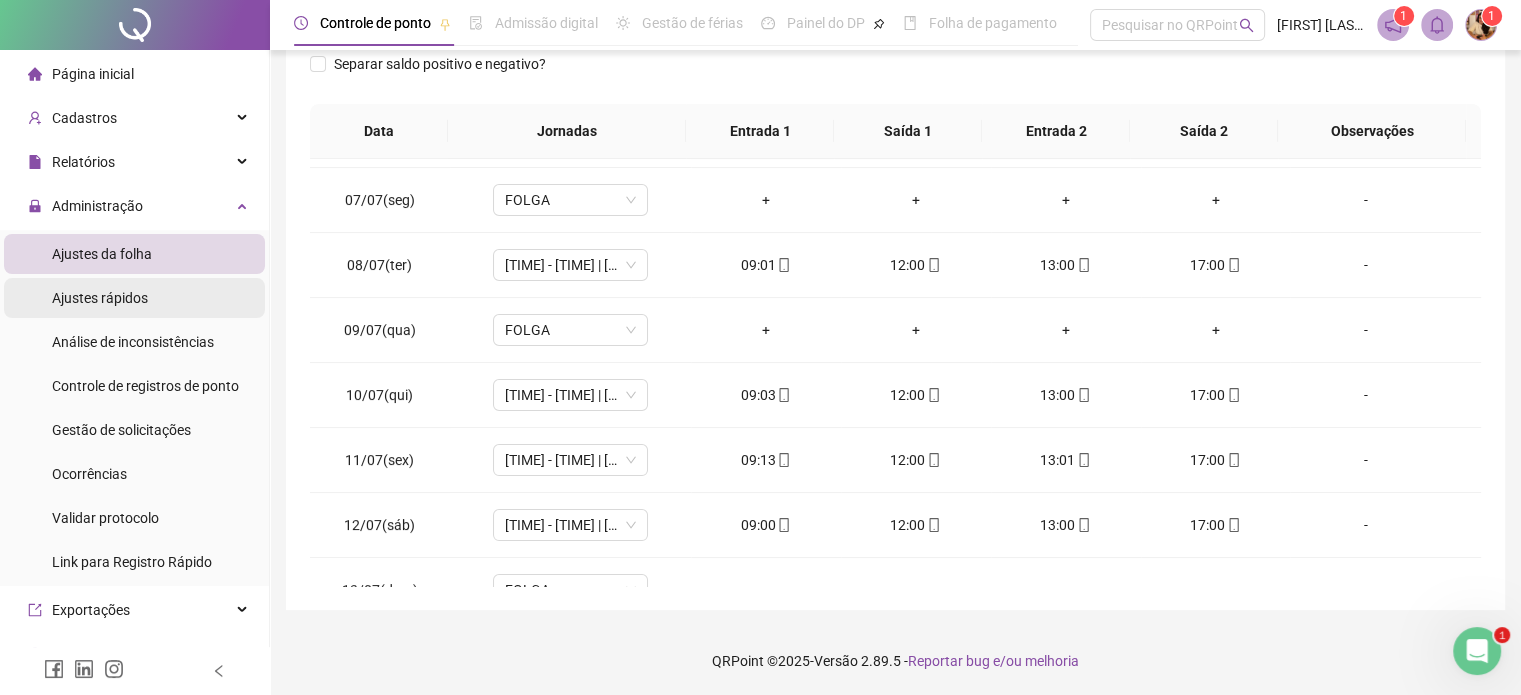 click on "Ajustes rápidos" at bounding box center [100, 298] 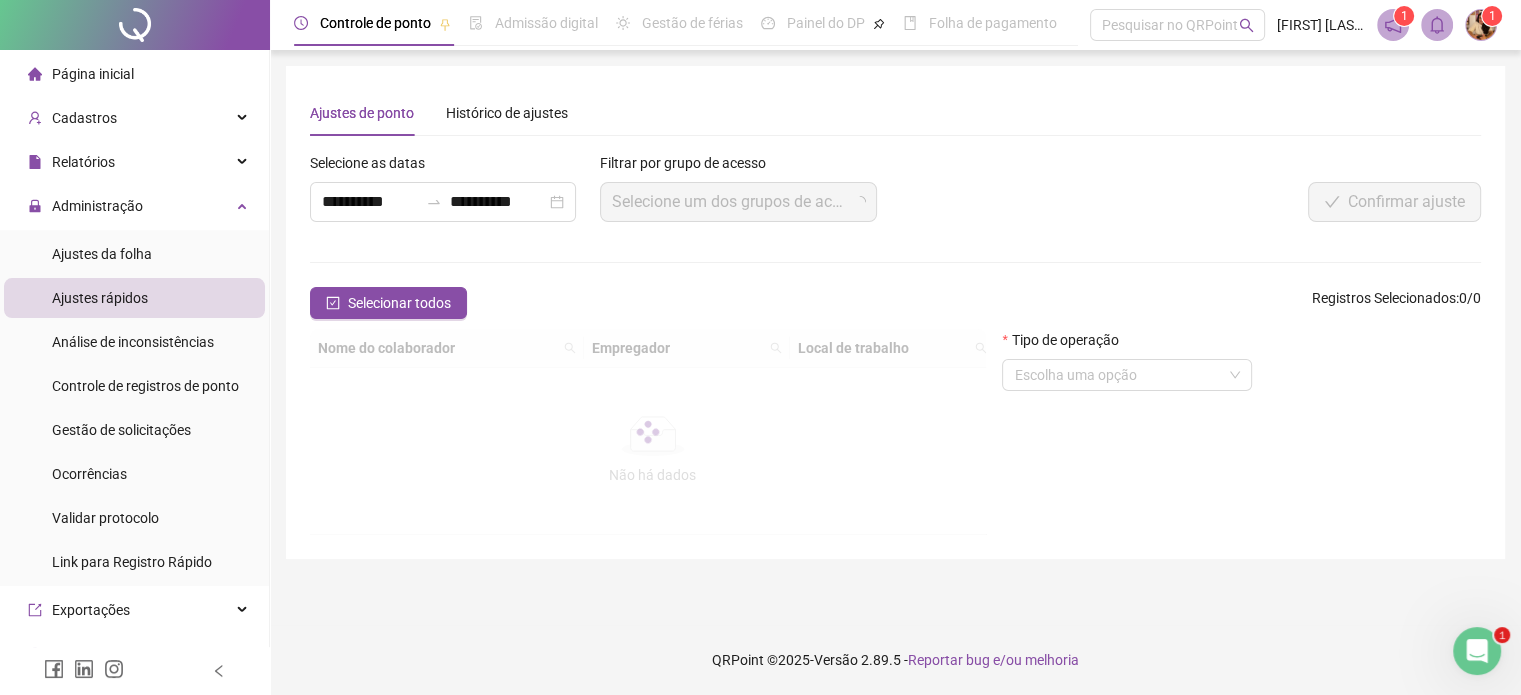 scroll, scrollTop: 0, scrollLeft: 0, axis: both 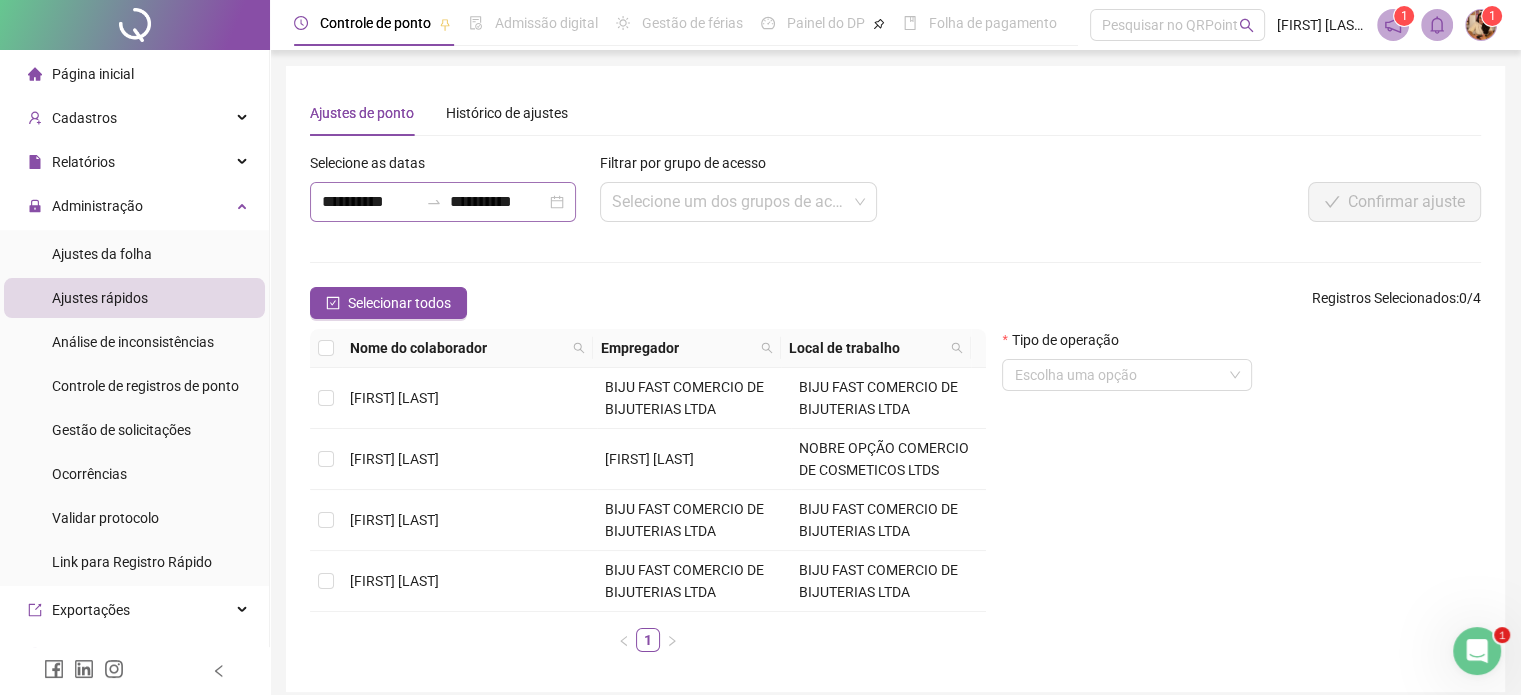 click on "**********" at bounding box center (443, 202) 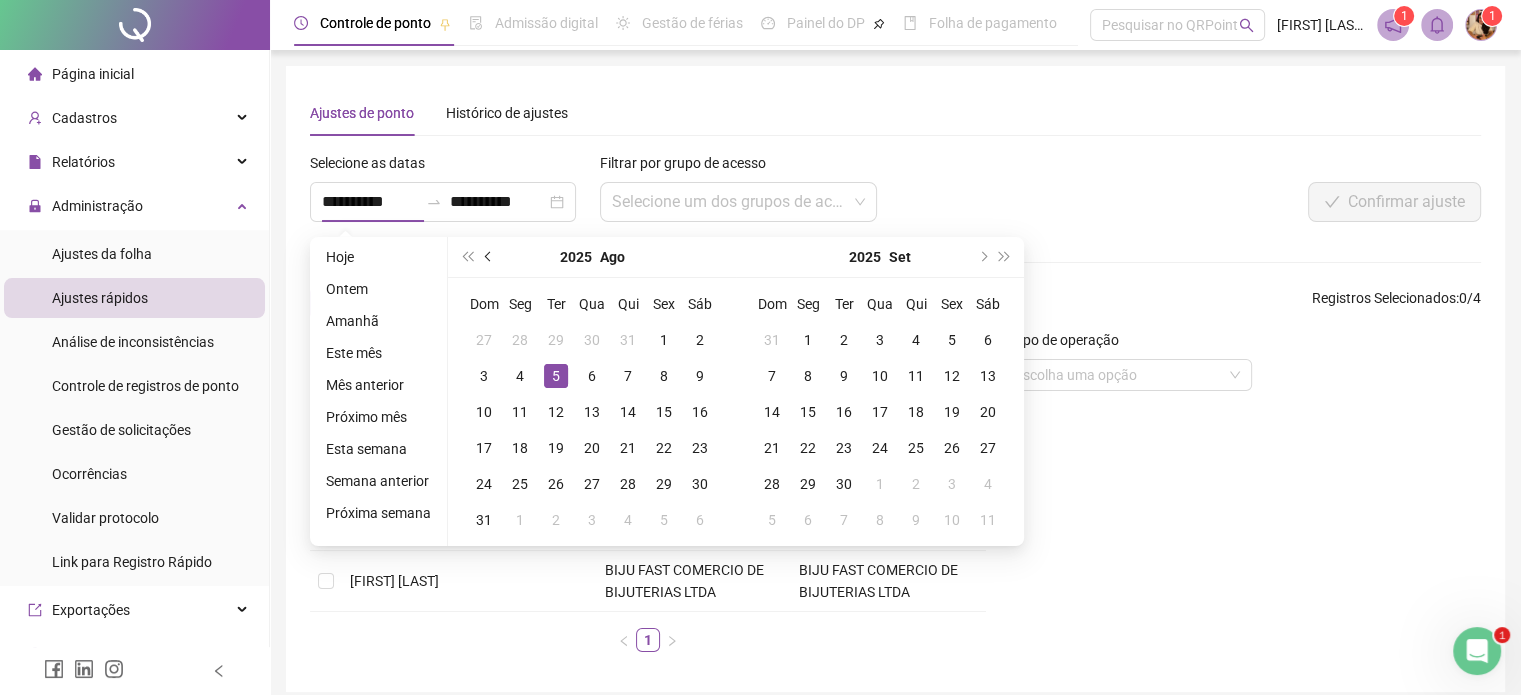 click at bounding box center [489, 257] 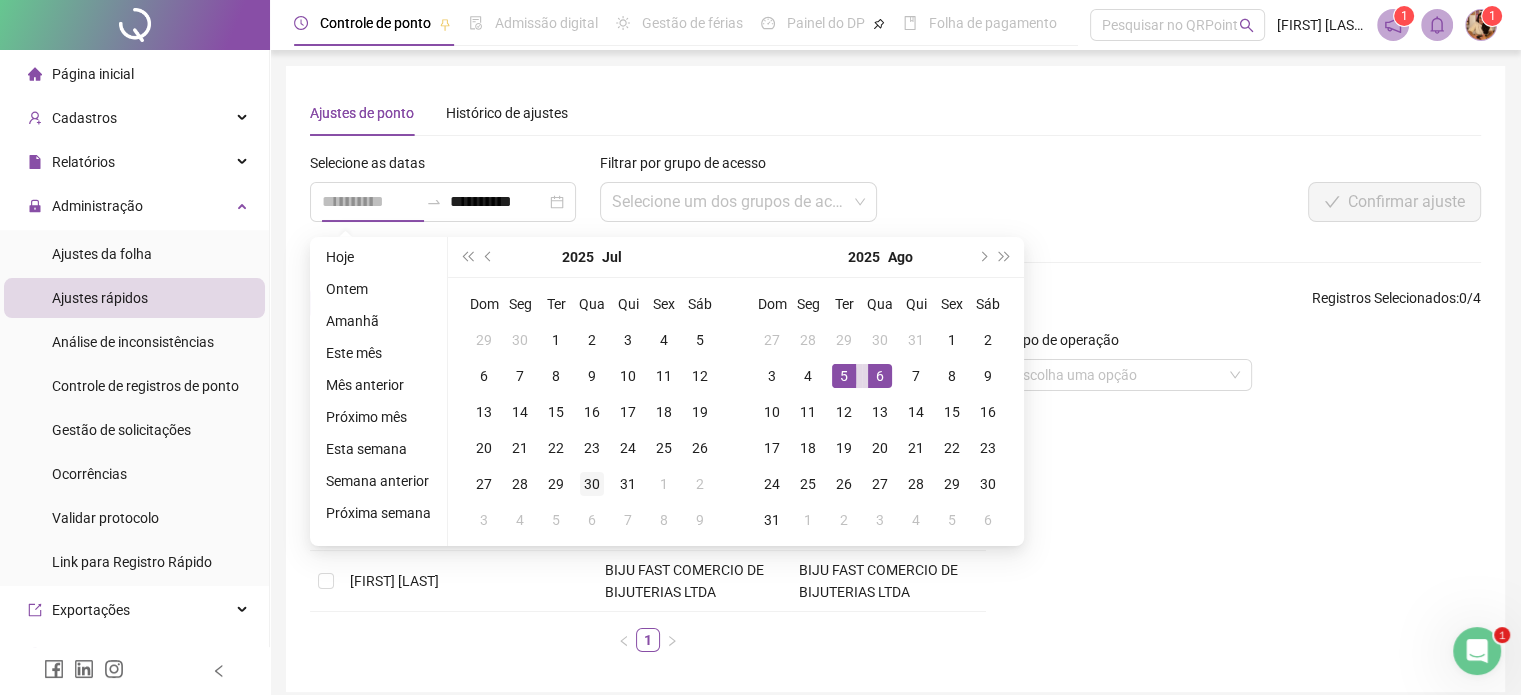 type on "**********" 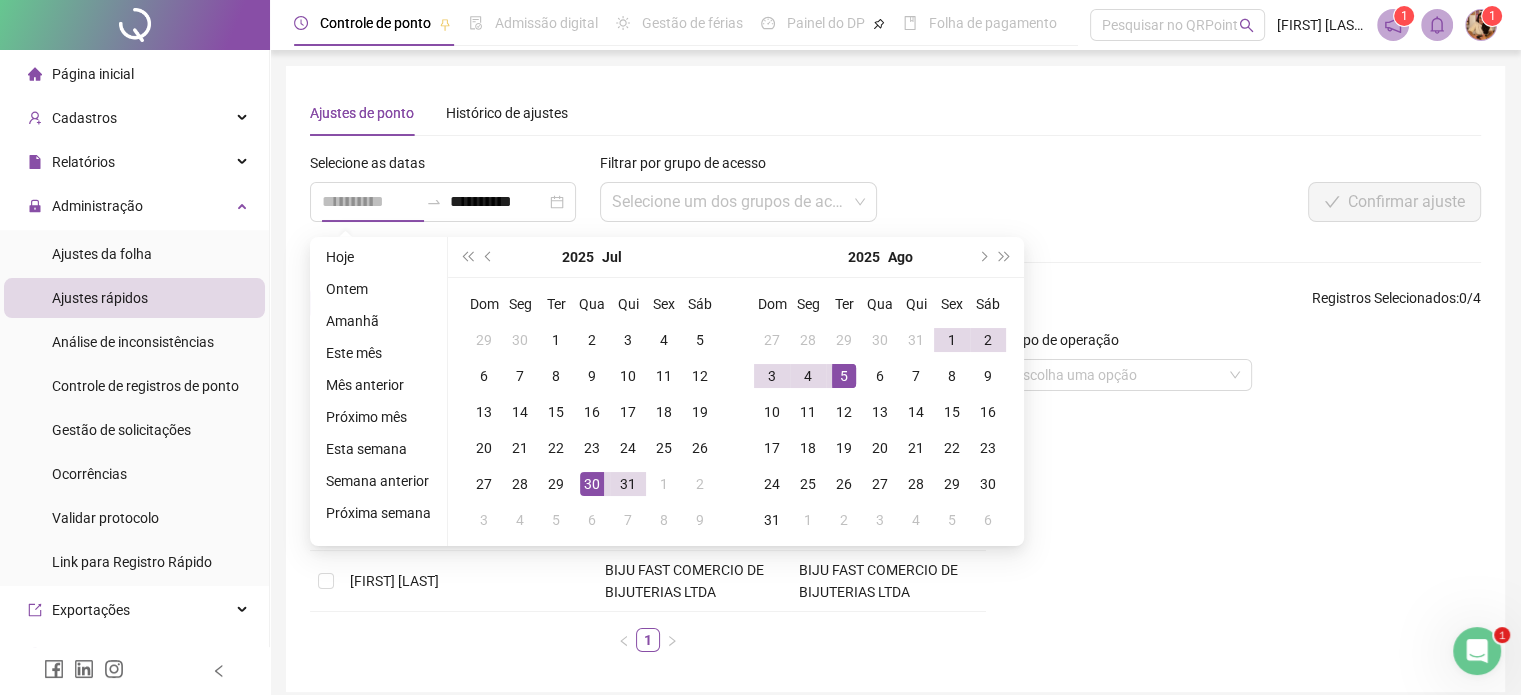 click on "30" at bounding box center (592, 484) 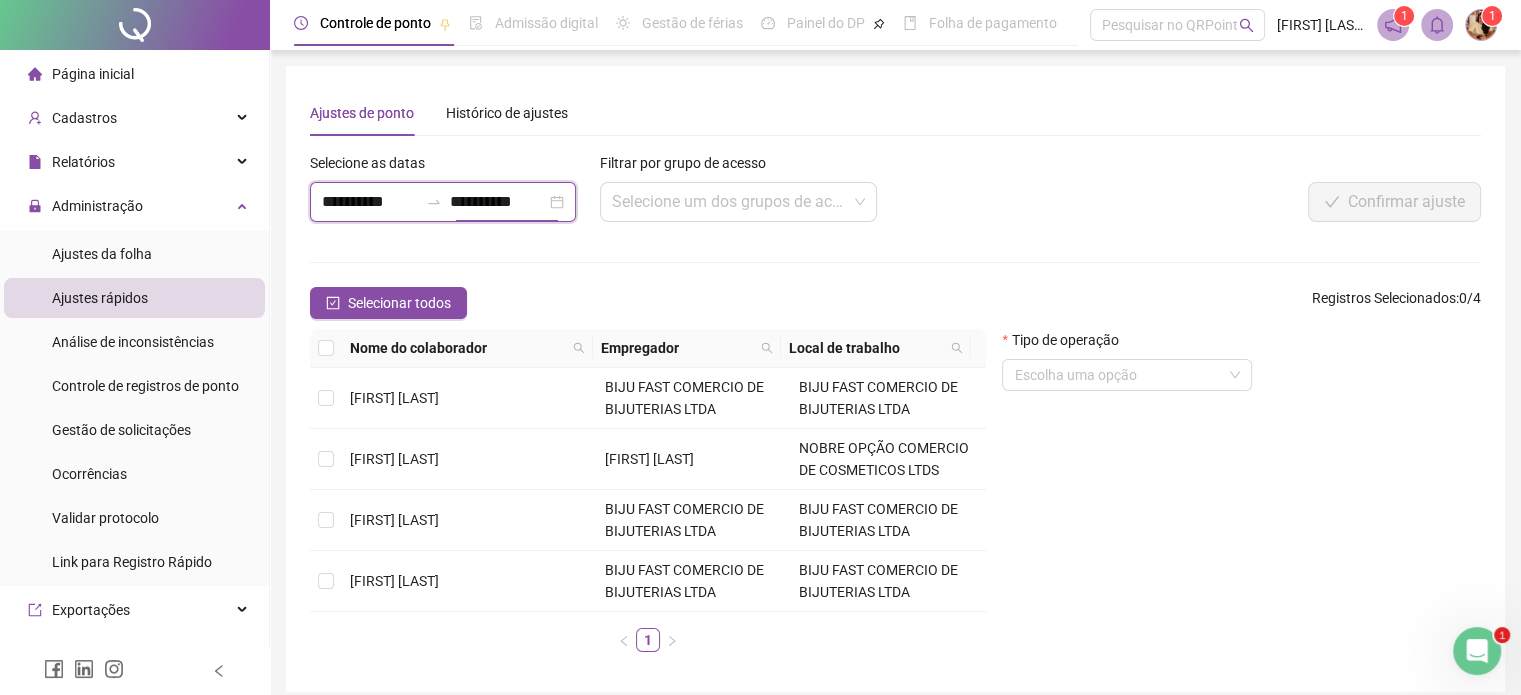 click on "**********" at bounding box center [498, 202] 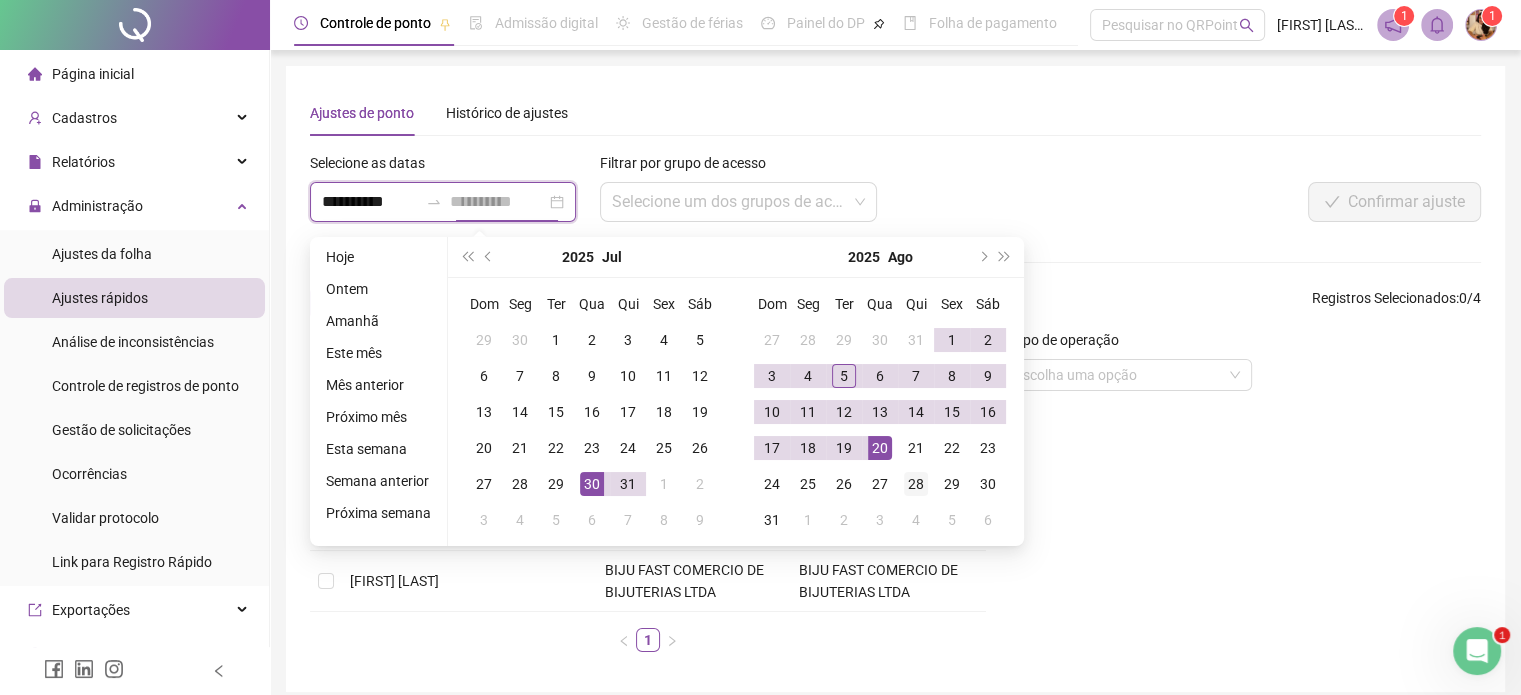 type on "**********" 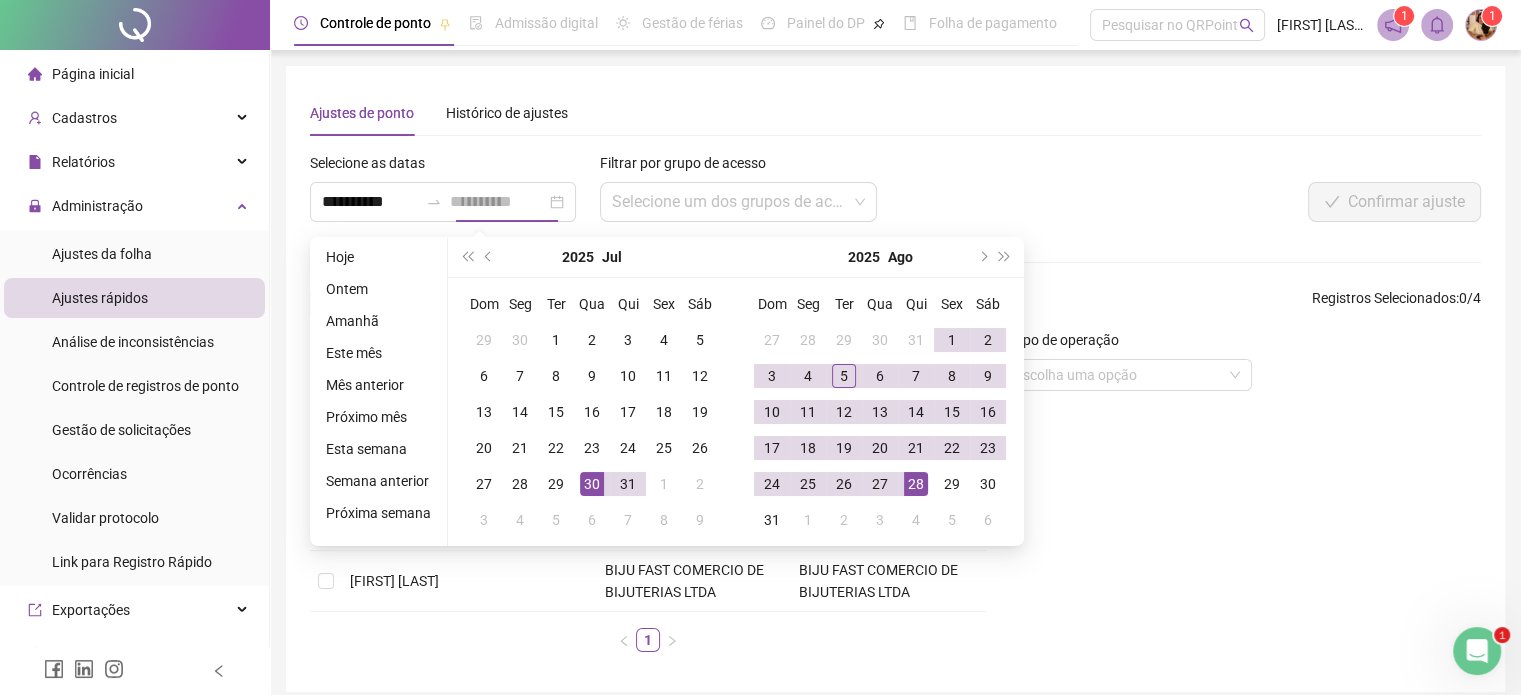 click on "28" at bounding box center [916, 484] 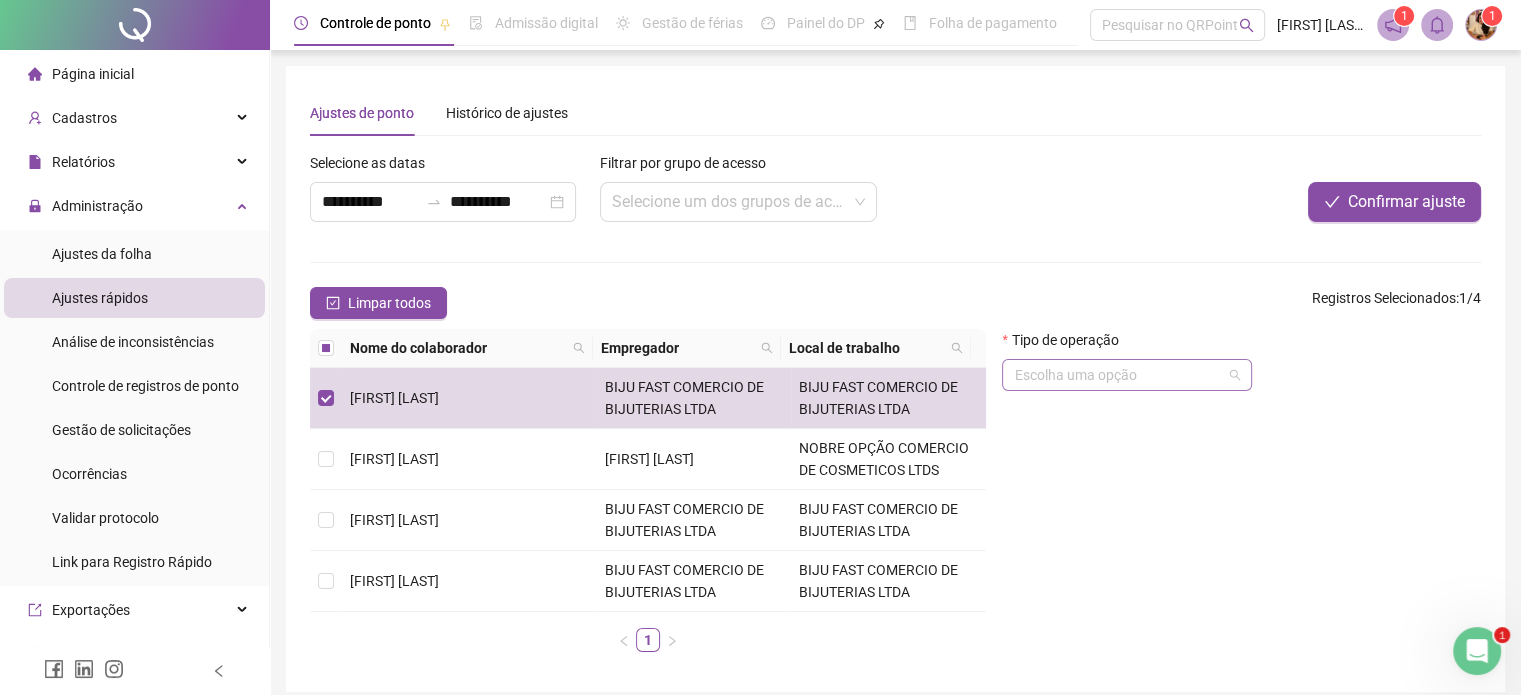 click at bounding box center [1118, 375] 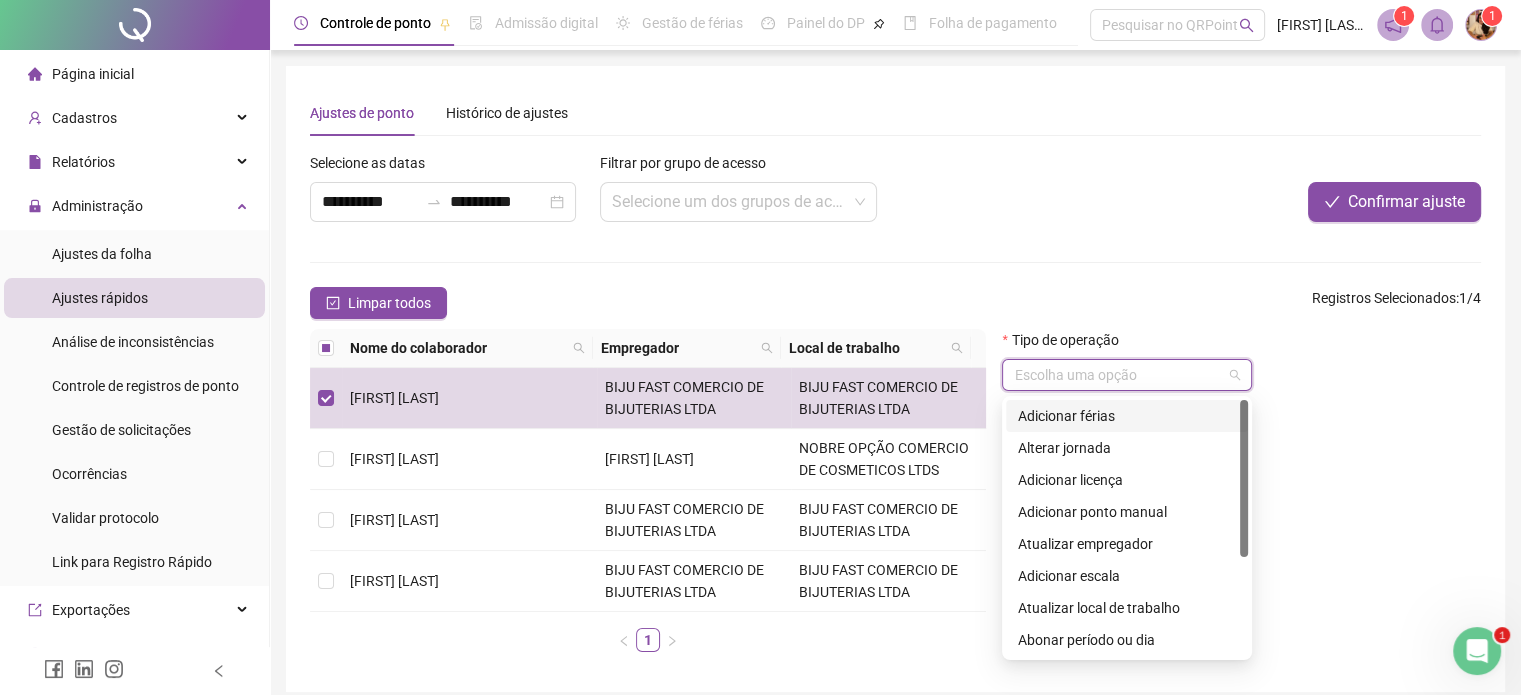 click on "Adicionar férias" at bounding box center [1127, 416] 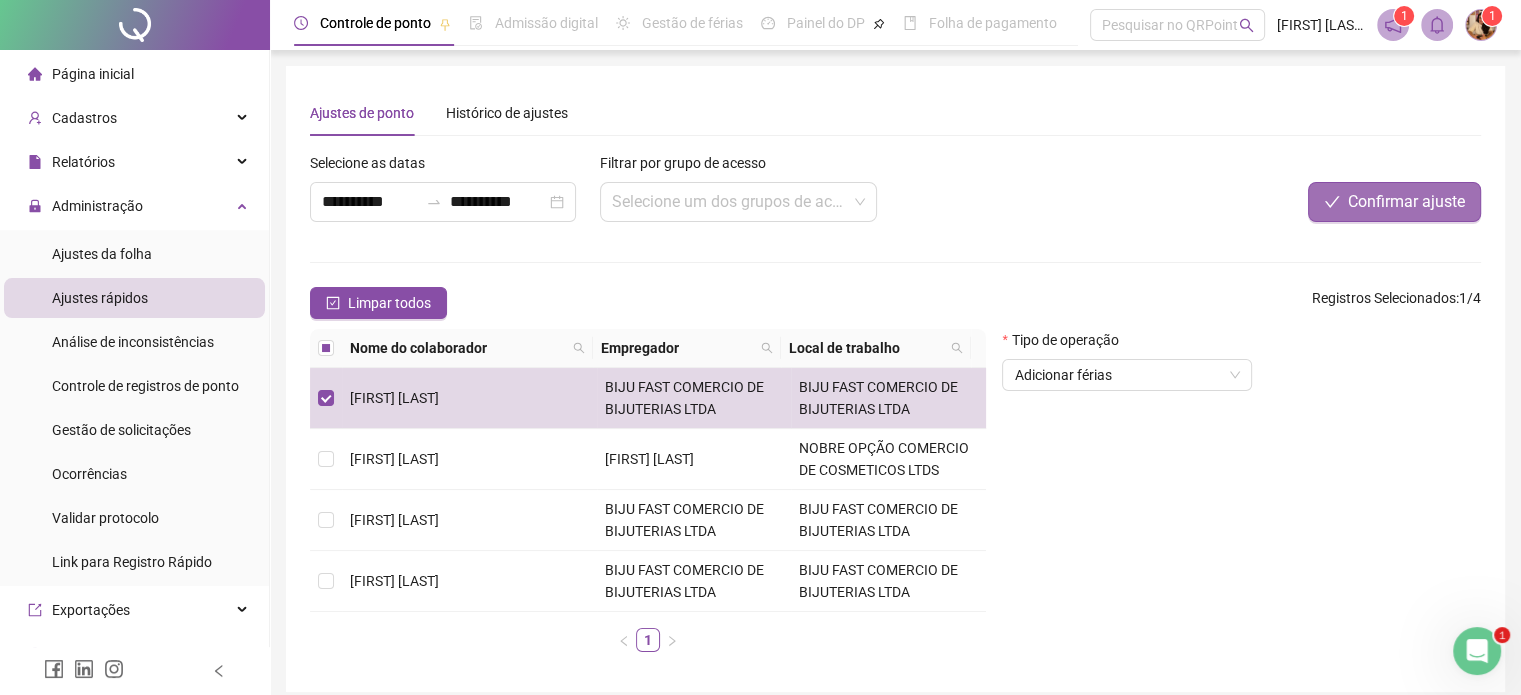 click on "Confirmar ajuste" at bounding box center [1406, 202] 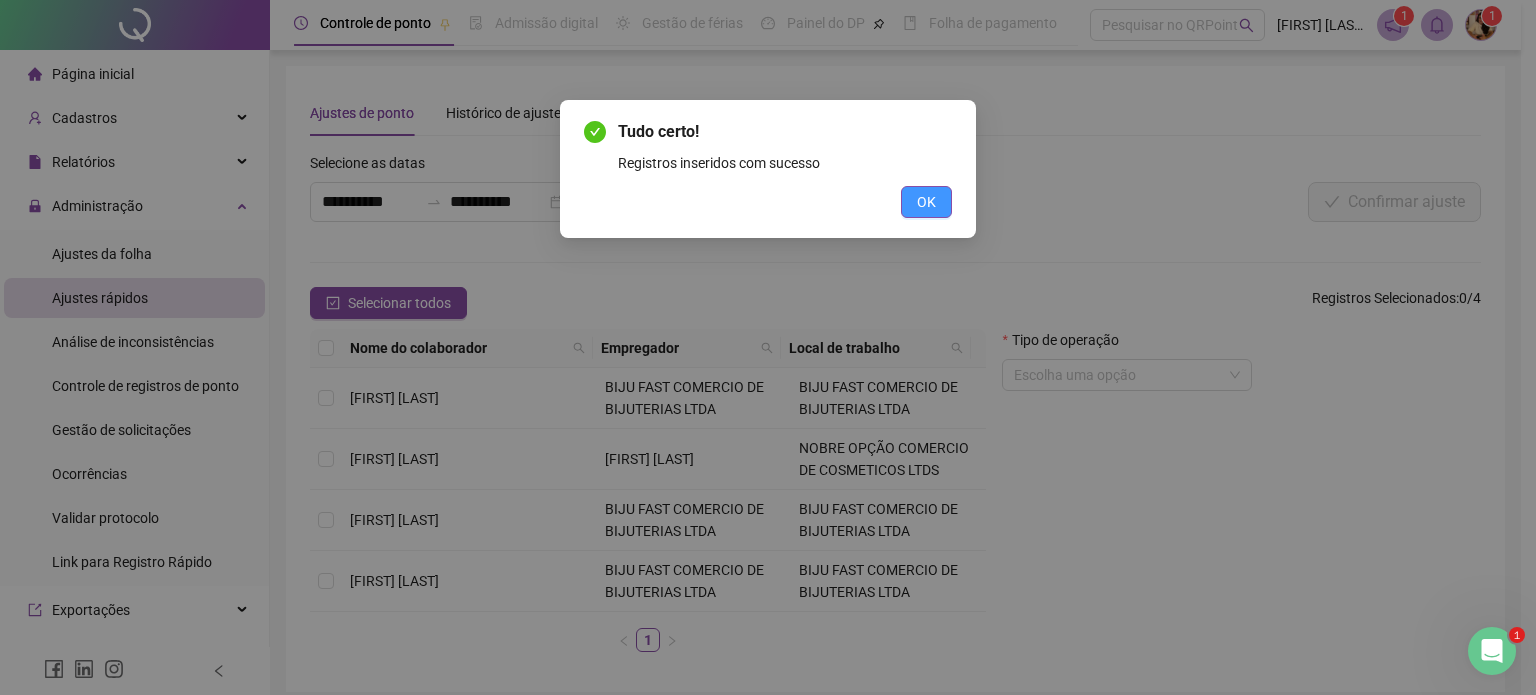 click on "OK" at bounding box center [926, 202] 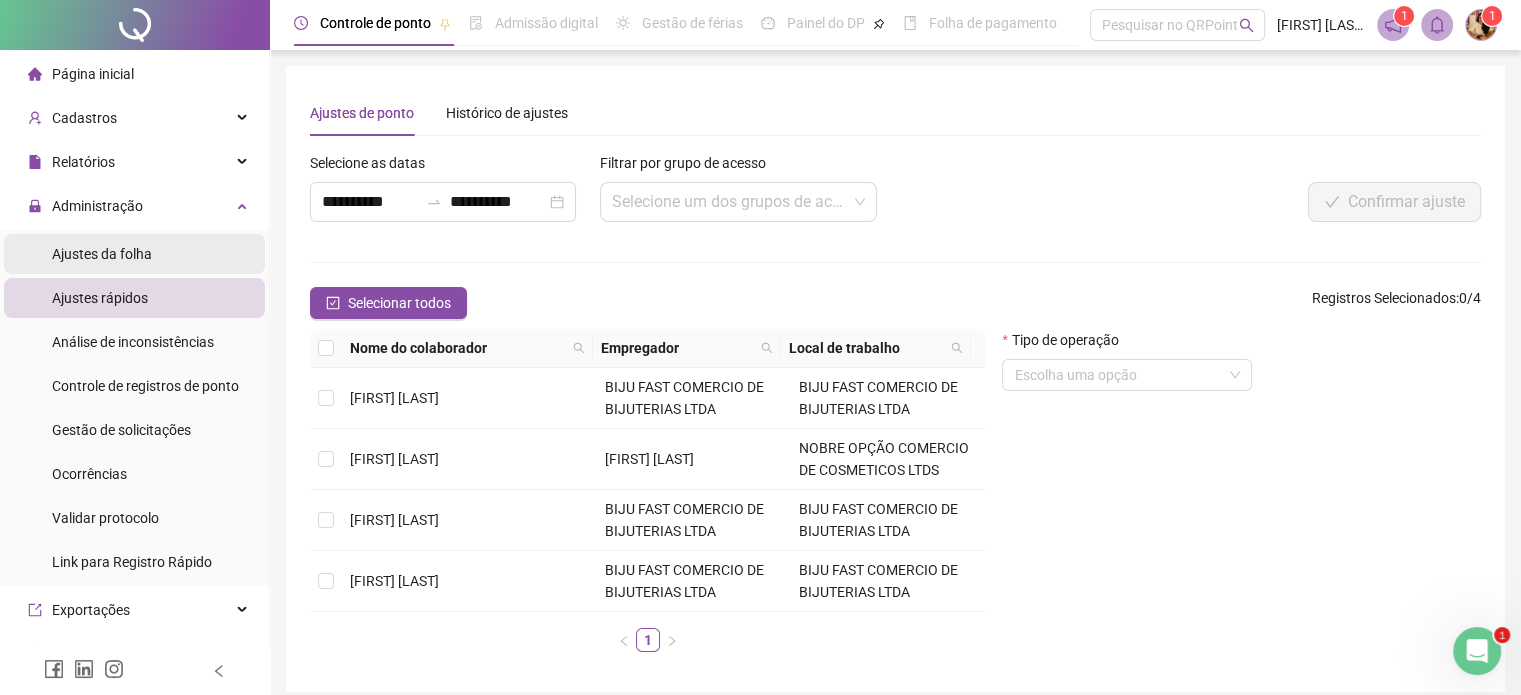 click on "Ajustes da folha" at bounding box center (102, 254) 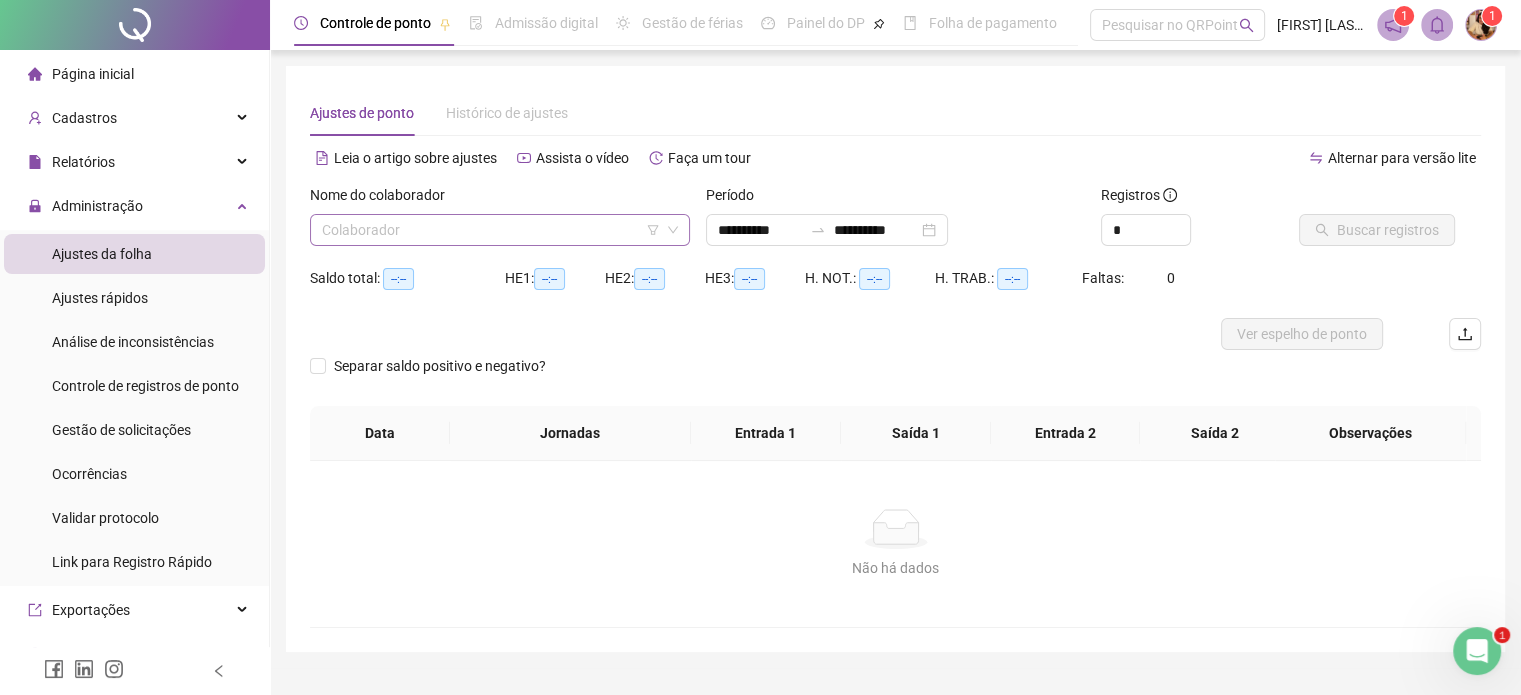 click at bounding box center (491, 230) 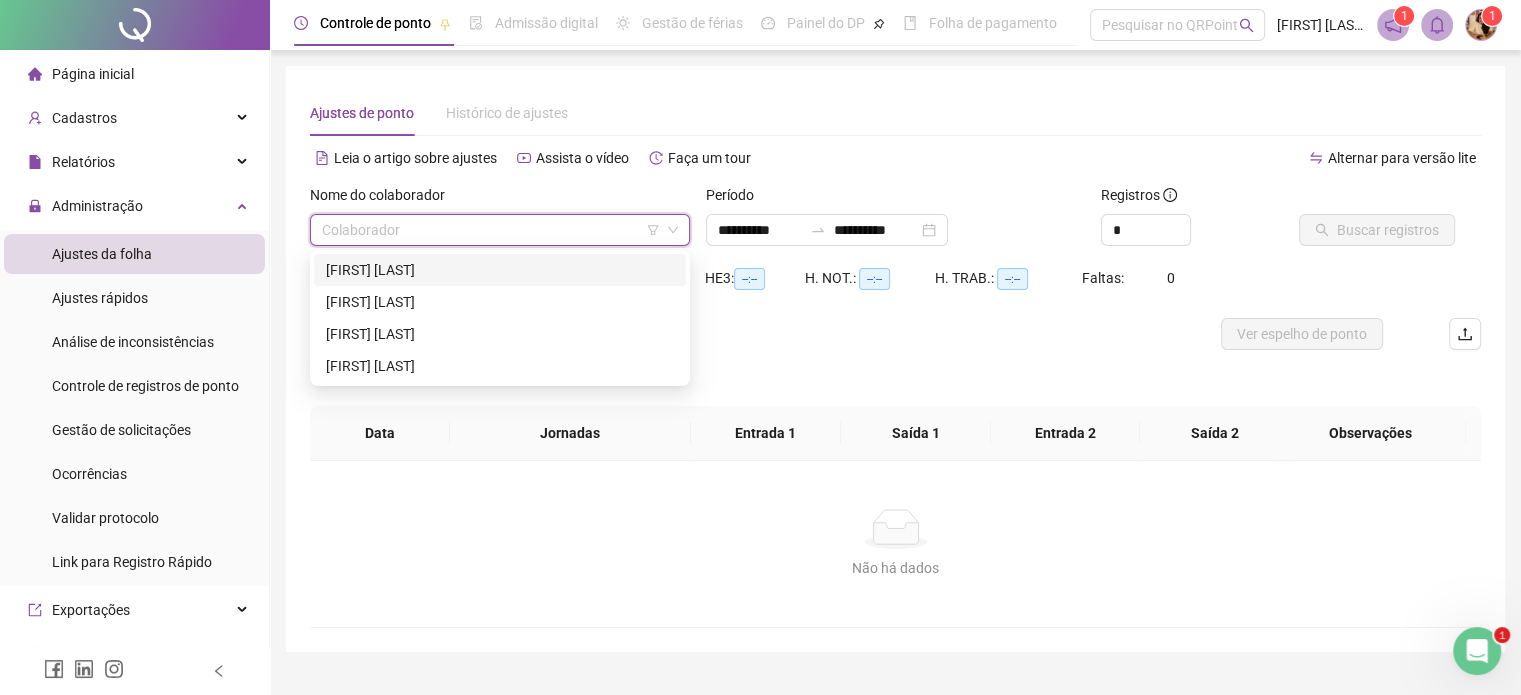 click on "[FIRST] [LAST]" at bounding box center (500, 270) 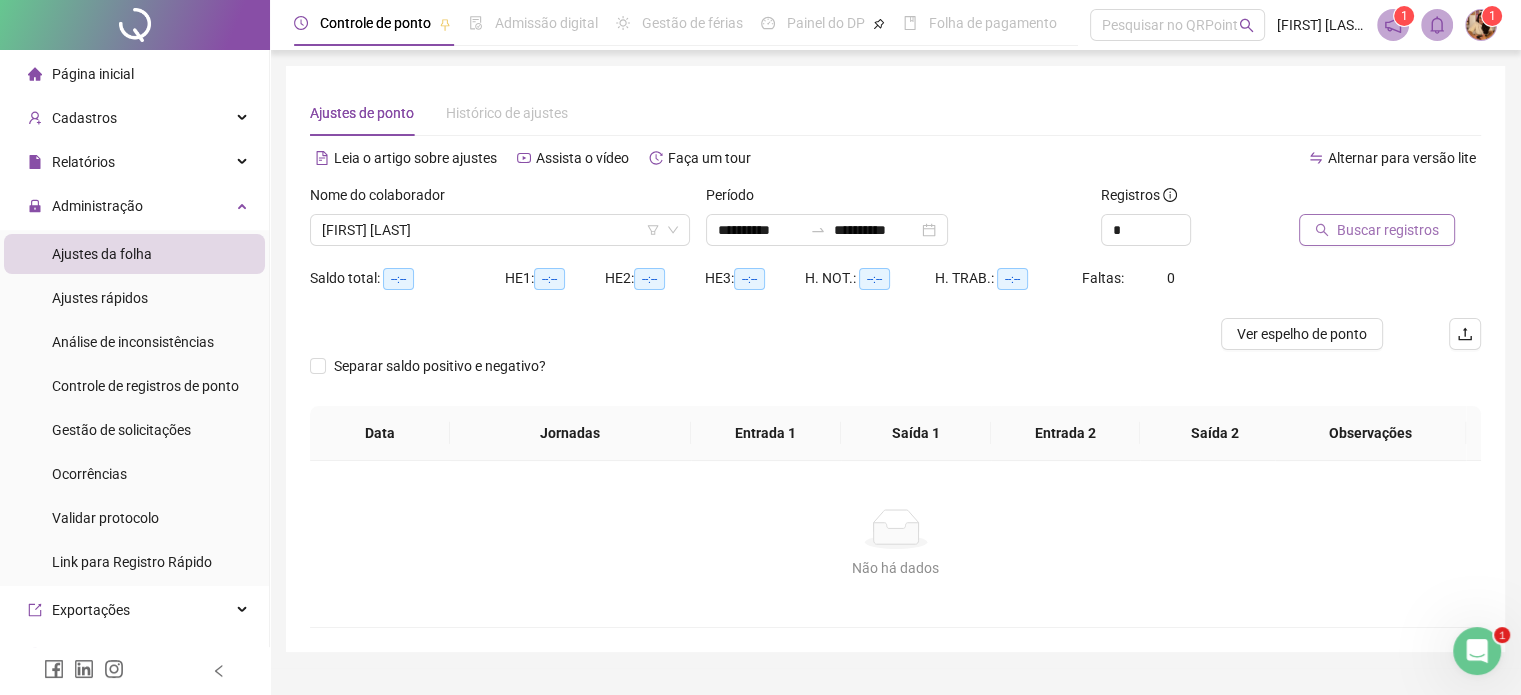 click on "Buscar registros" at bounding box center (1388, 230) 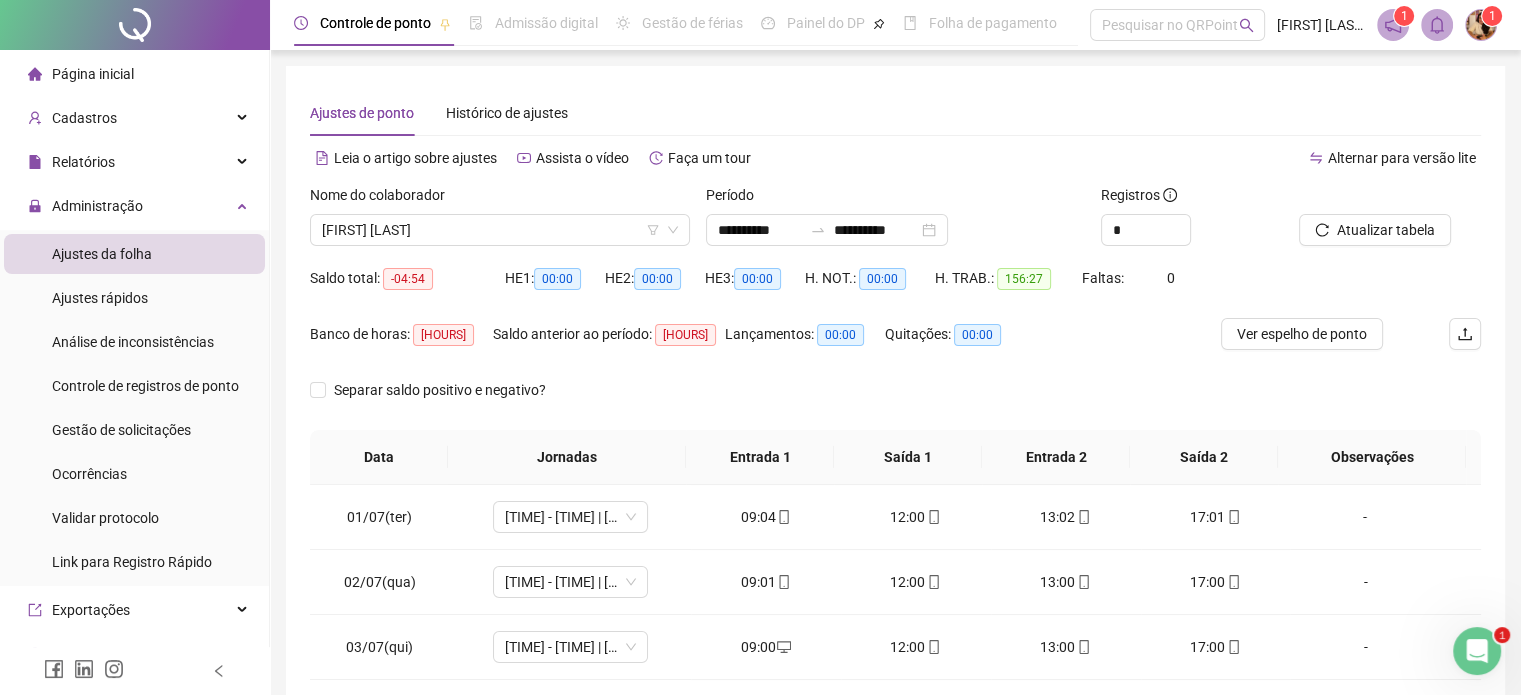 click on "Ver espelho de ponto" at bounding box center [1302, 334] 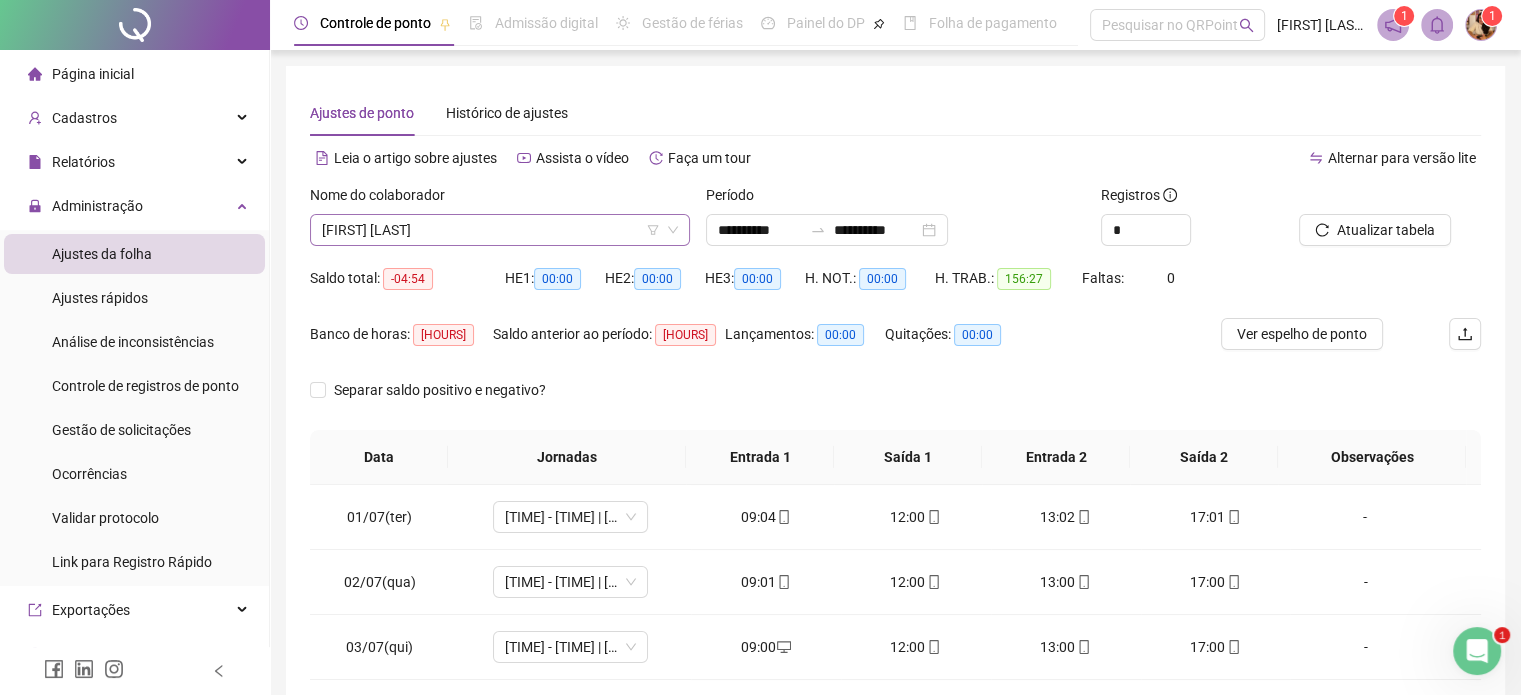 click on "[FIRST] [LAST]" at bounding box center (500, 230) 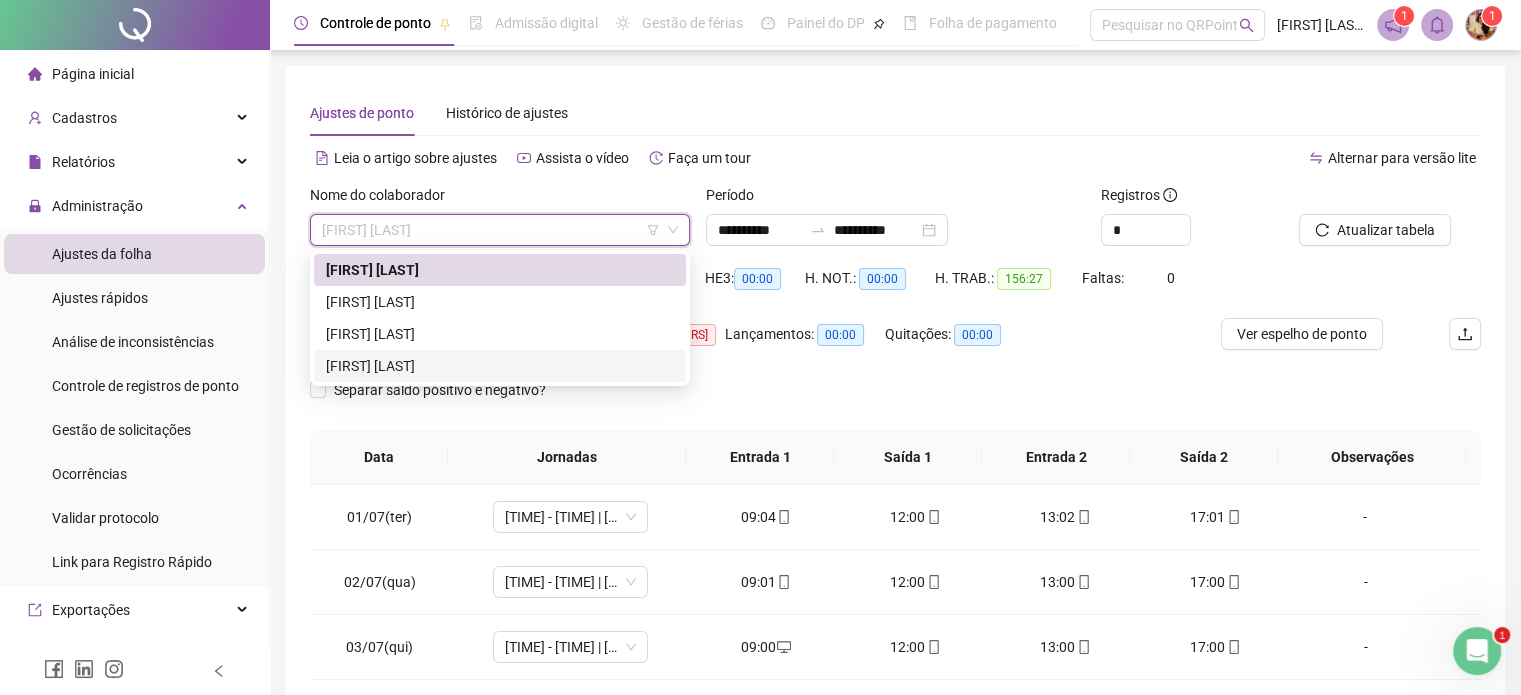 click on "[FIRST] [LAST]" at bounding box center [500, 366] 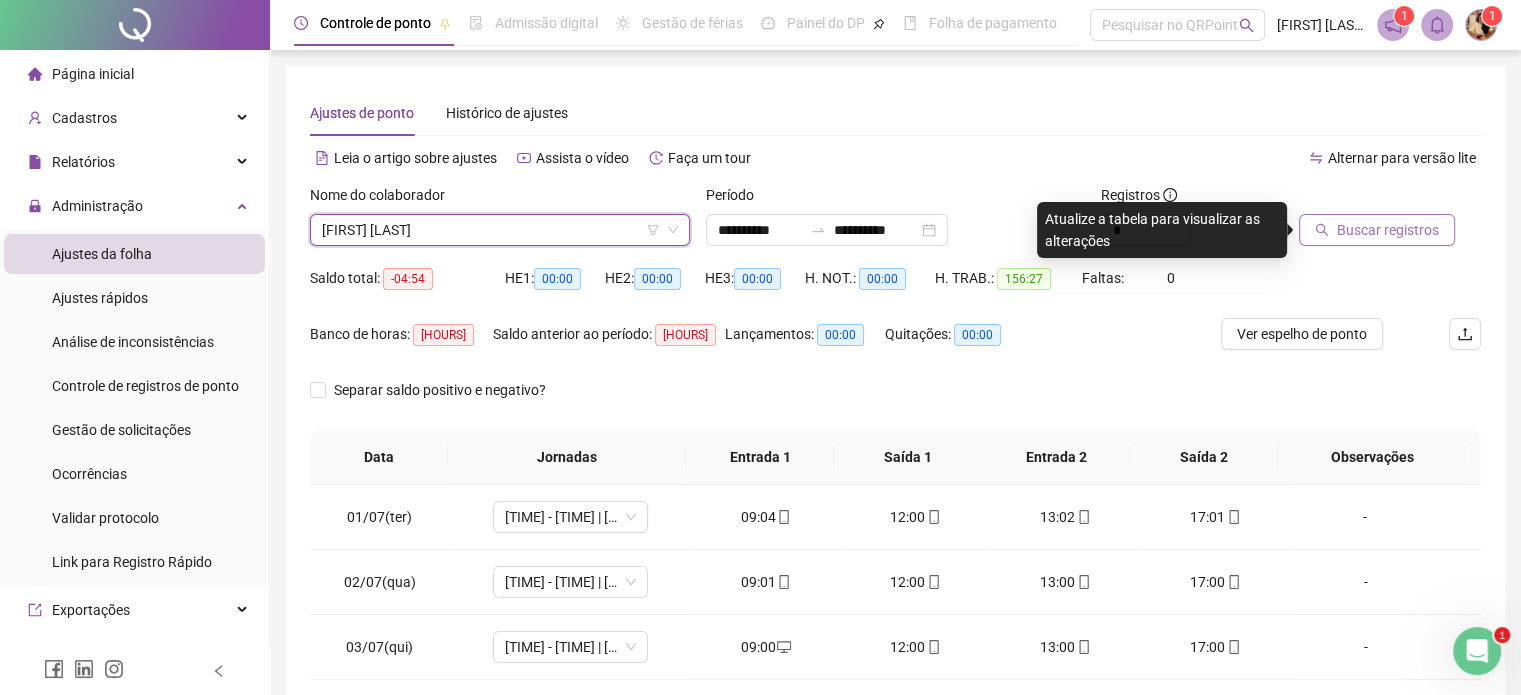 click on "Buscar registros" at bounding box center [1377, 230] 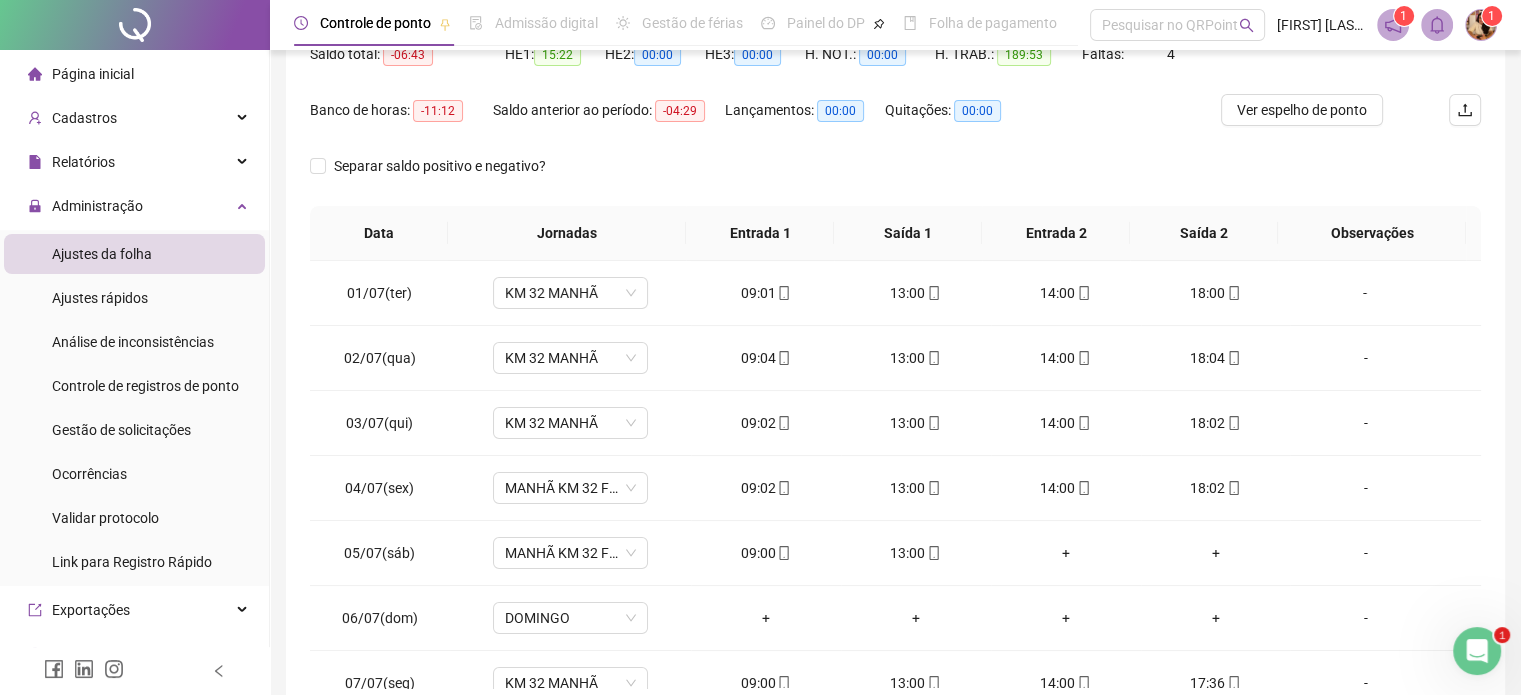 scroll, scrollTop: 326, scrollLeft: 0, axis: vertical 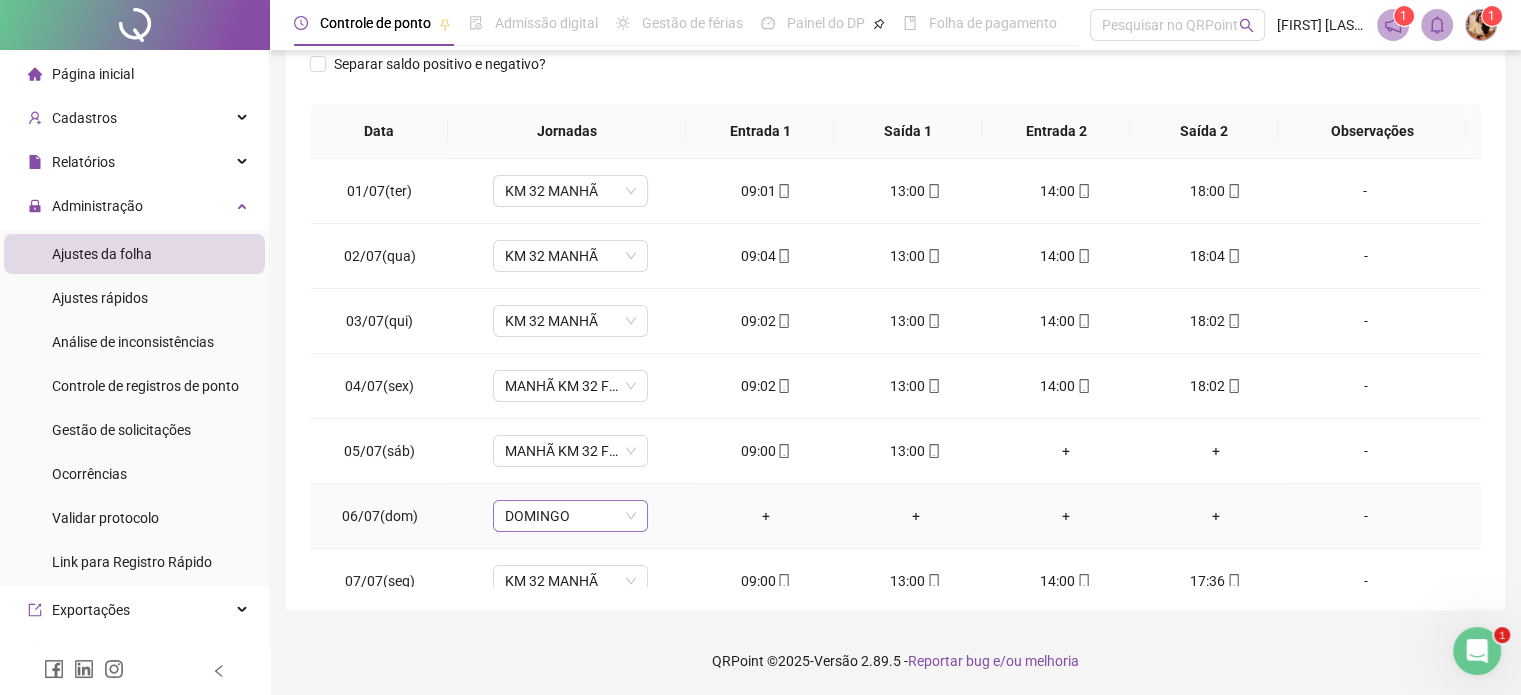 click on "DOMINGO" at bounding box center (570, 516) 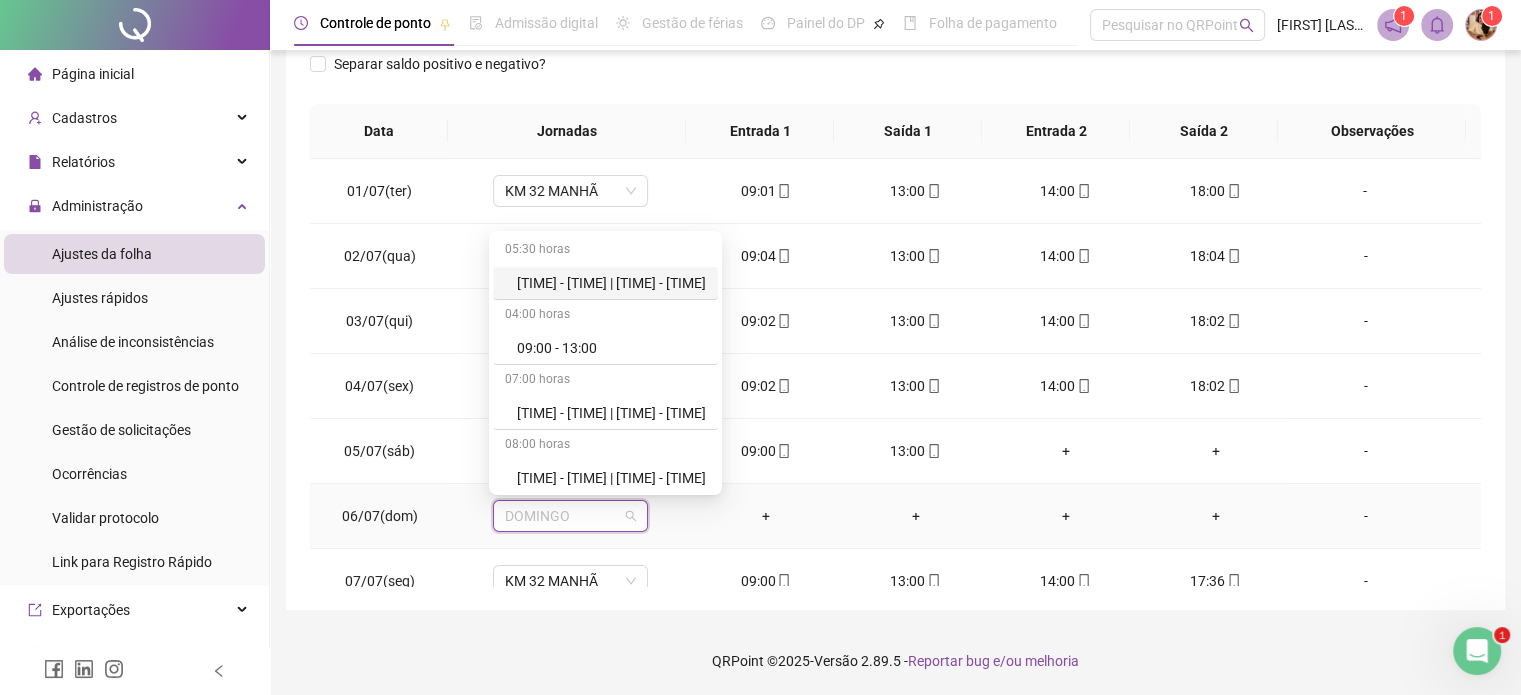 type on "*" 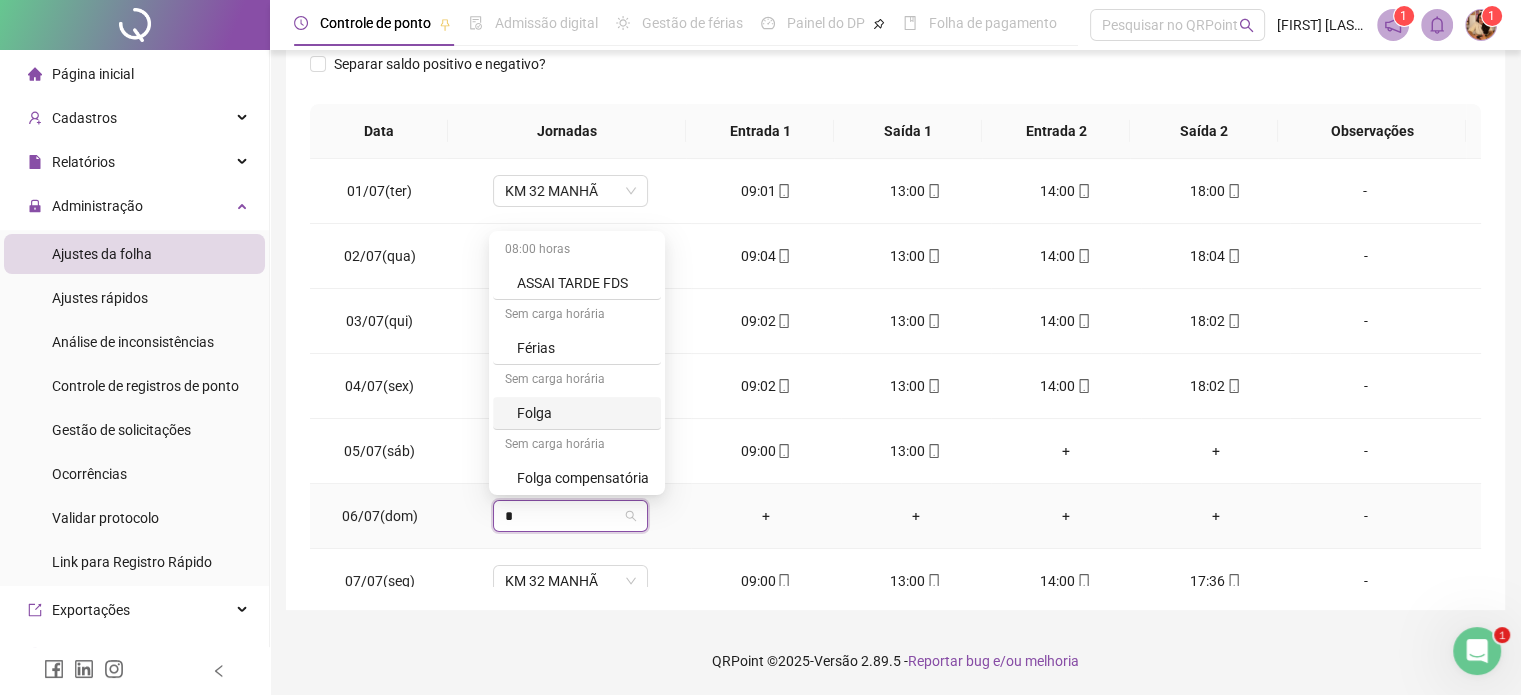 click on "Folga" at bounding box center (583, 413) 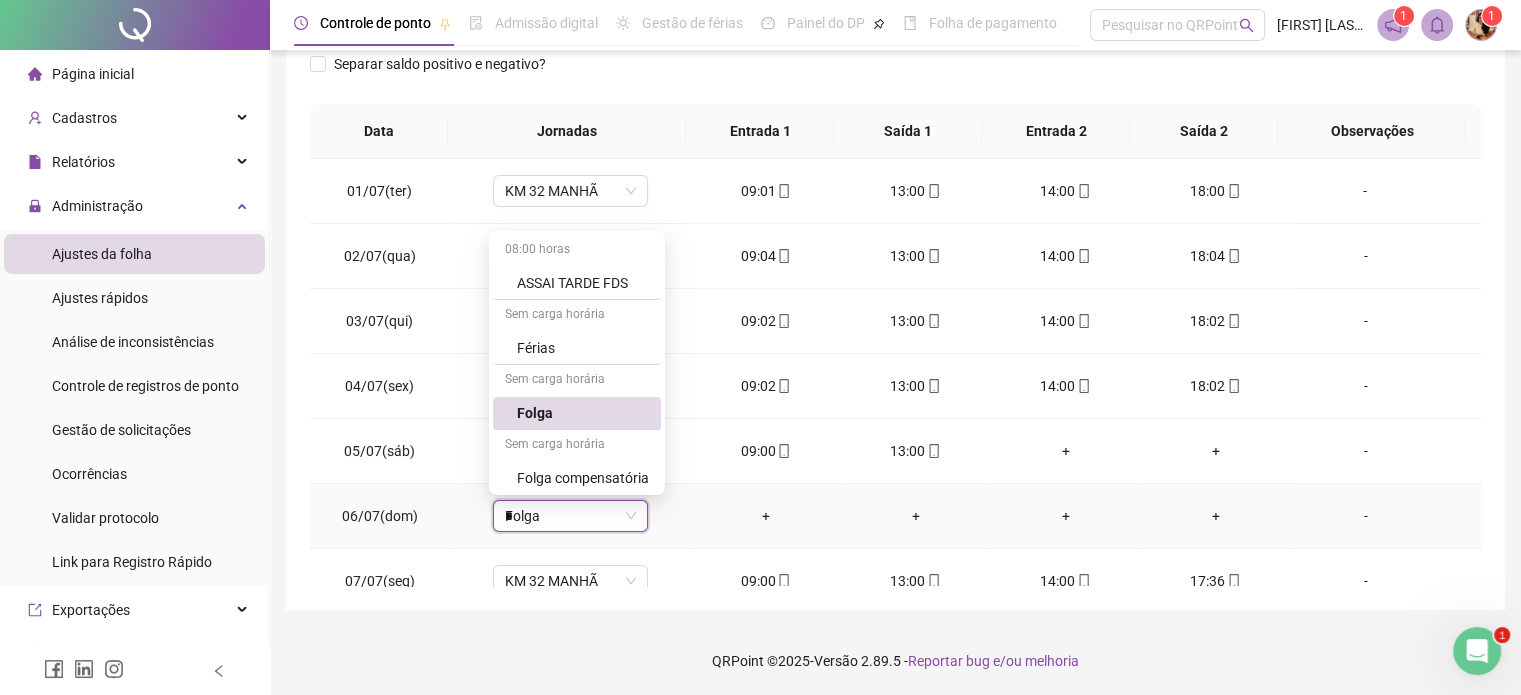 type 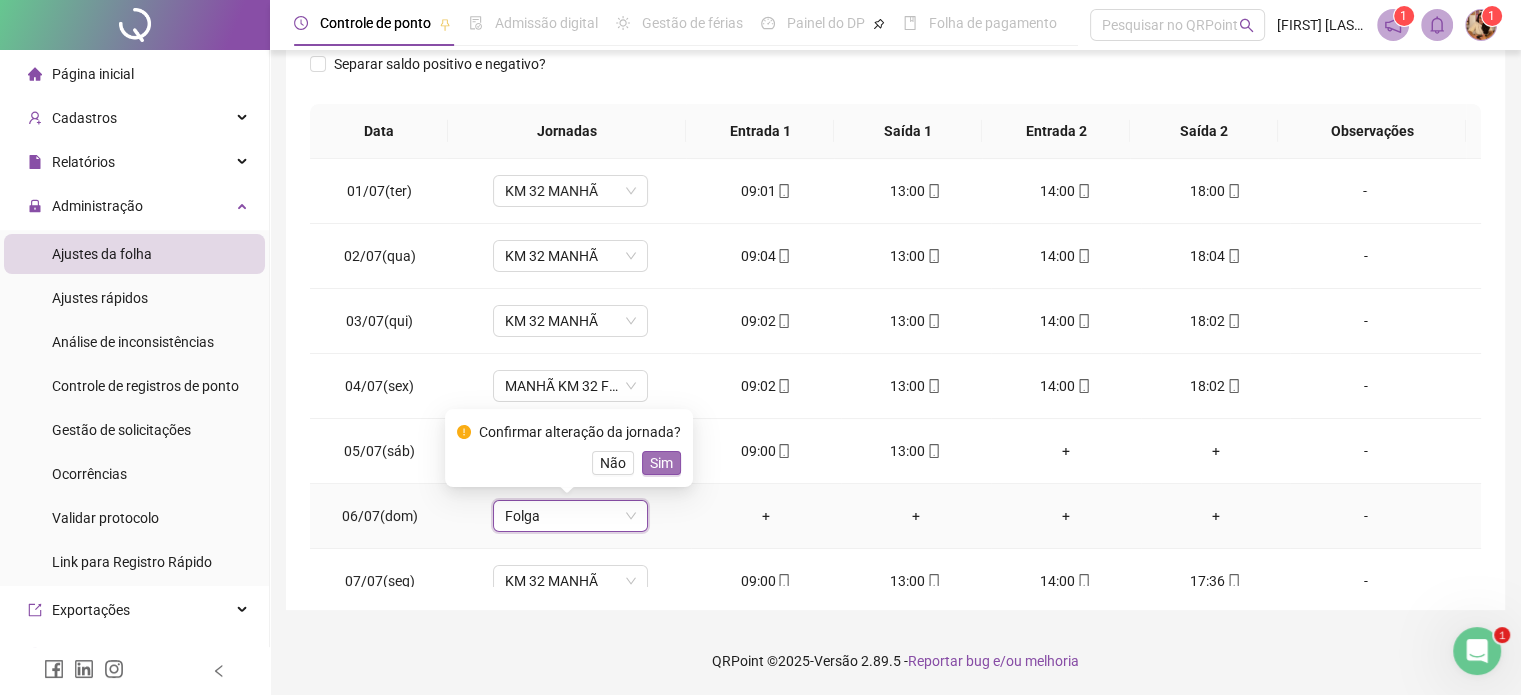 click on "Sim" at bounding box center [661, 463] 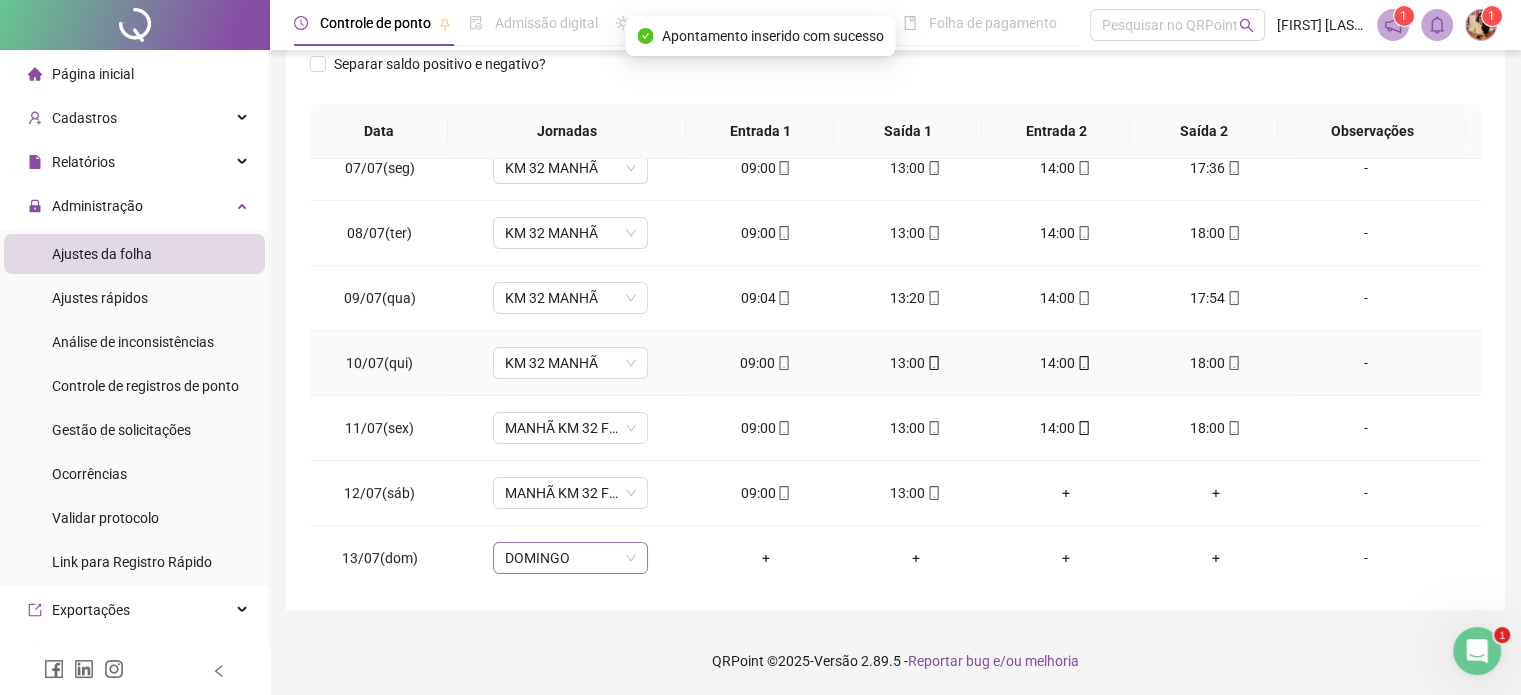 scroll, scrollTop: 500, scrollLeft: 0, axis: vertical 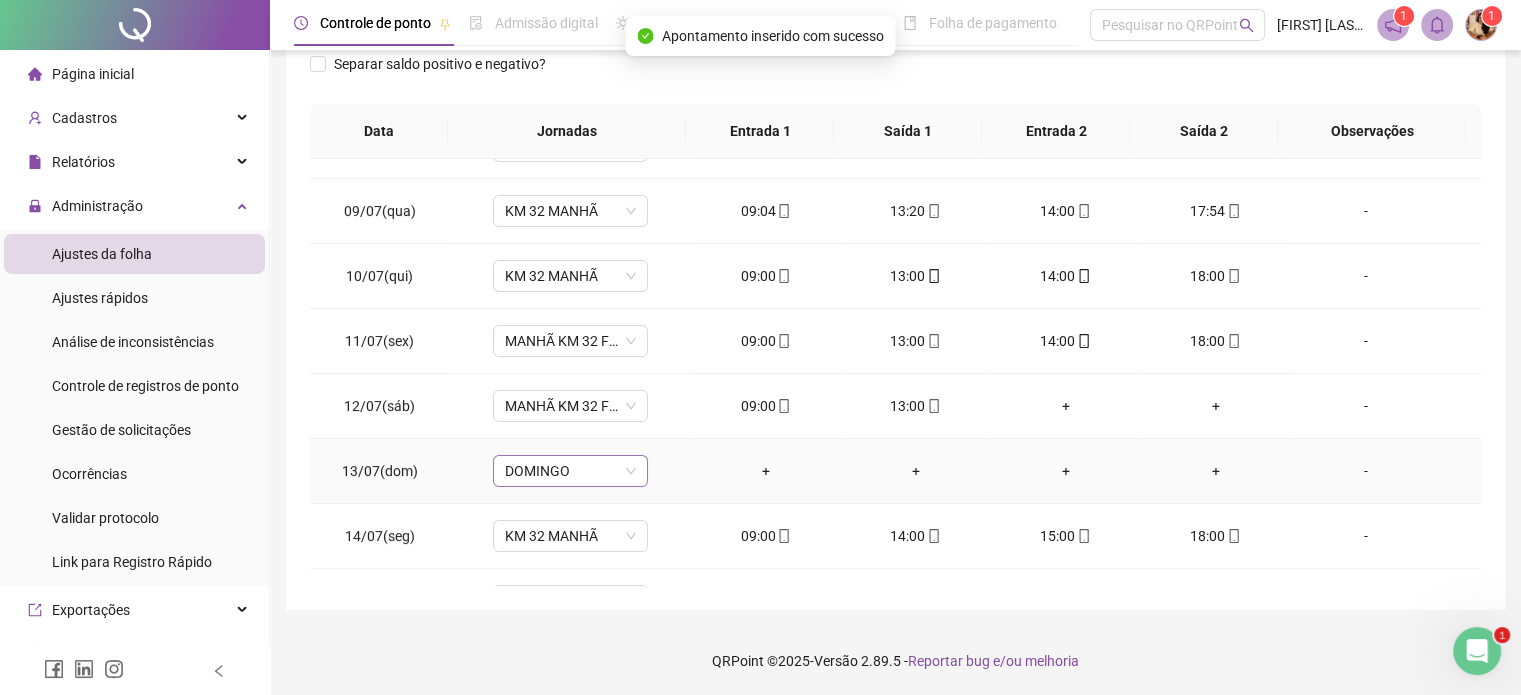 click on "DOMINGO" at bounding box center (570, 471) 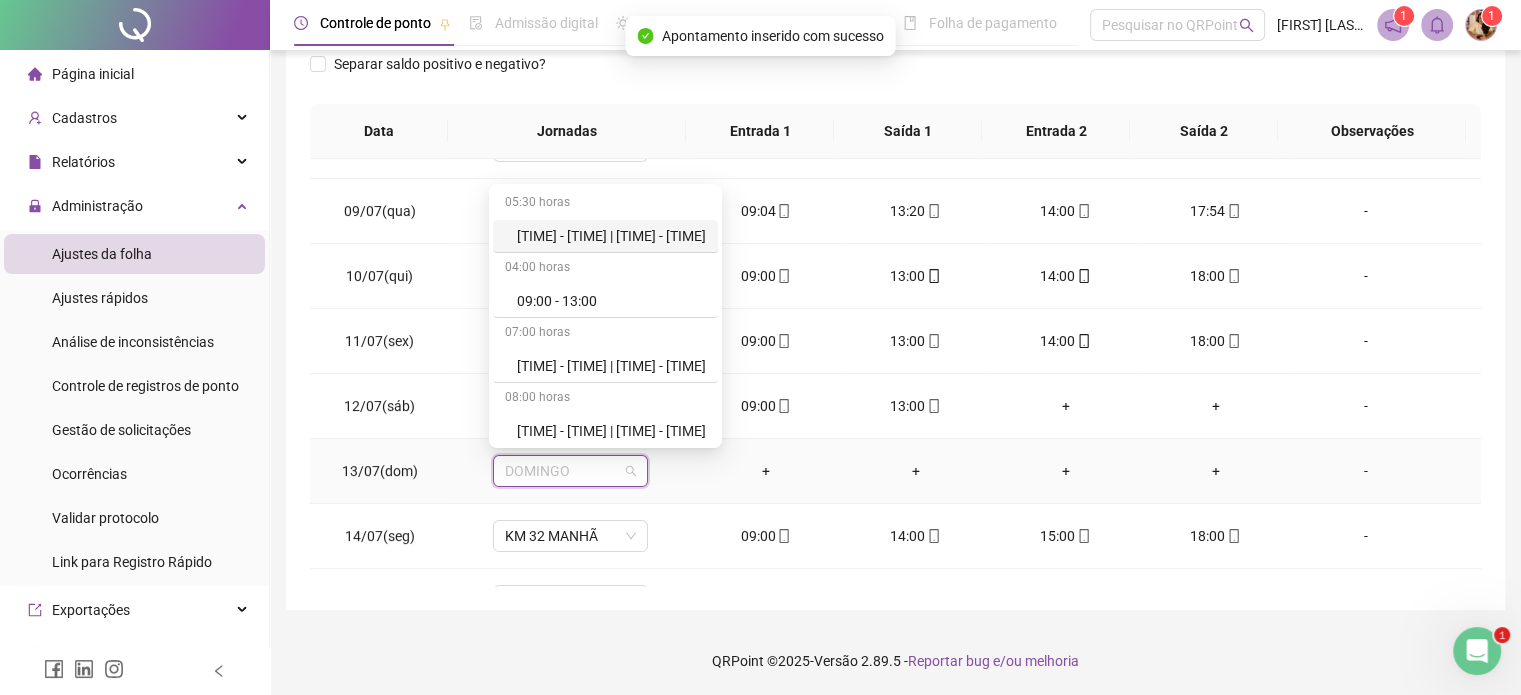 type on "*" 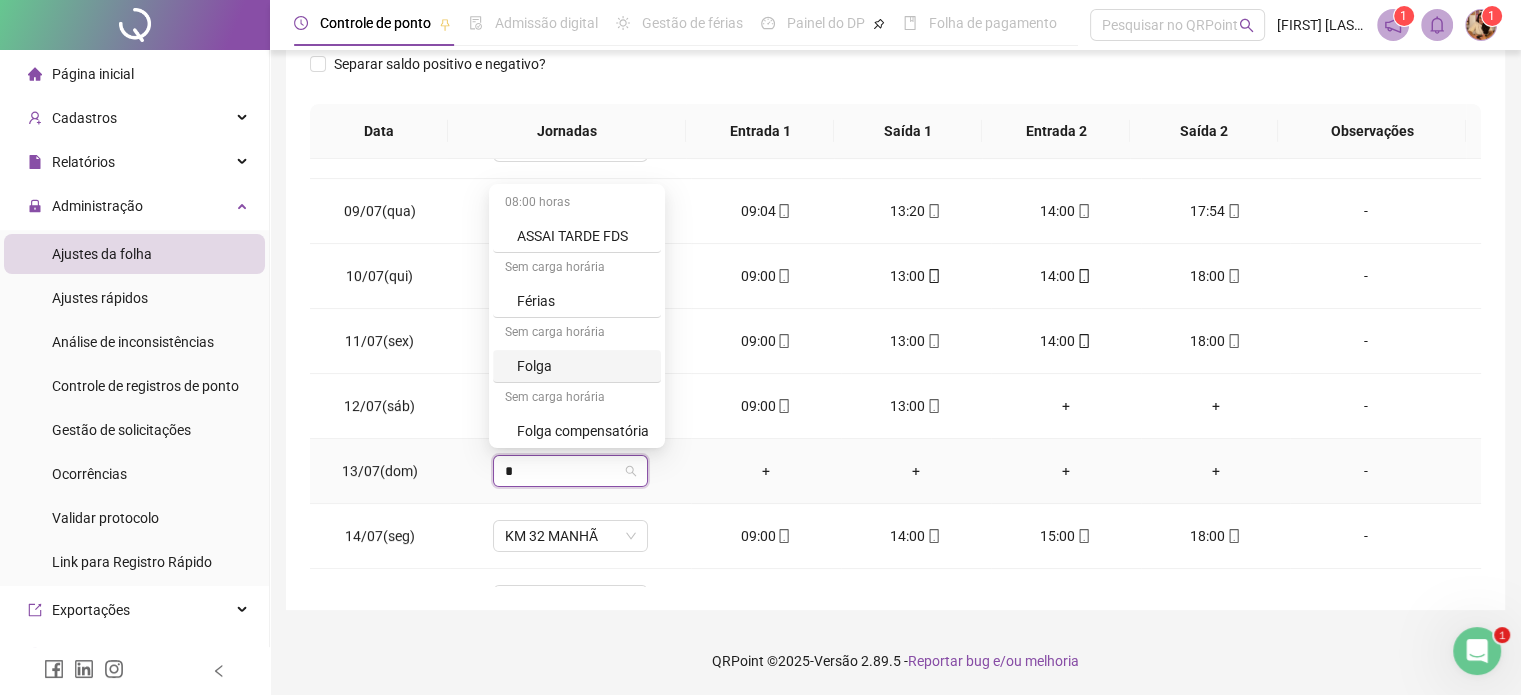 click on "Folga" at bounding box center (583, 366) 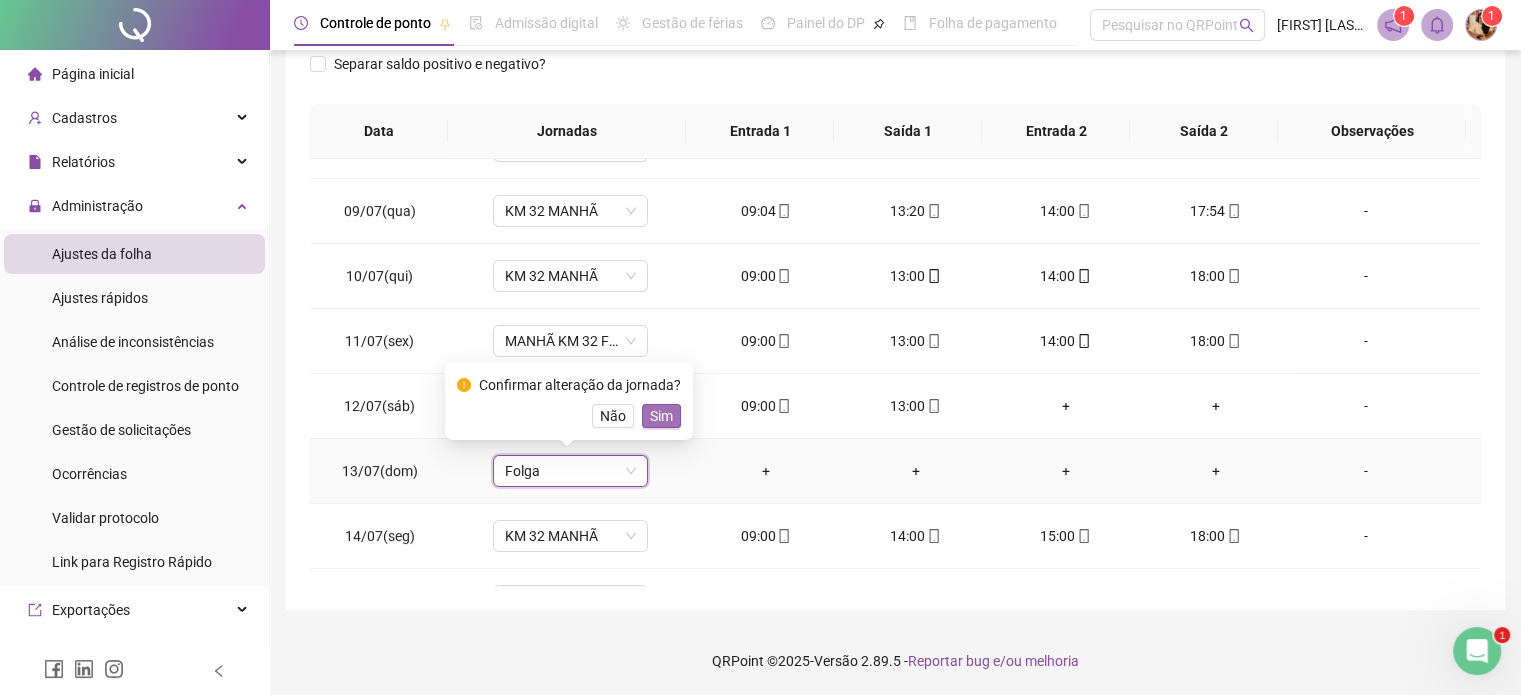 click on "Sim" at bounding box center (661, 416) 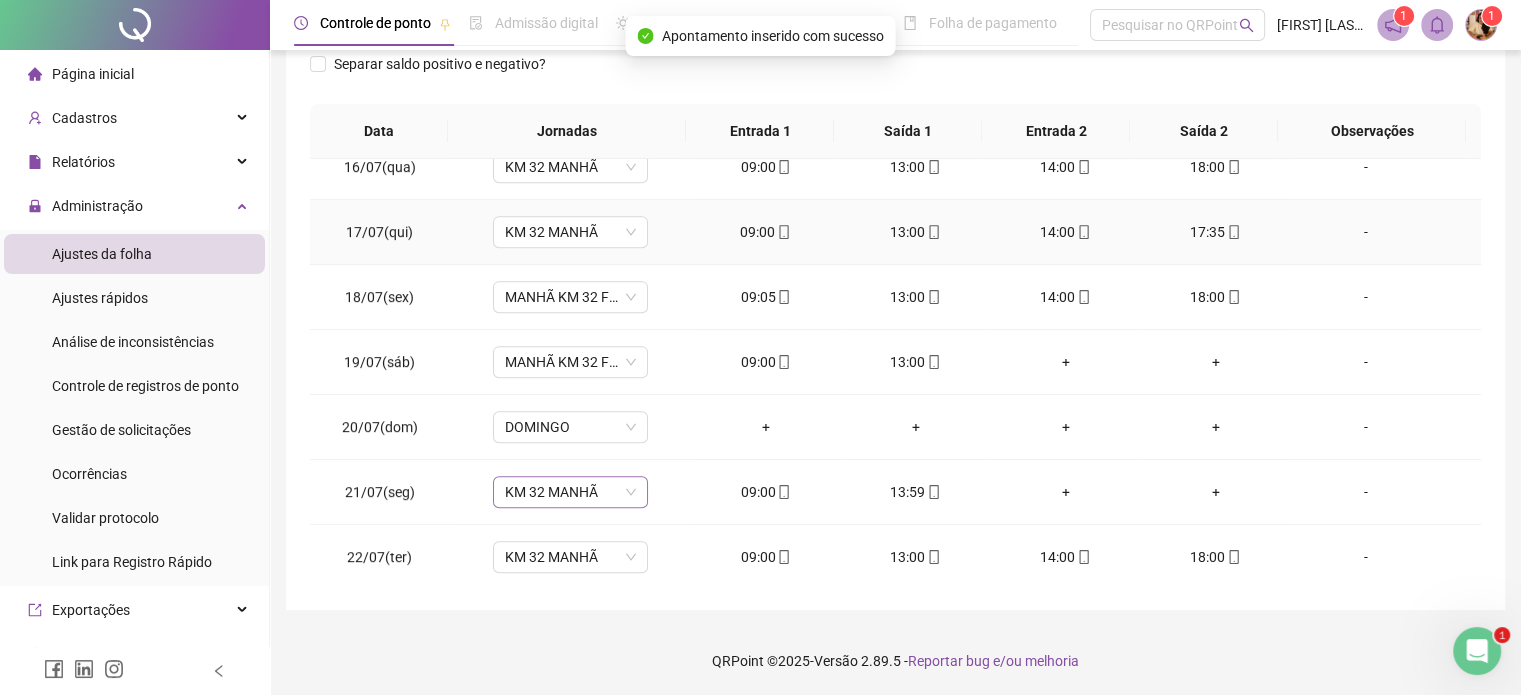 scroll, scrollTop: 1000, scrollLeft: 0, axis: vertical 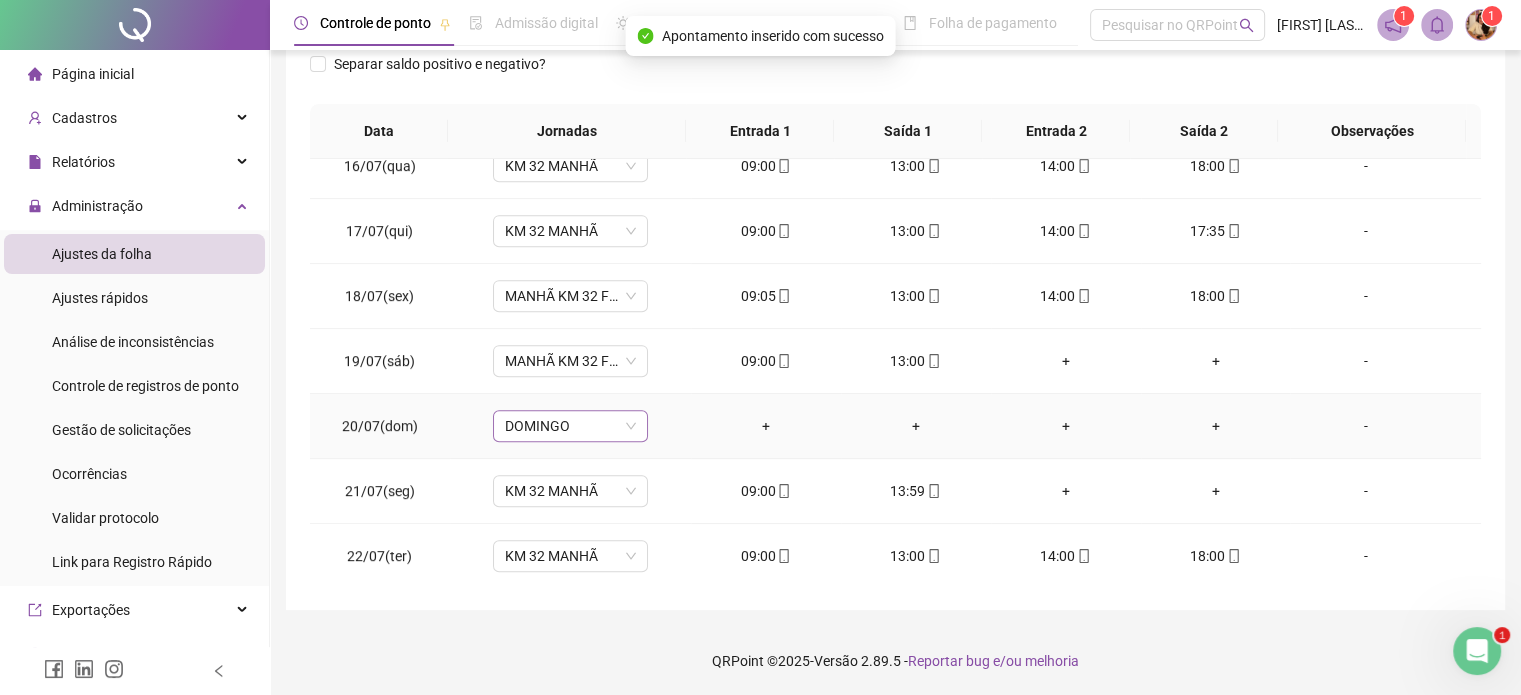 click on "DOMINGO" at bounding box center (570, 426) 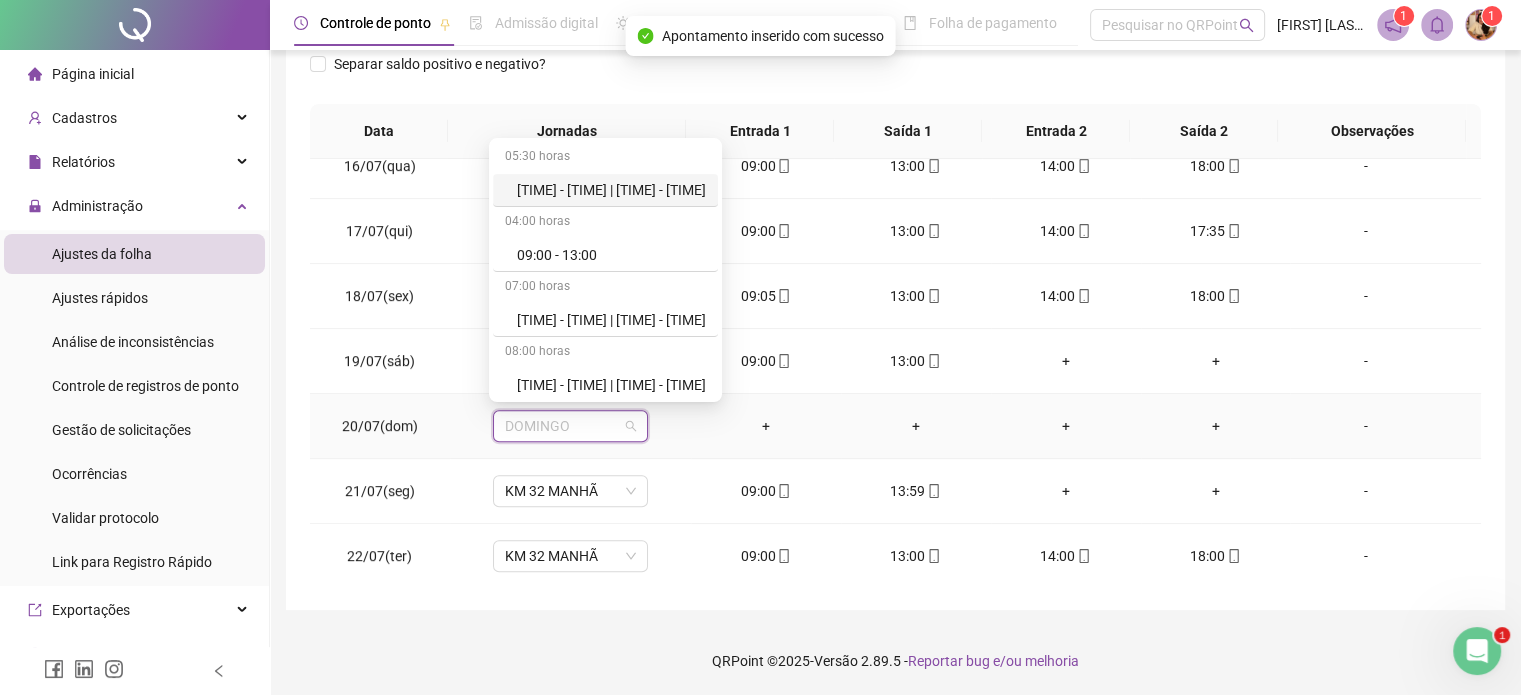 type on "*" 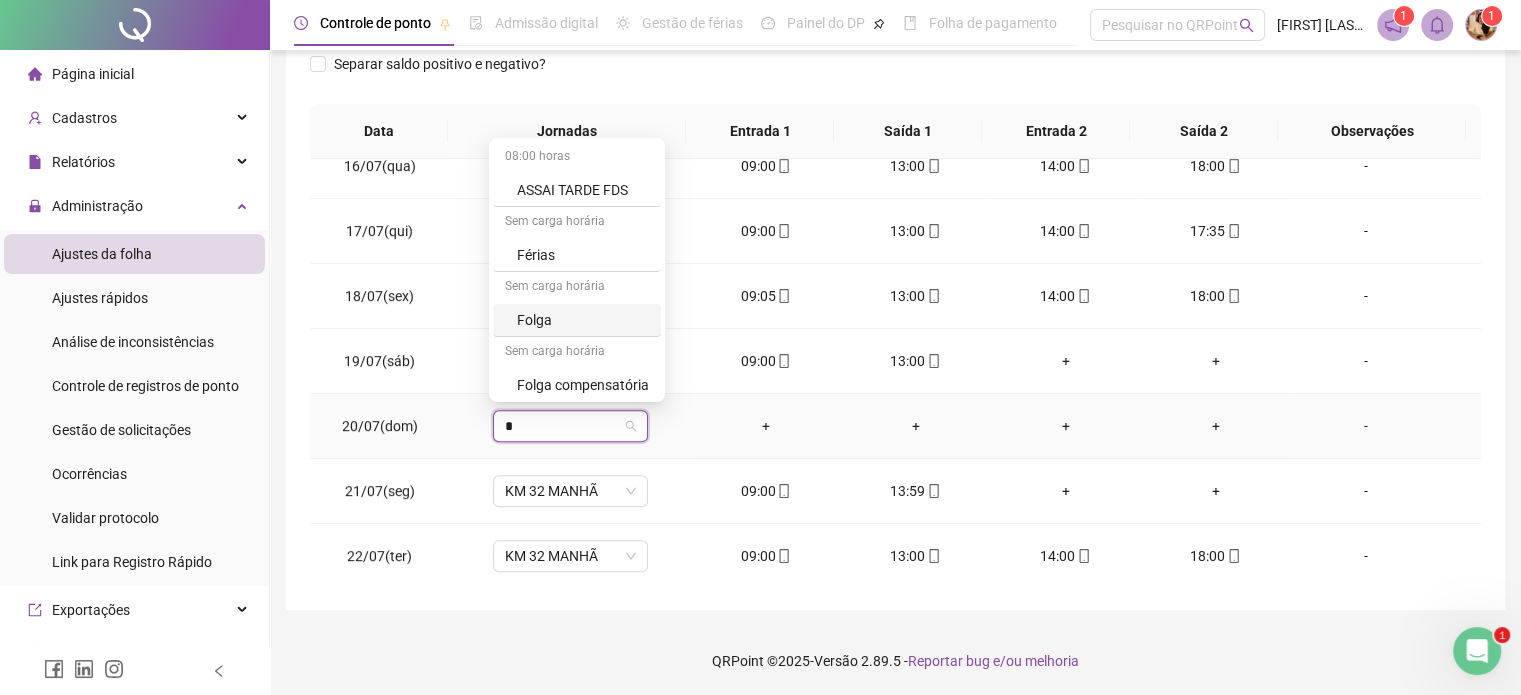 click on "Folga" at bounding box center (583, 320) 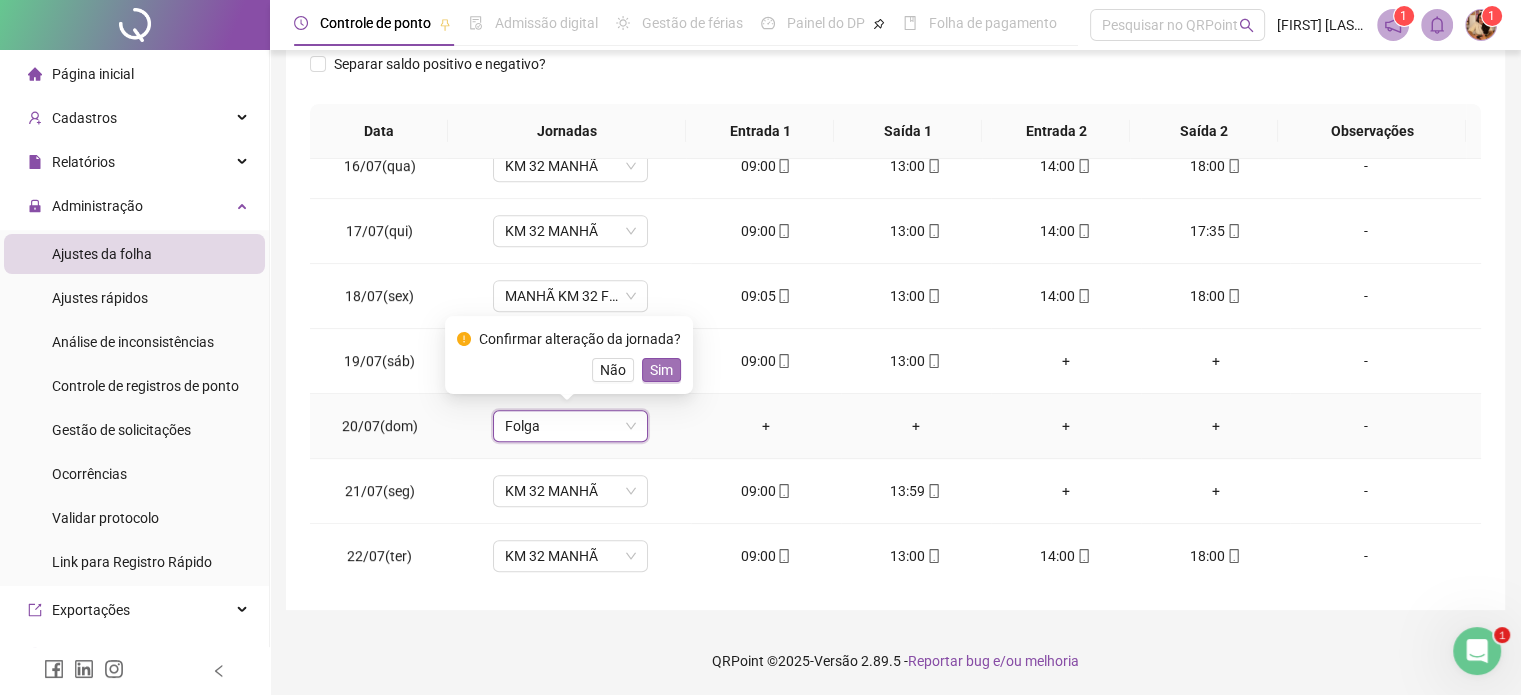 click on "Sim" at bounding box center (661, 370) 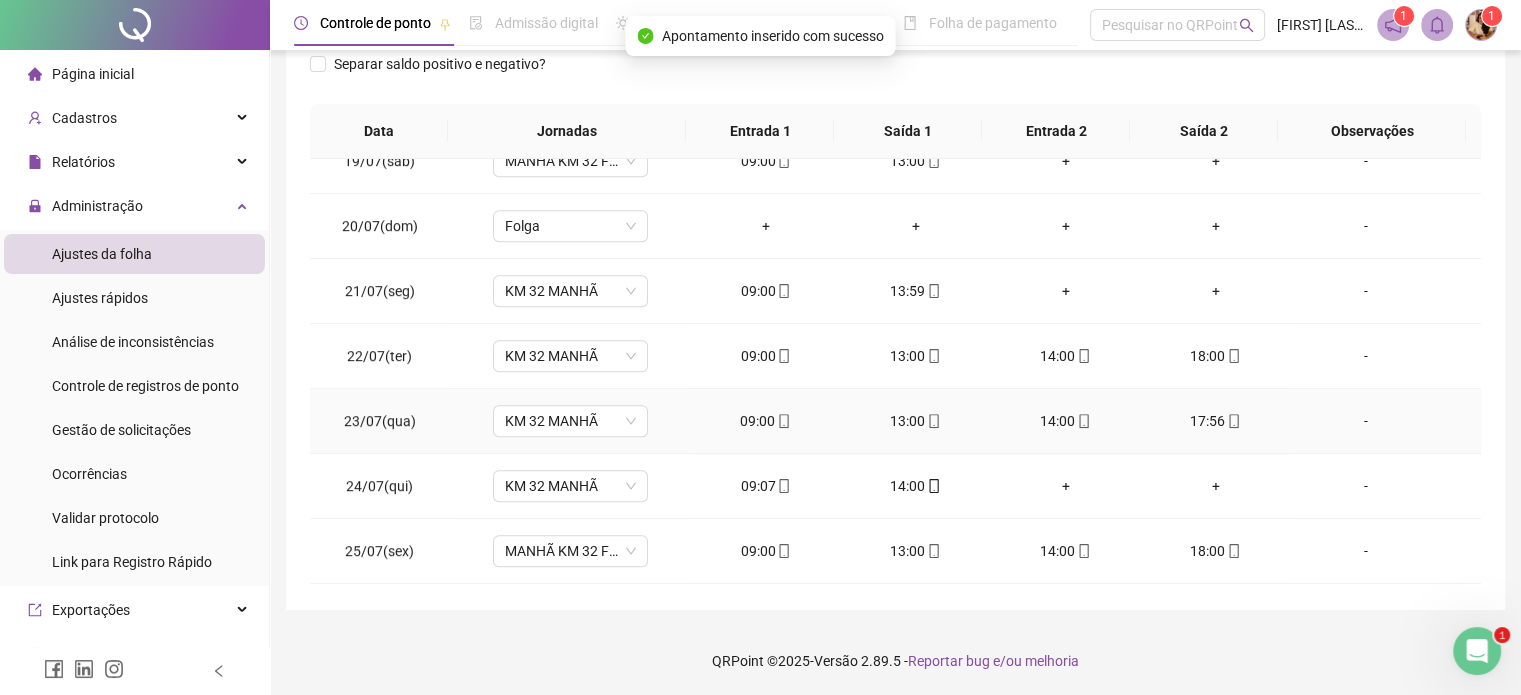 scroll, scrollTop: 1400, scrollLeft: 0, axis: vertical 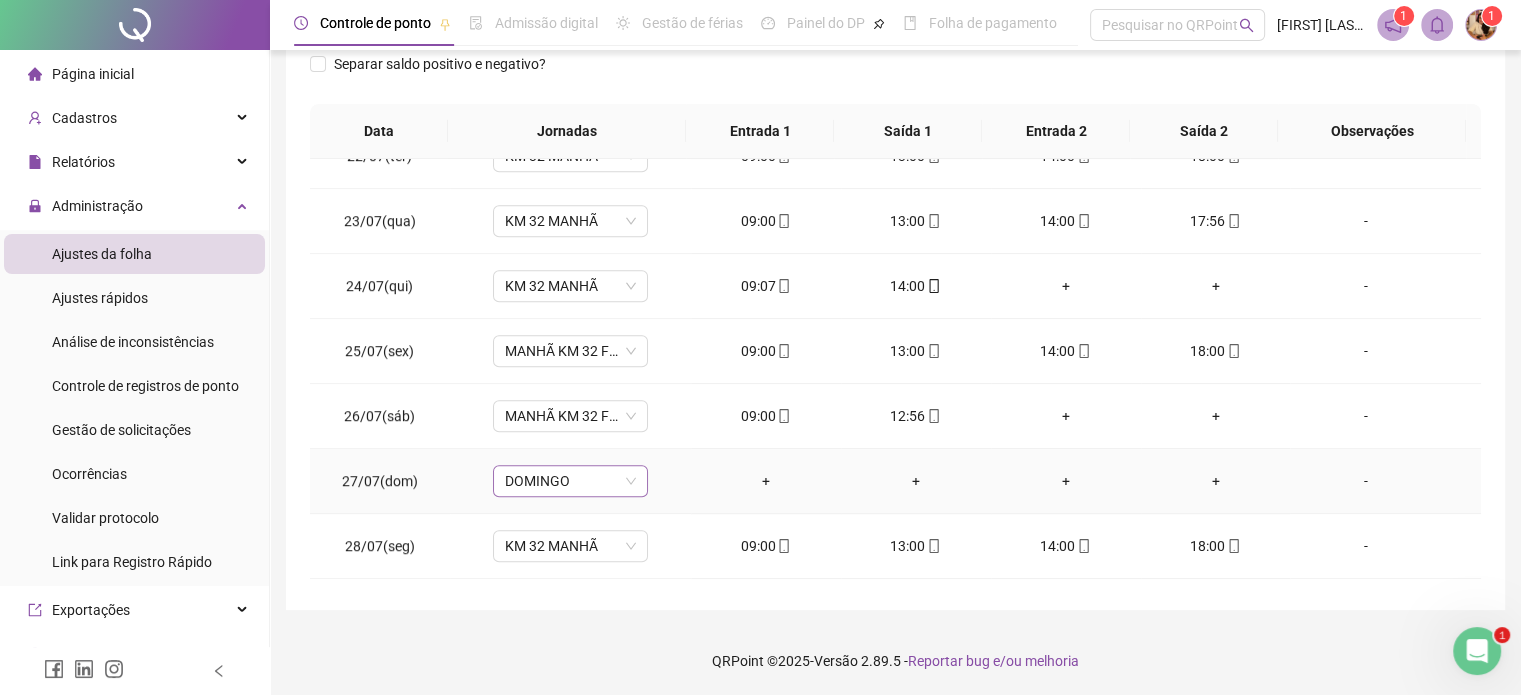 click on "DOMINGO" at bounding box center [570, 481] 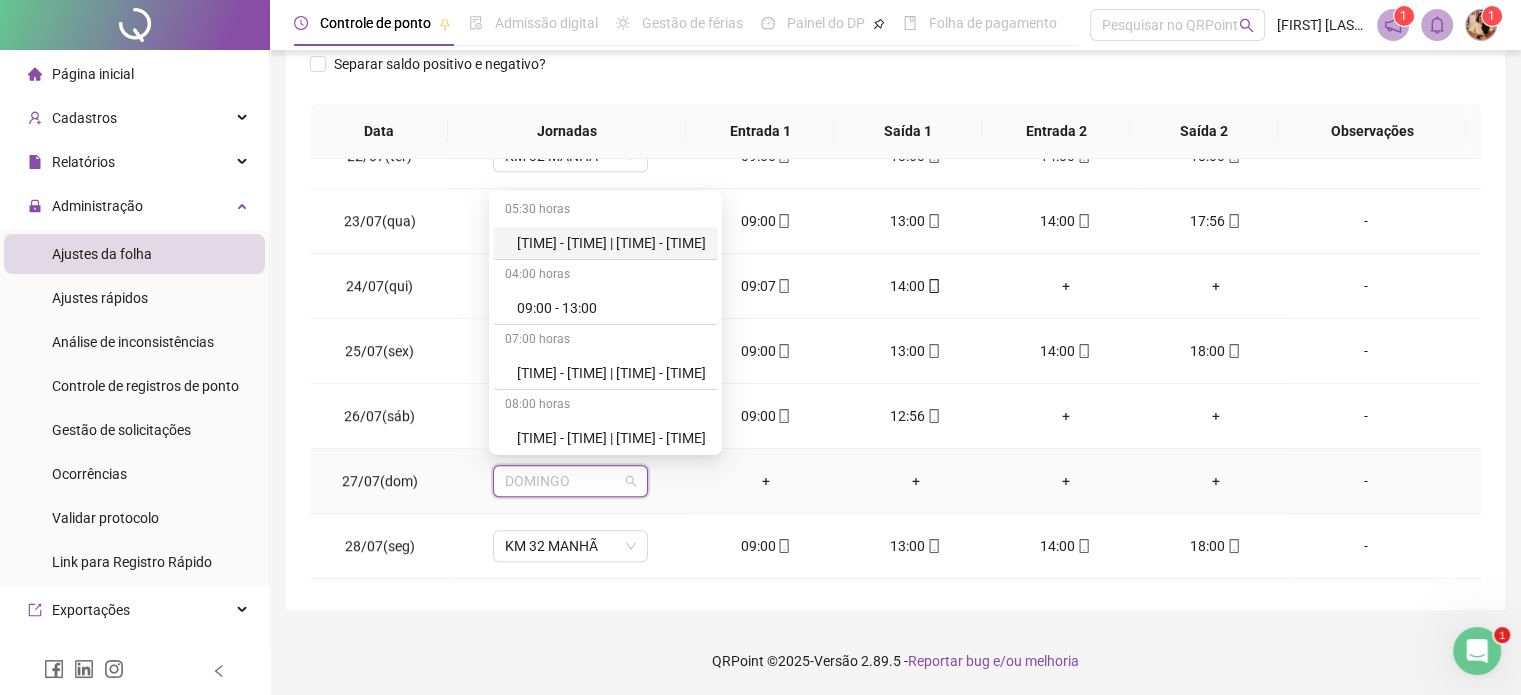 type on "*" 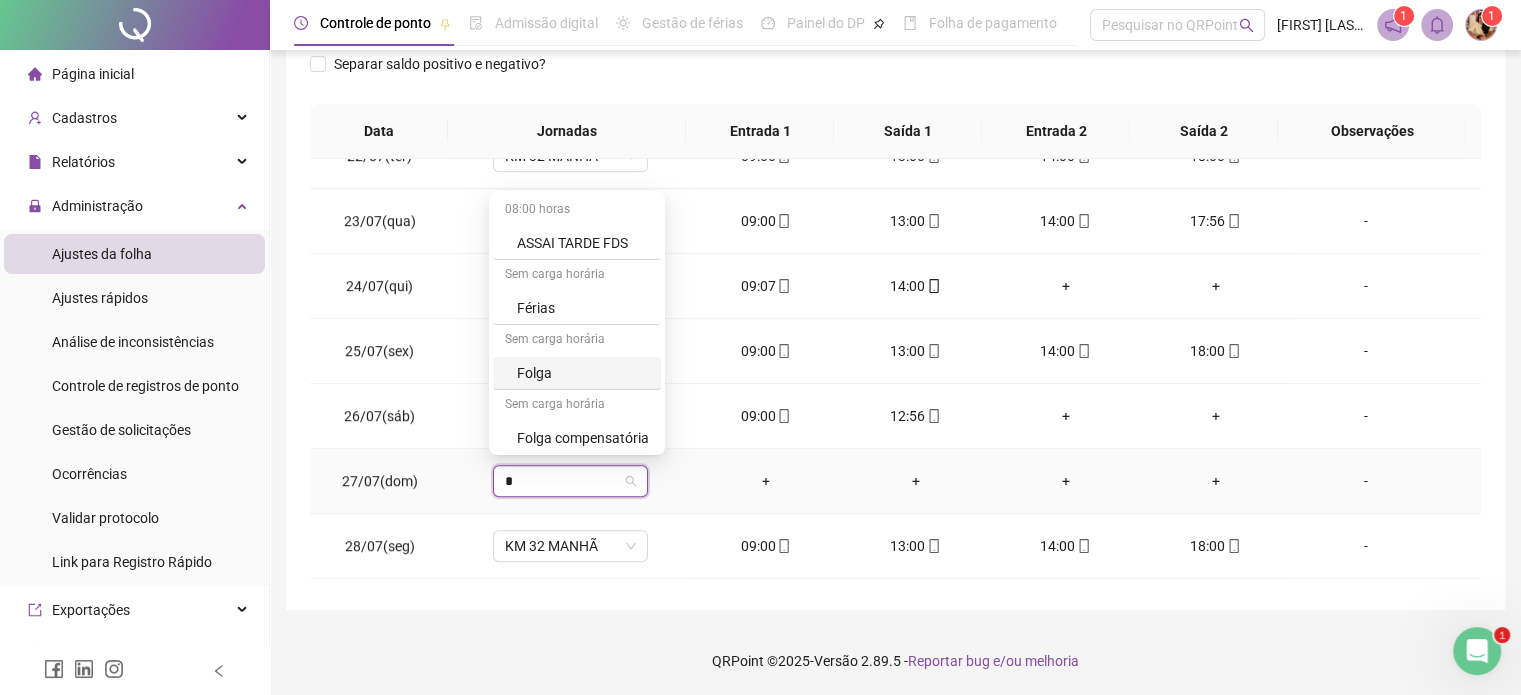 click on "Folga" at bounding box center (583, 373) 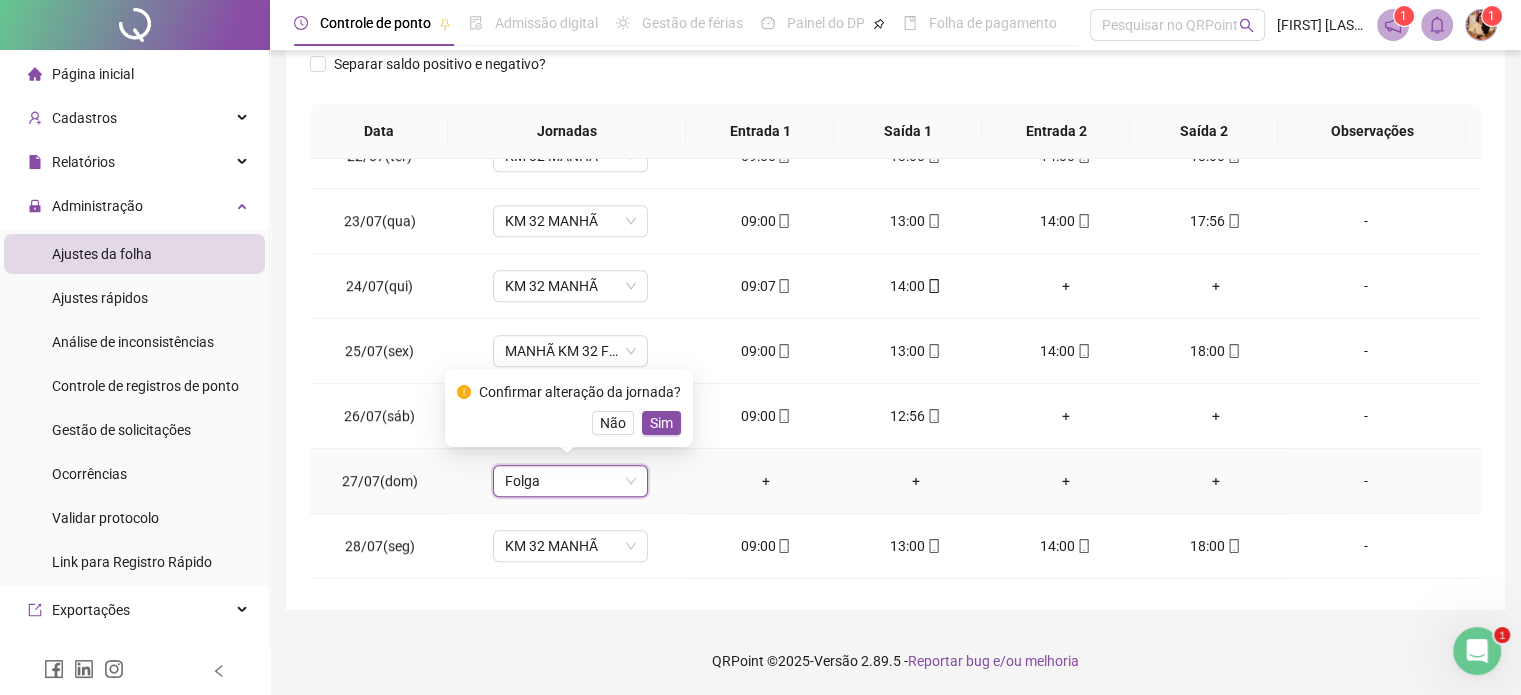 click on "Sim" at bounding box center (661, 423) 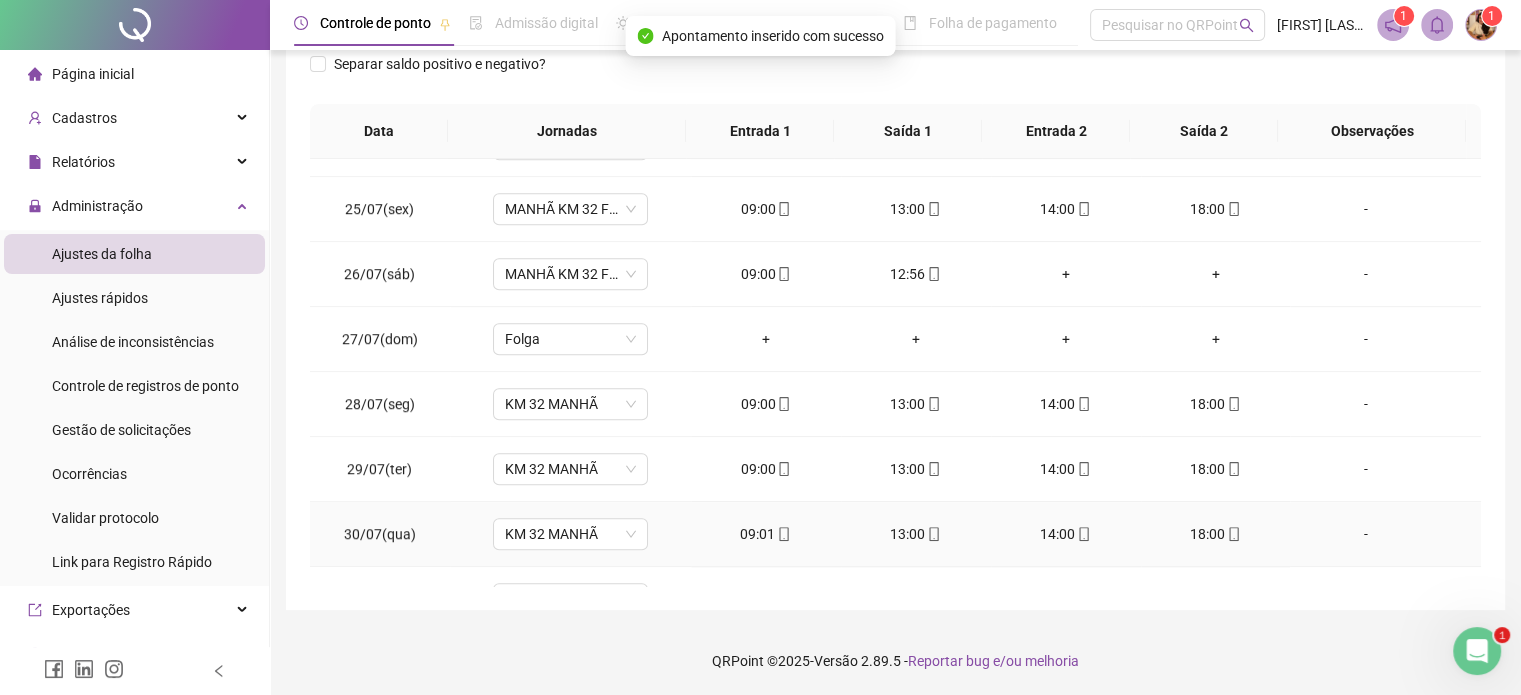 scroll, scrollTop: 1481, scrollLeft: 0, axis: vertical 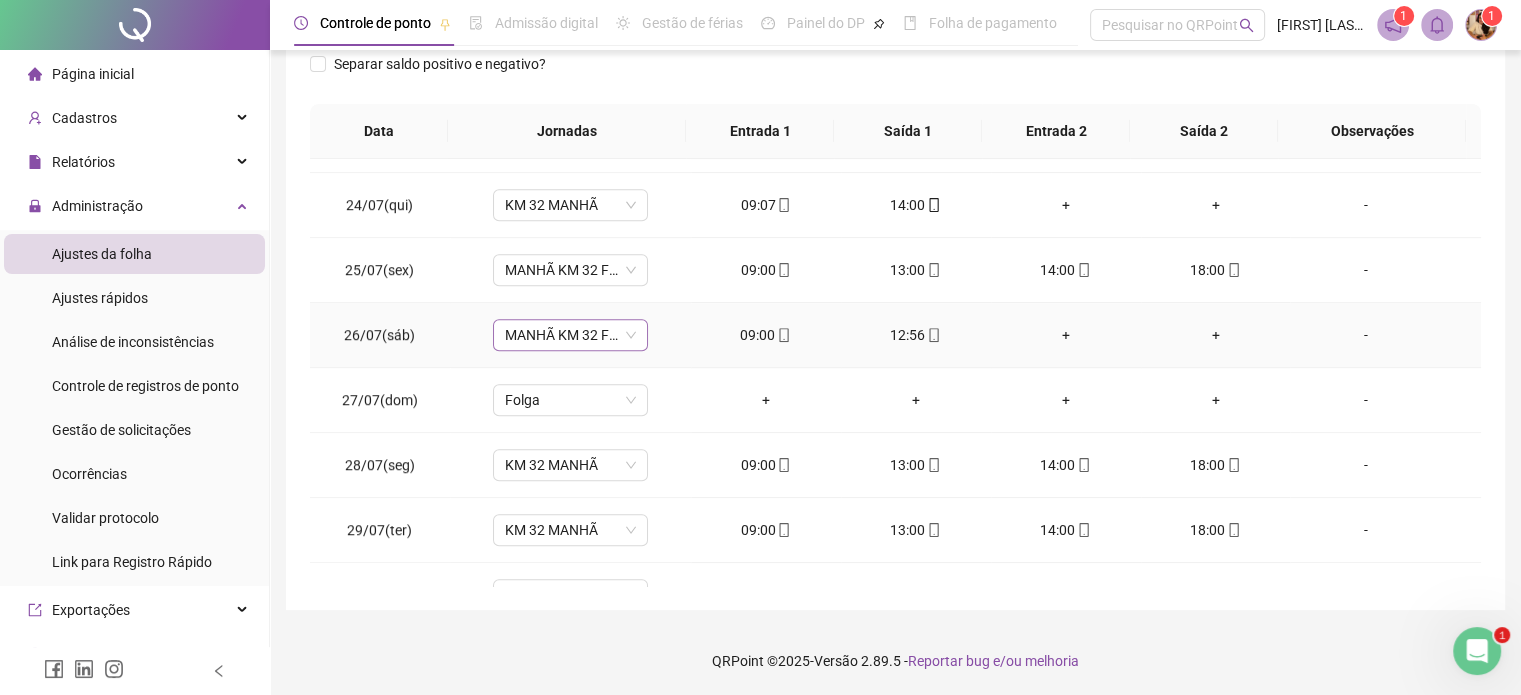 click on "MANHÃ KM 32 FDS" at bounding box center (570, 335) 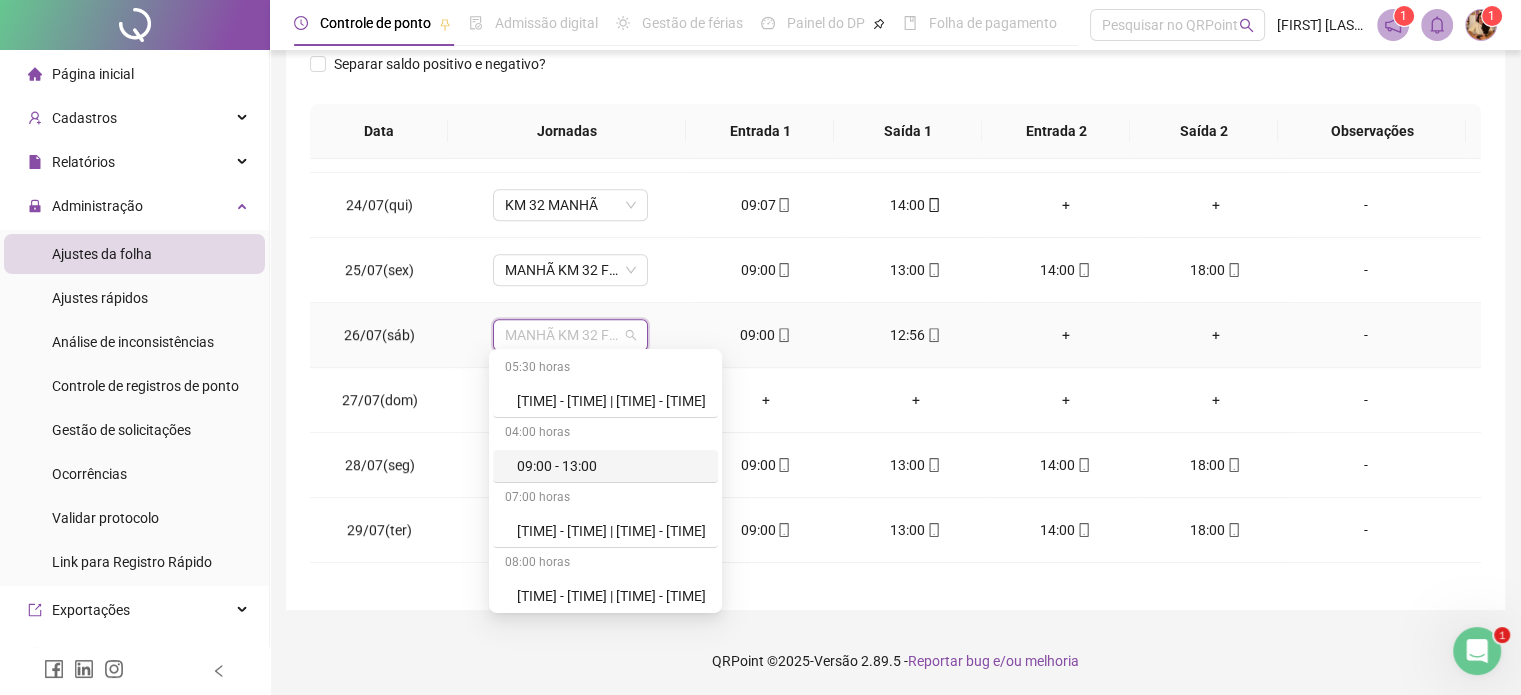 click on "09:00 - 13:00" at bounding box center [611, 466] 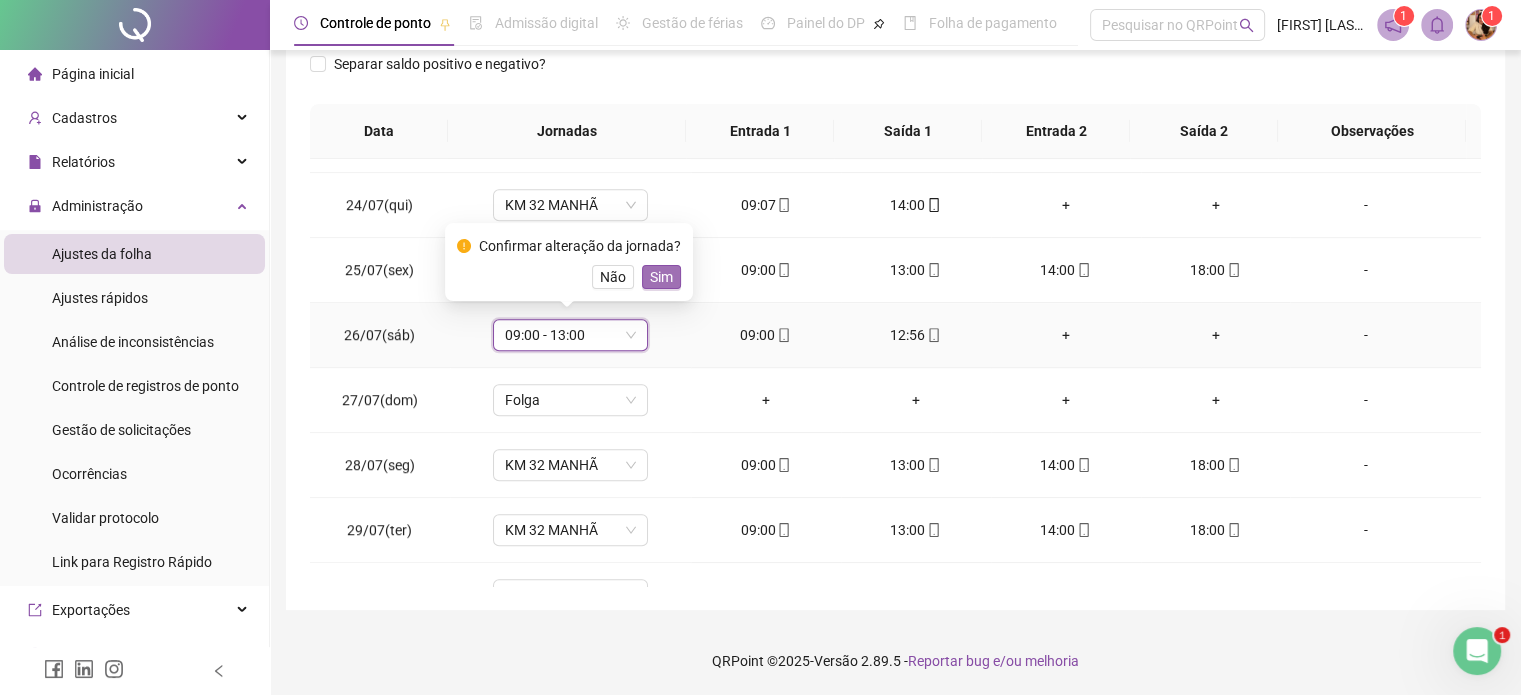 click on "Sim" at bounding box center (661, 277) 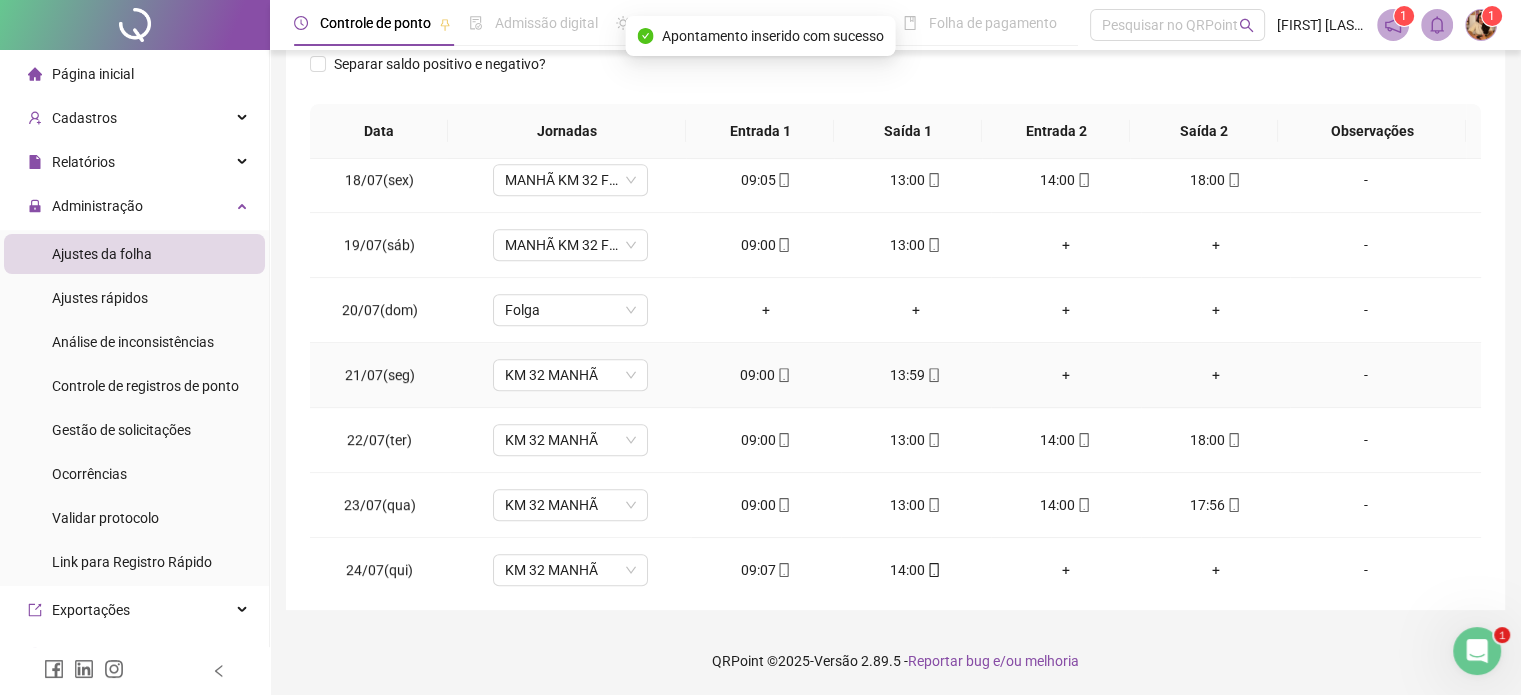 scroll, scrollTop: 1081, scrollLeft: 0, axis: vertical 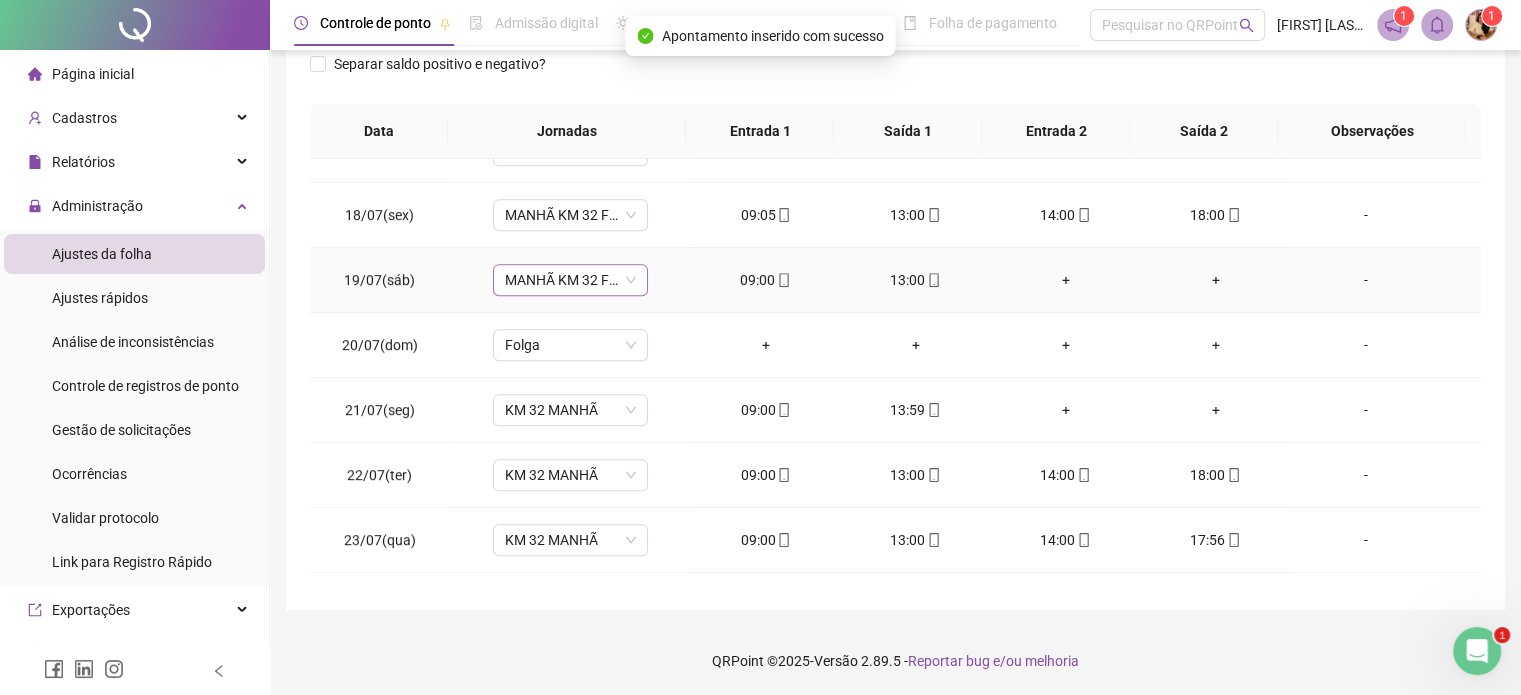 click on "MANHÃ KM 32 FDS" at bounding box center [570, 280] 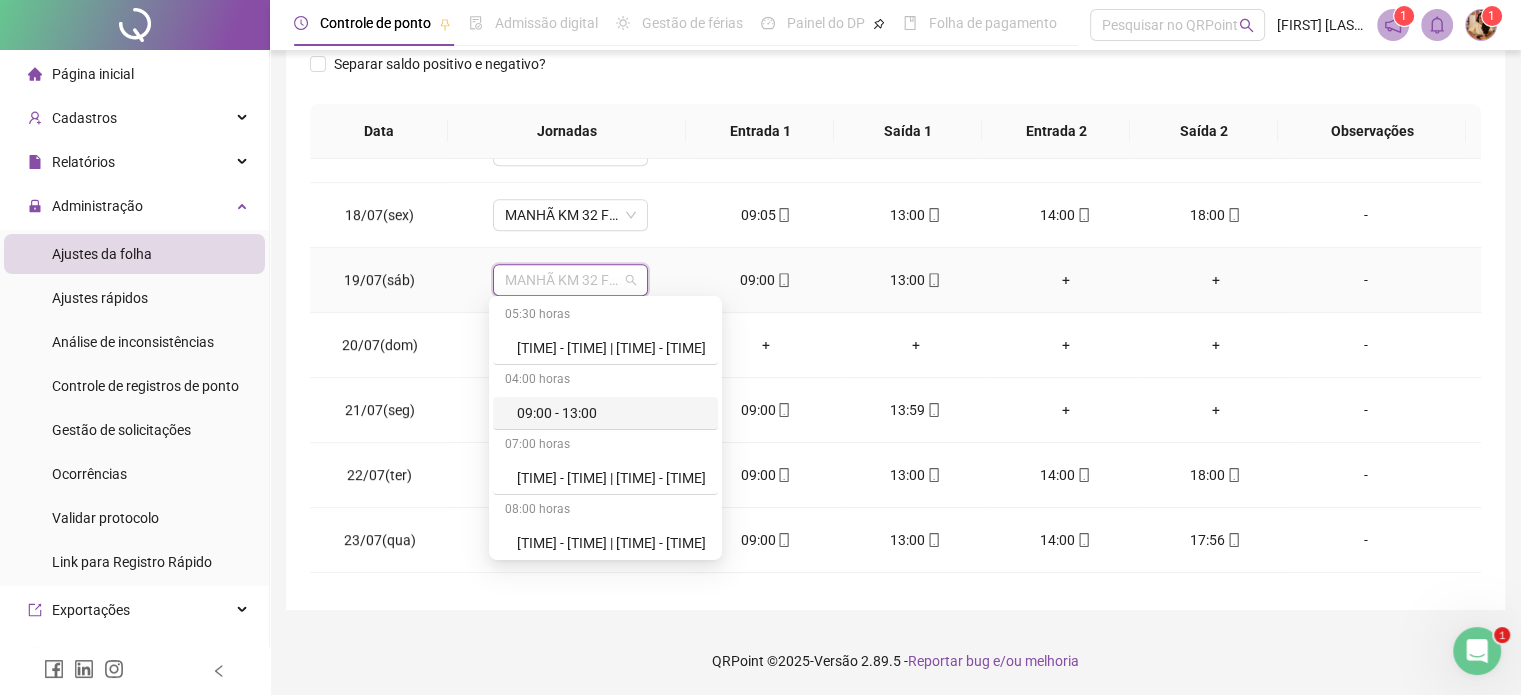 click on "09:00 - 13:00" at bounding box center (611, 413) 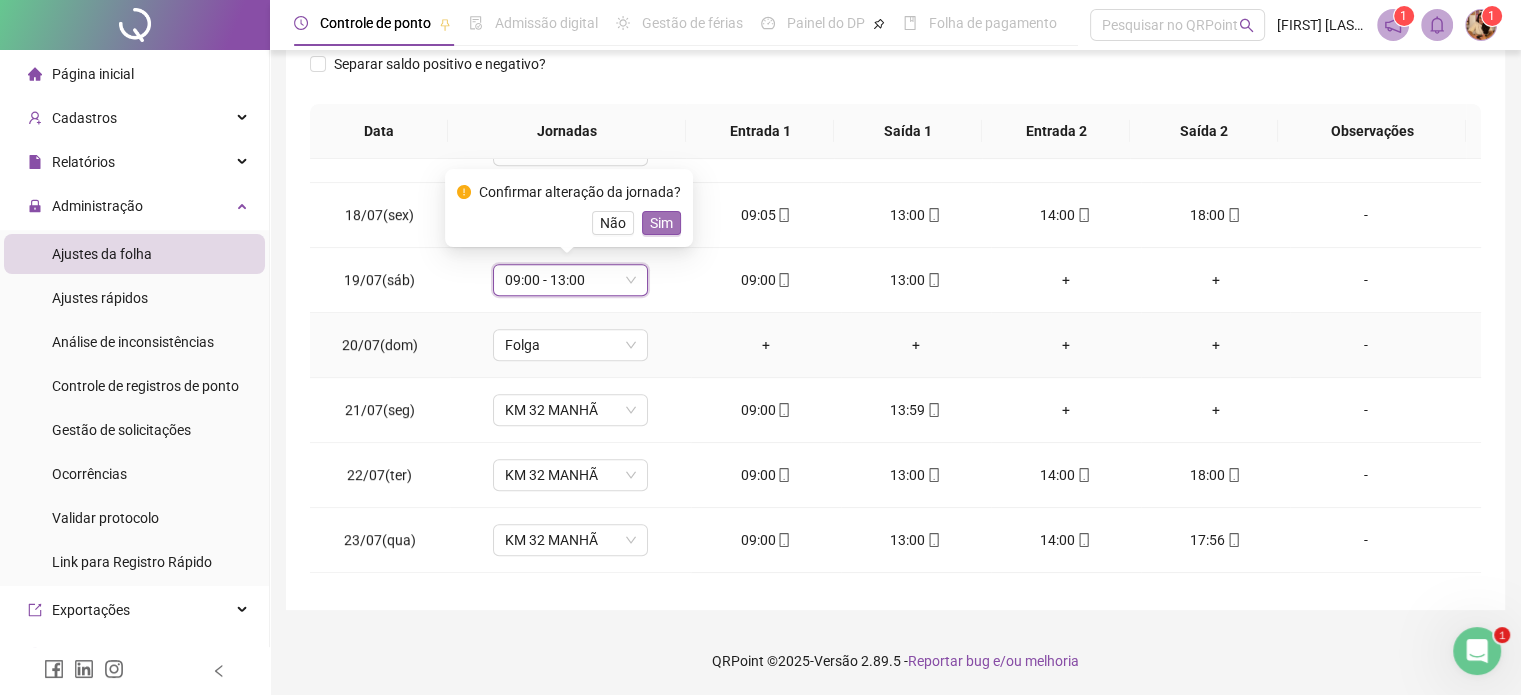 click on "Sim" at bounding box center (661, 223) 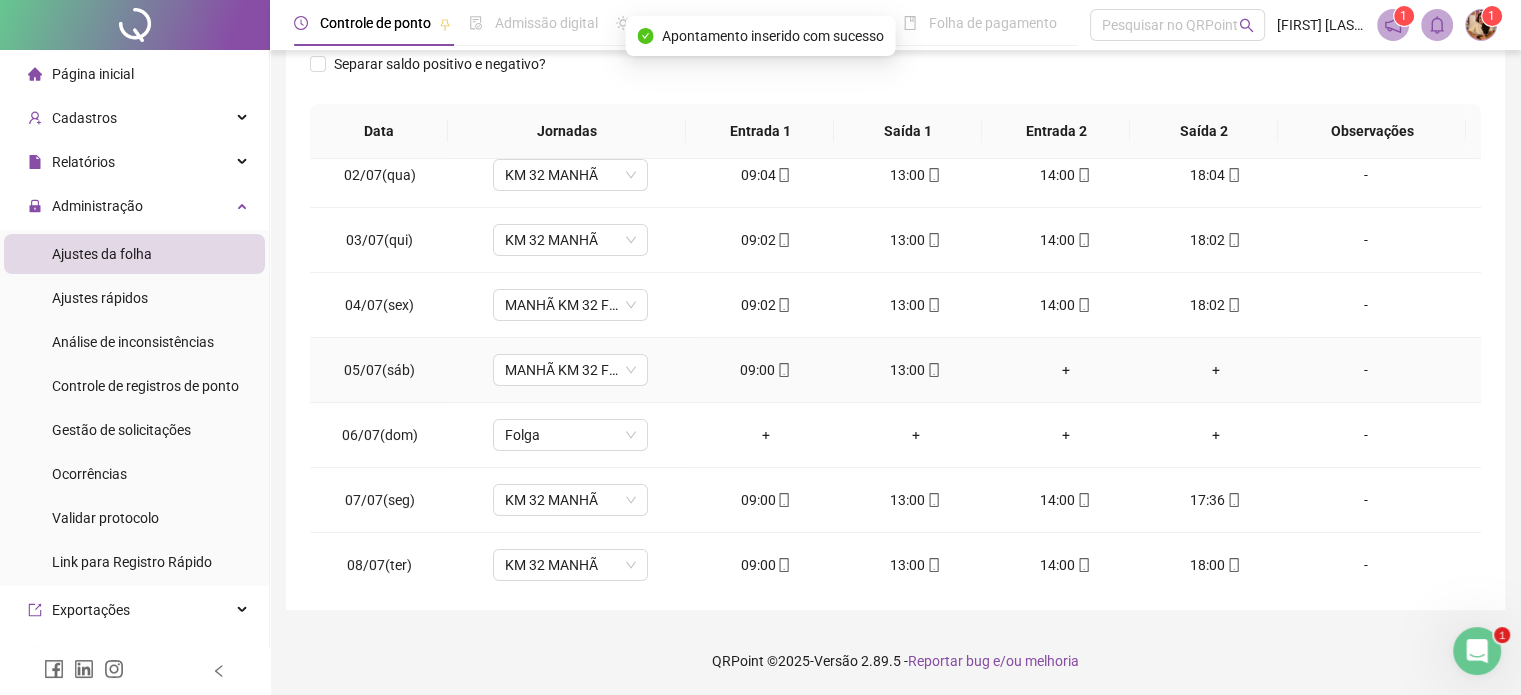 scroll, scrollTop: 0, scrollLeft: 0, axis: both 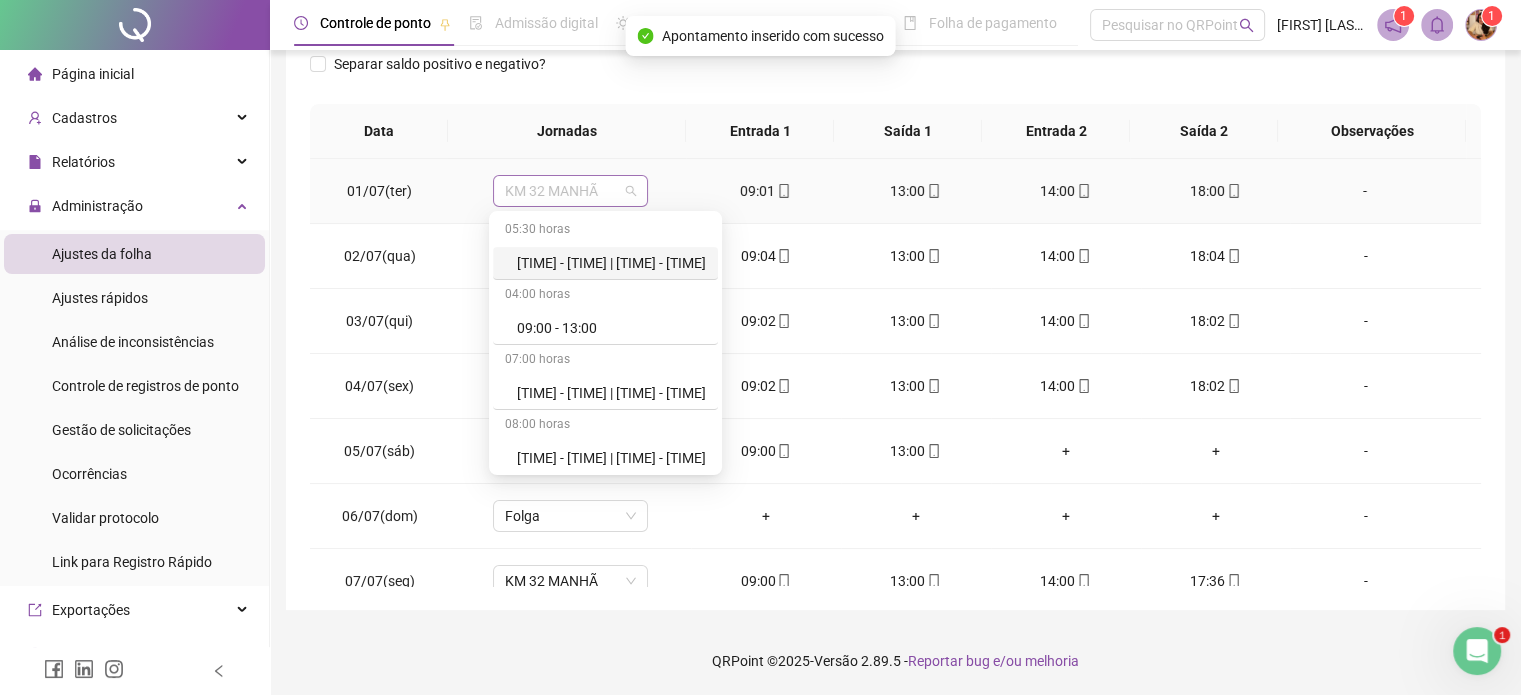 click on "KM 32 MANHÃ" at bounding box center [570, 191] 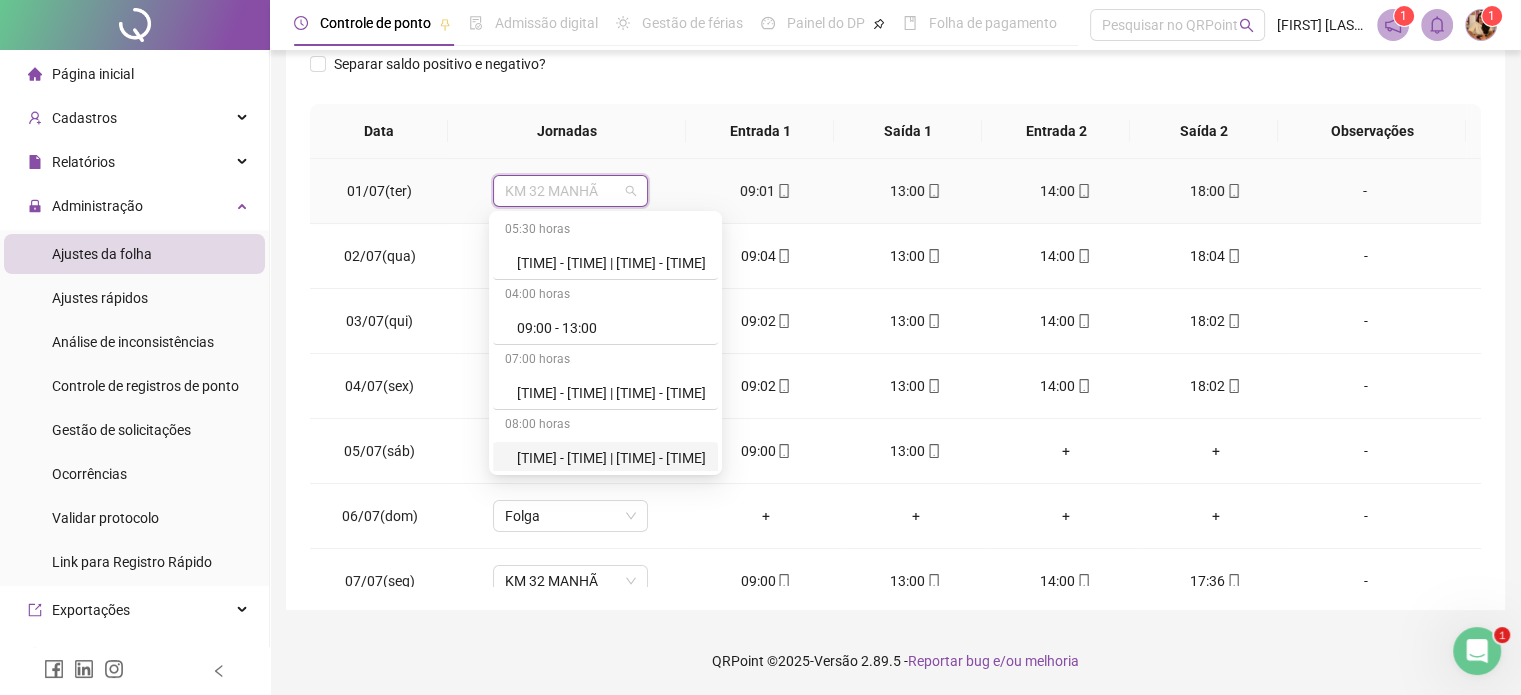 click on "[TIME] - [TIME] | [TIME] - [TIME]" at bounding box center (611, 458) 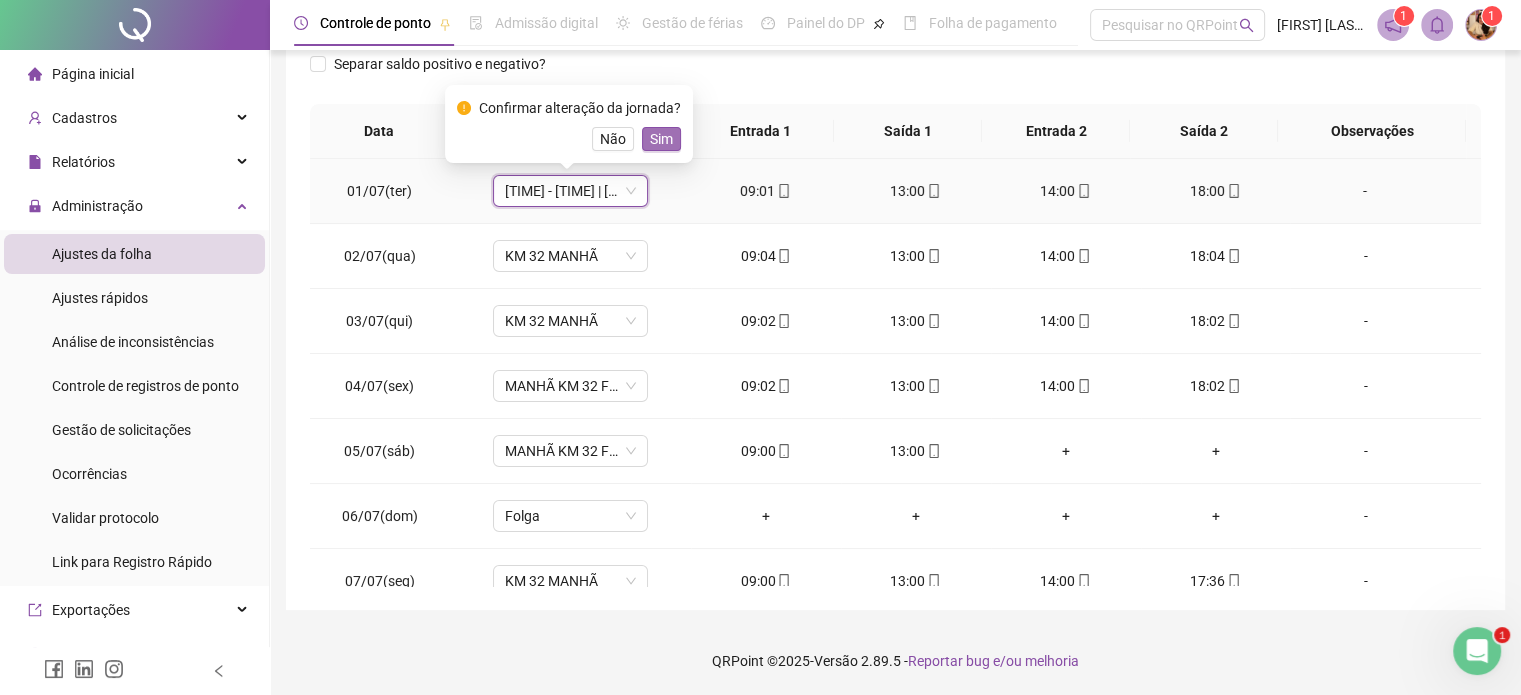 click on "Sim" at bounding box center [661, 139] 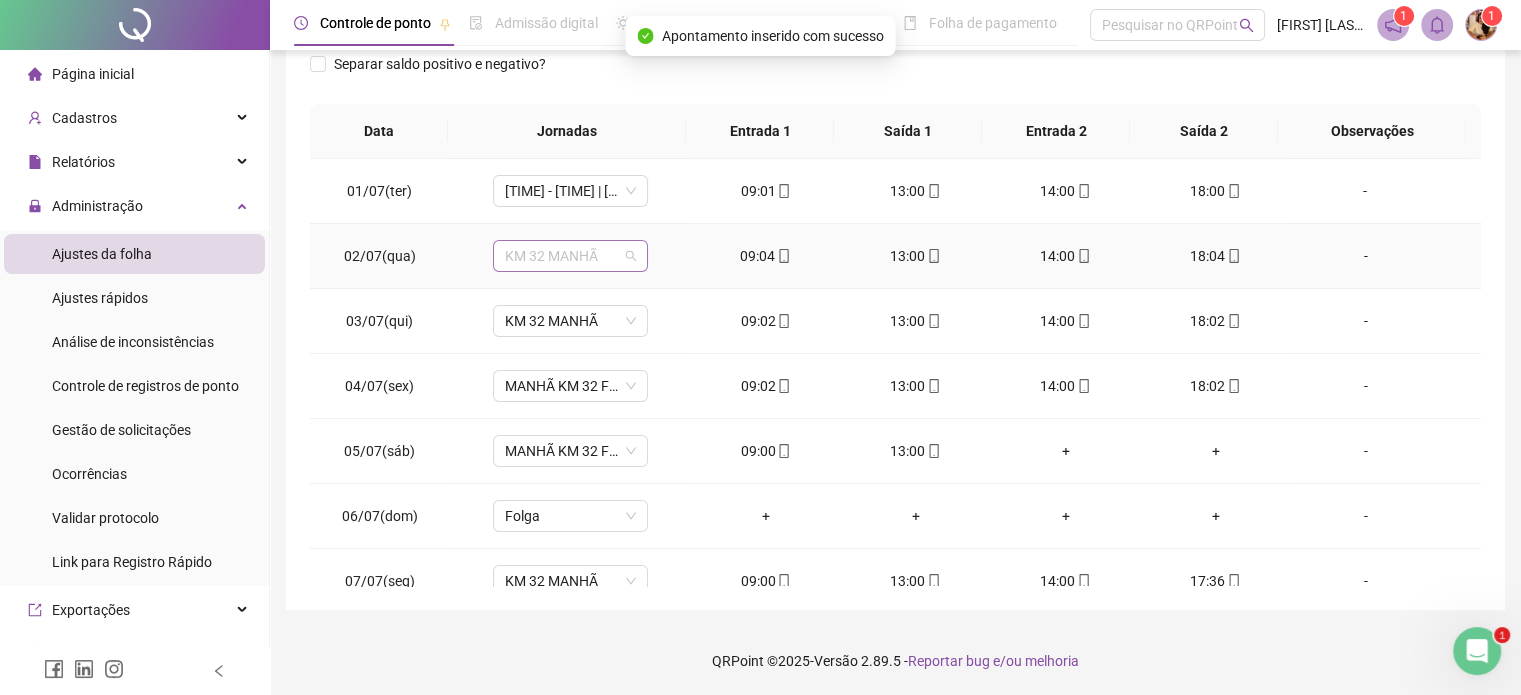click on "KM 32 MANHÃ" at bounding box center (570, 256) 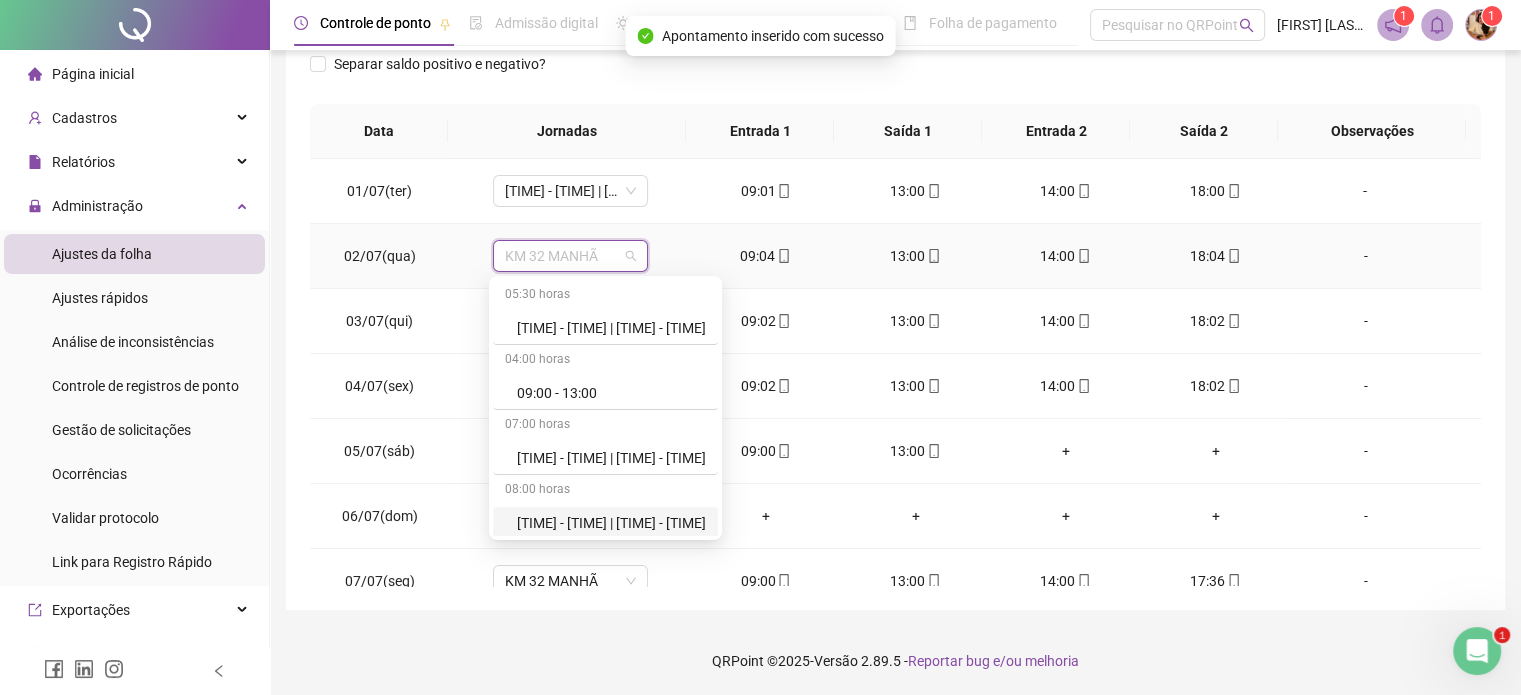 click on "[TIME] - [TIME] | [TIME] - [TIME]" at bounding box center [611, 523] 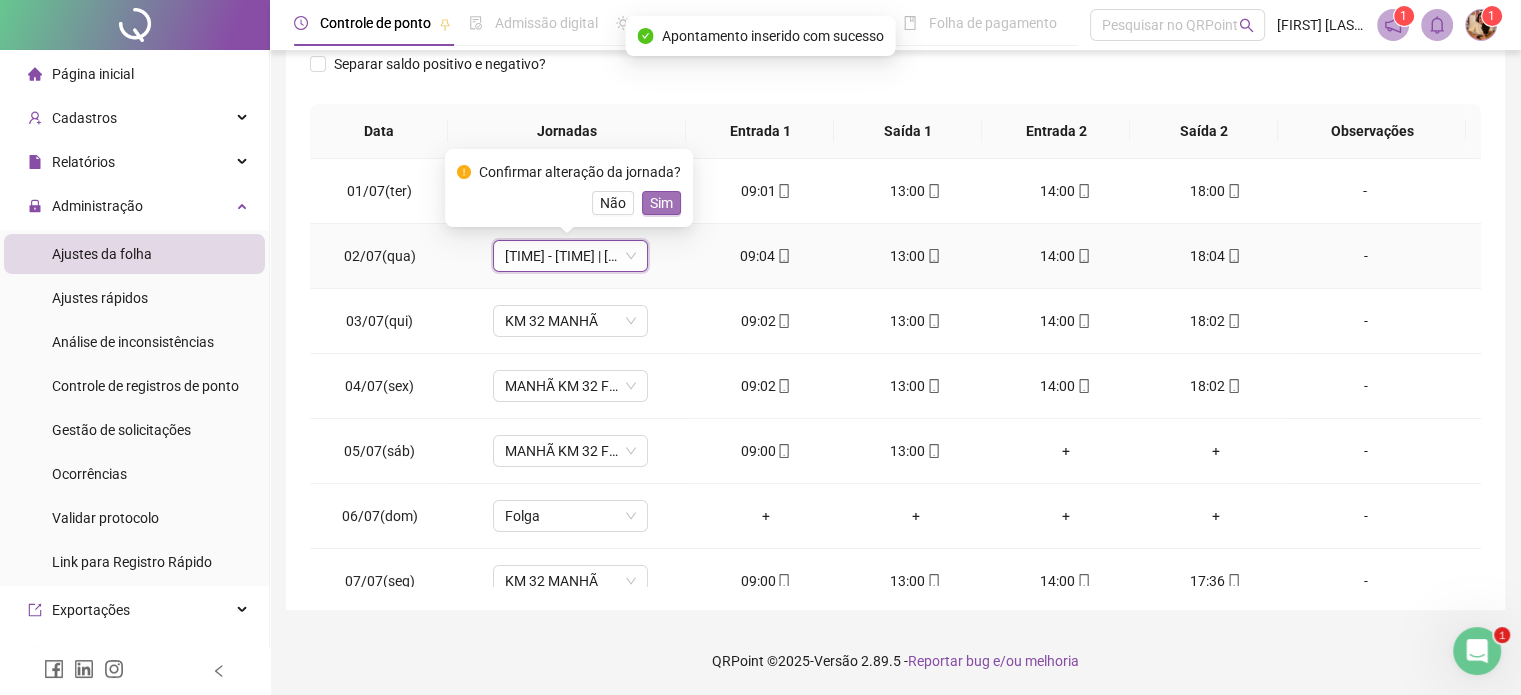 click on "Sim" at bounding box center (661, 203) 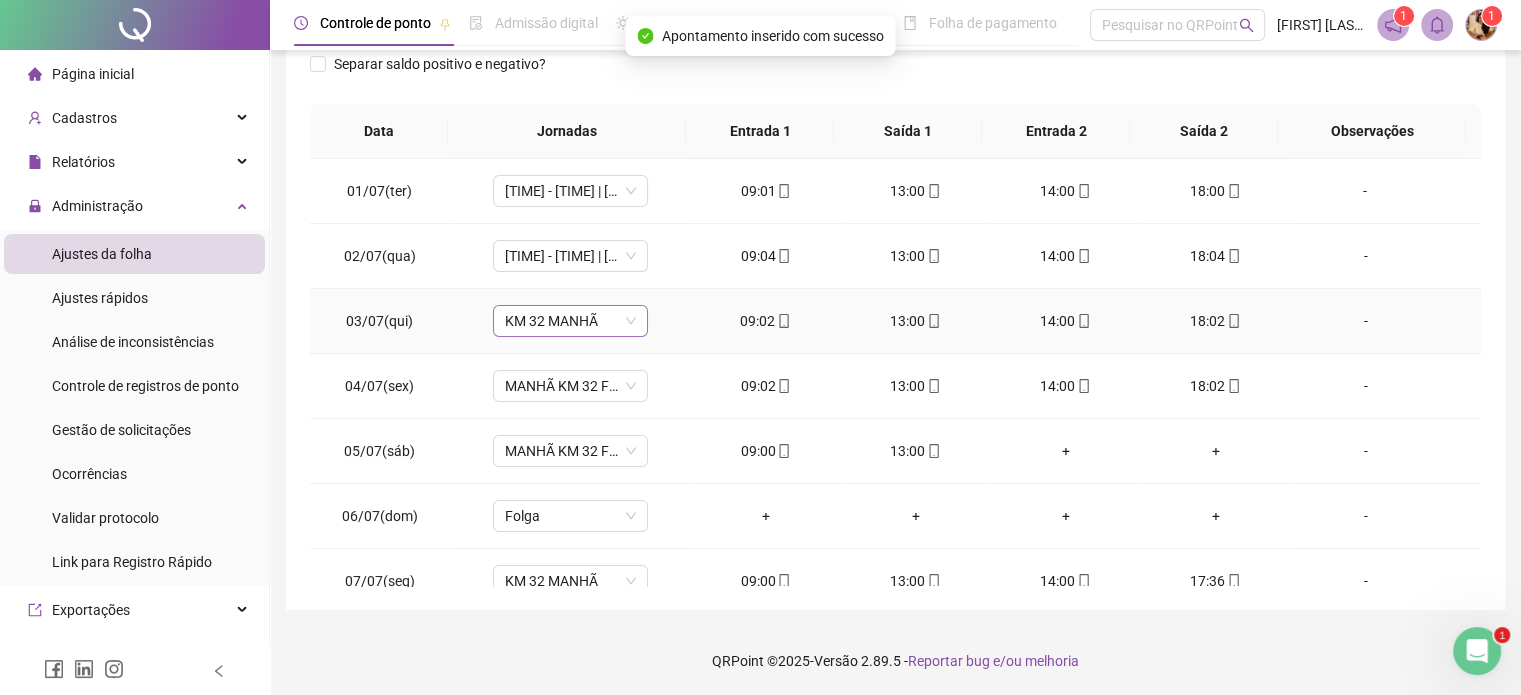 click on "KM 32 MANHÃ" at bounding box center (570, 321) 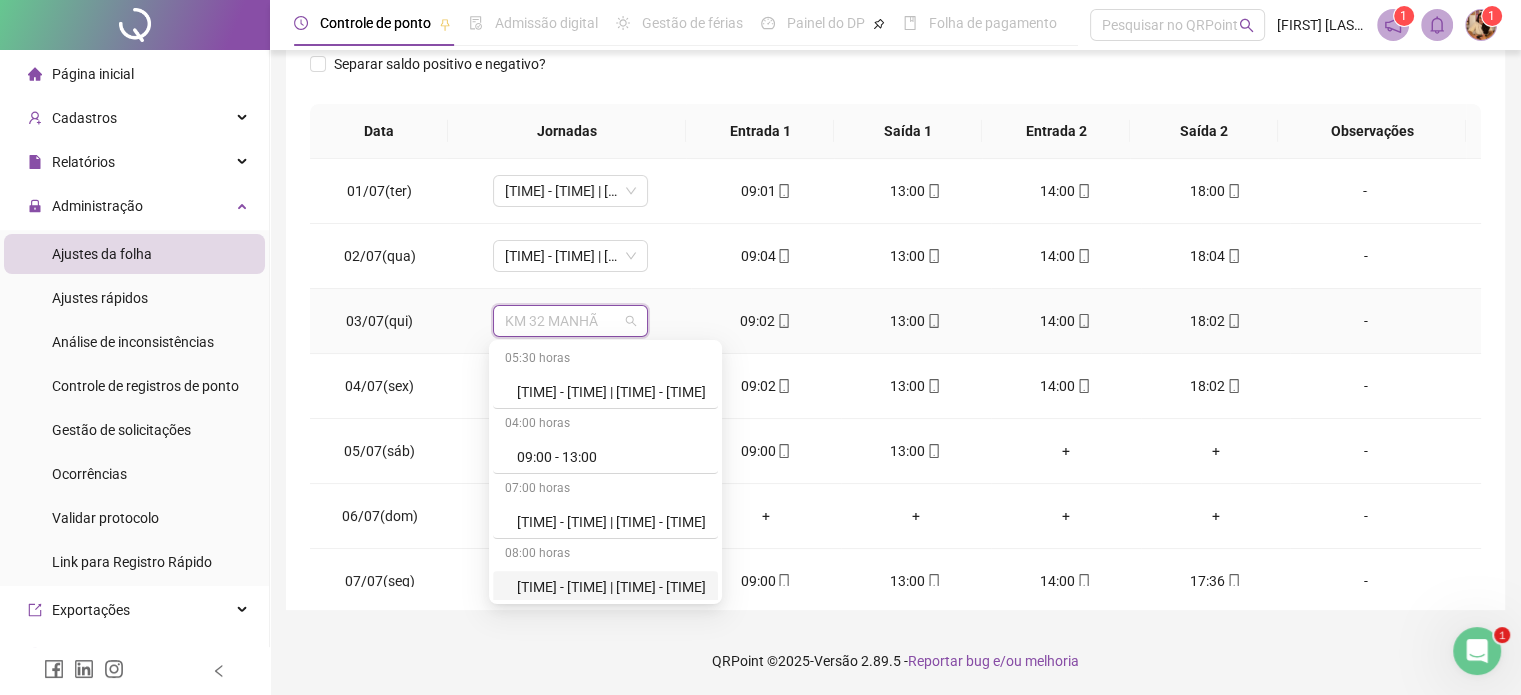 click on "[TIME] - [TIME] | [TIME] - [TIME]" at bounding box center [611, 587] 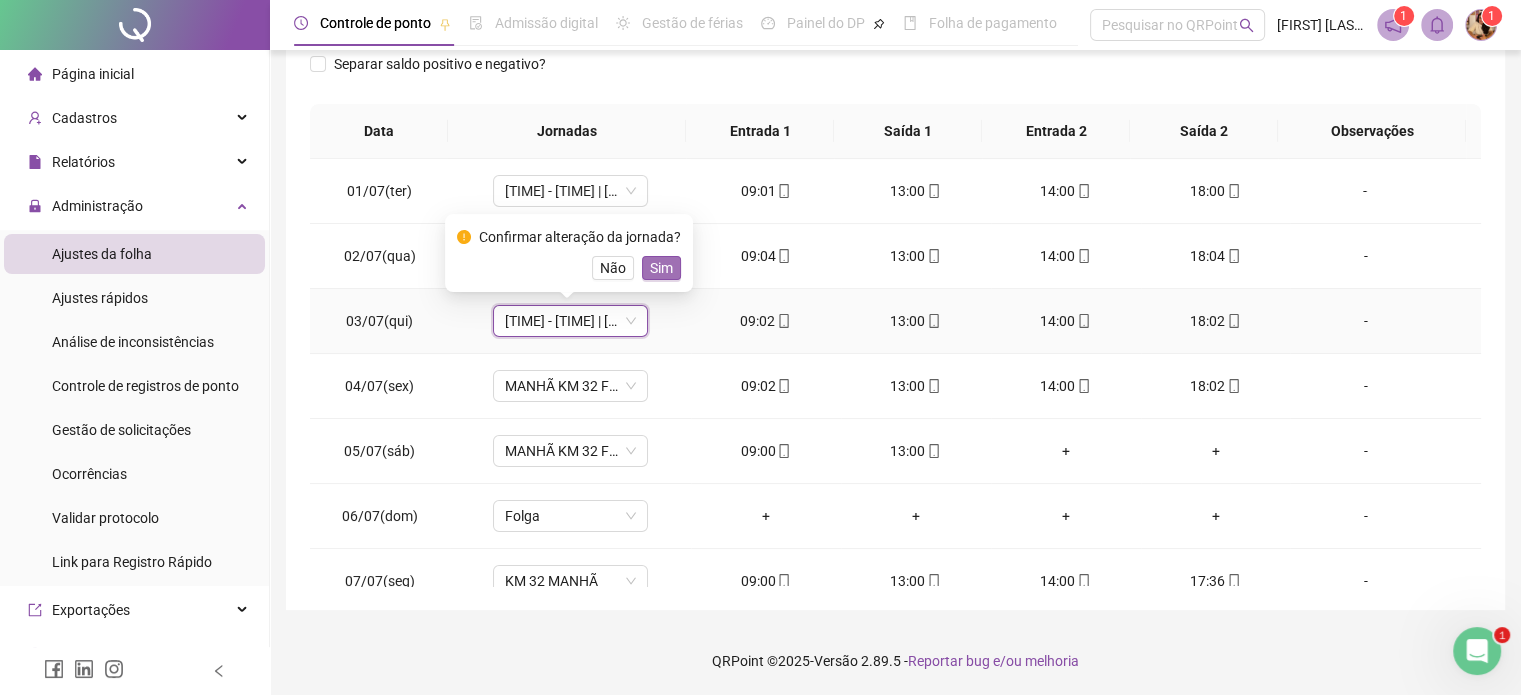 click on "Sim" at bounding box center [661, 268] 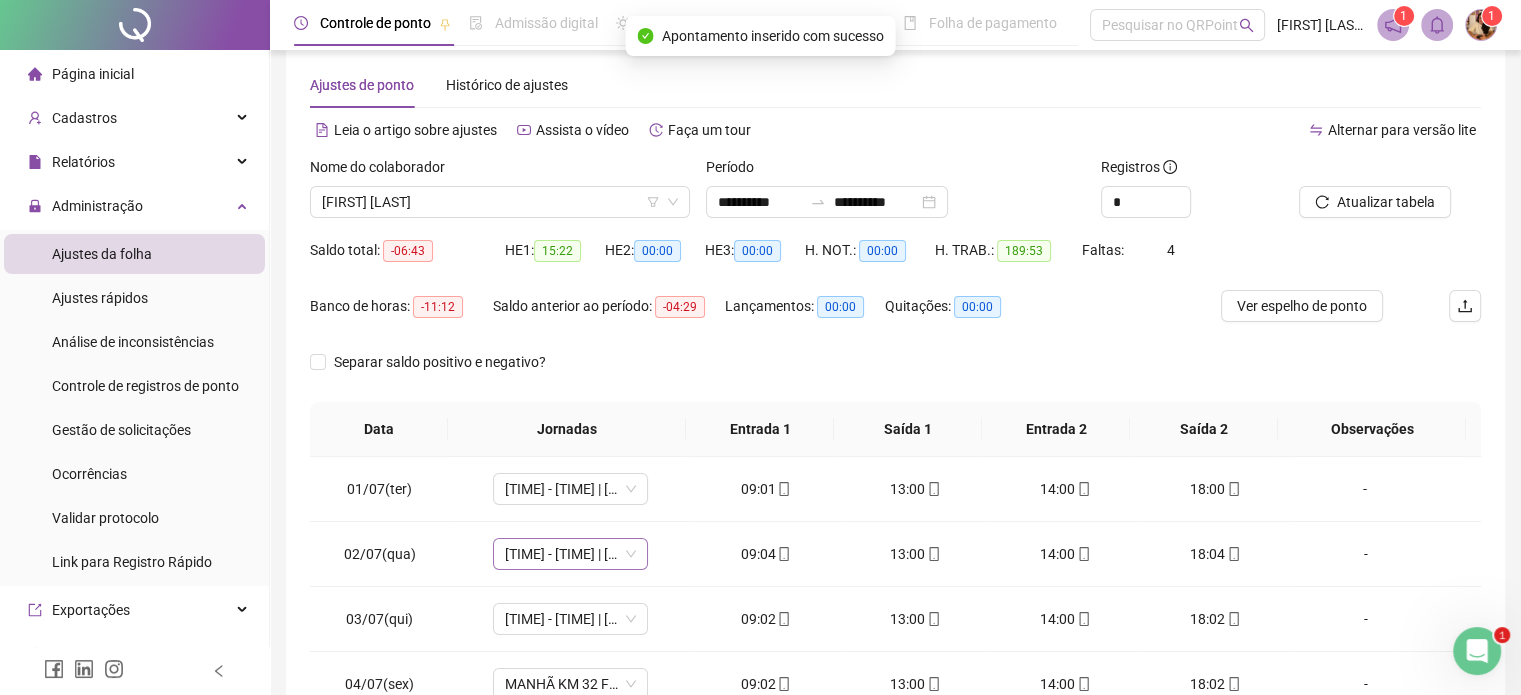 scroll, scrollTop: 26, scrollLeft: 0, axis: vertical 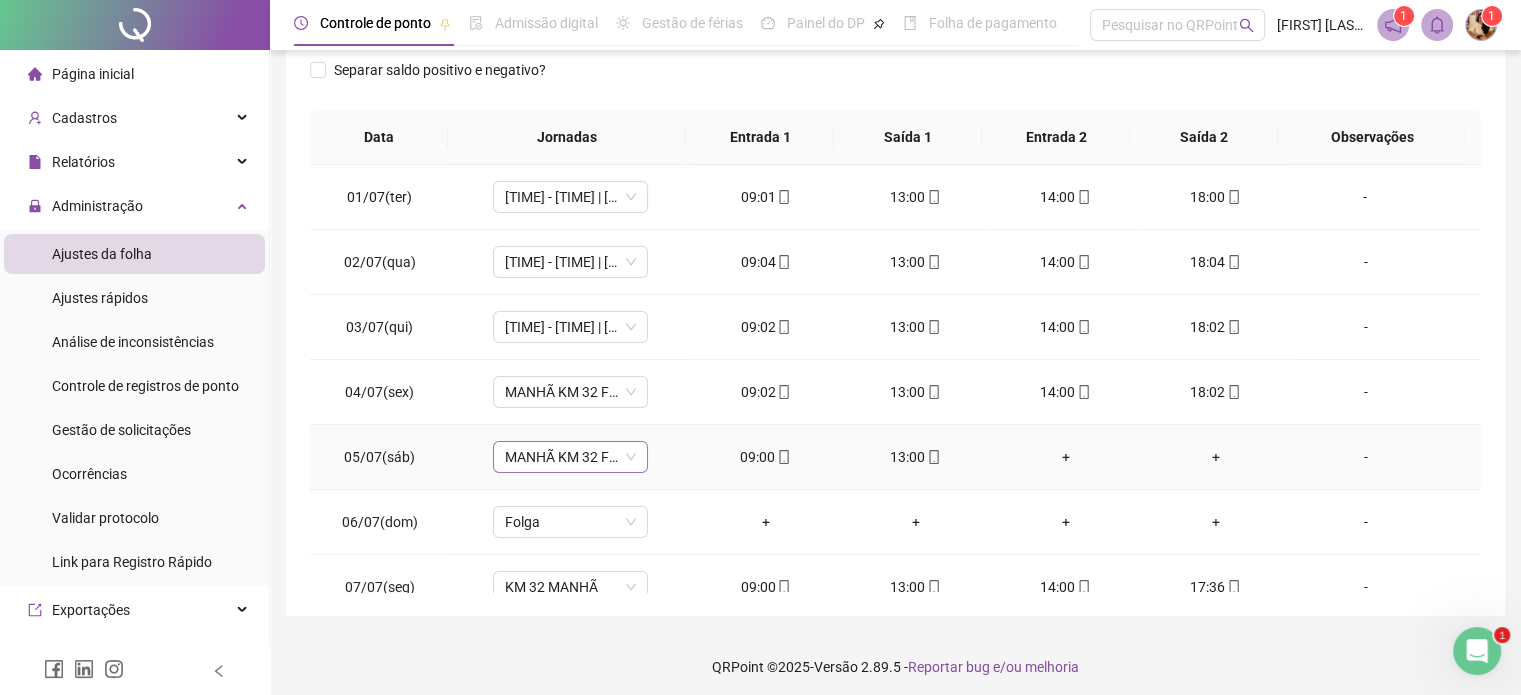 click on "MANHÃ KM 32 FDS" at bounding box center [570, 457] 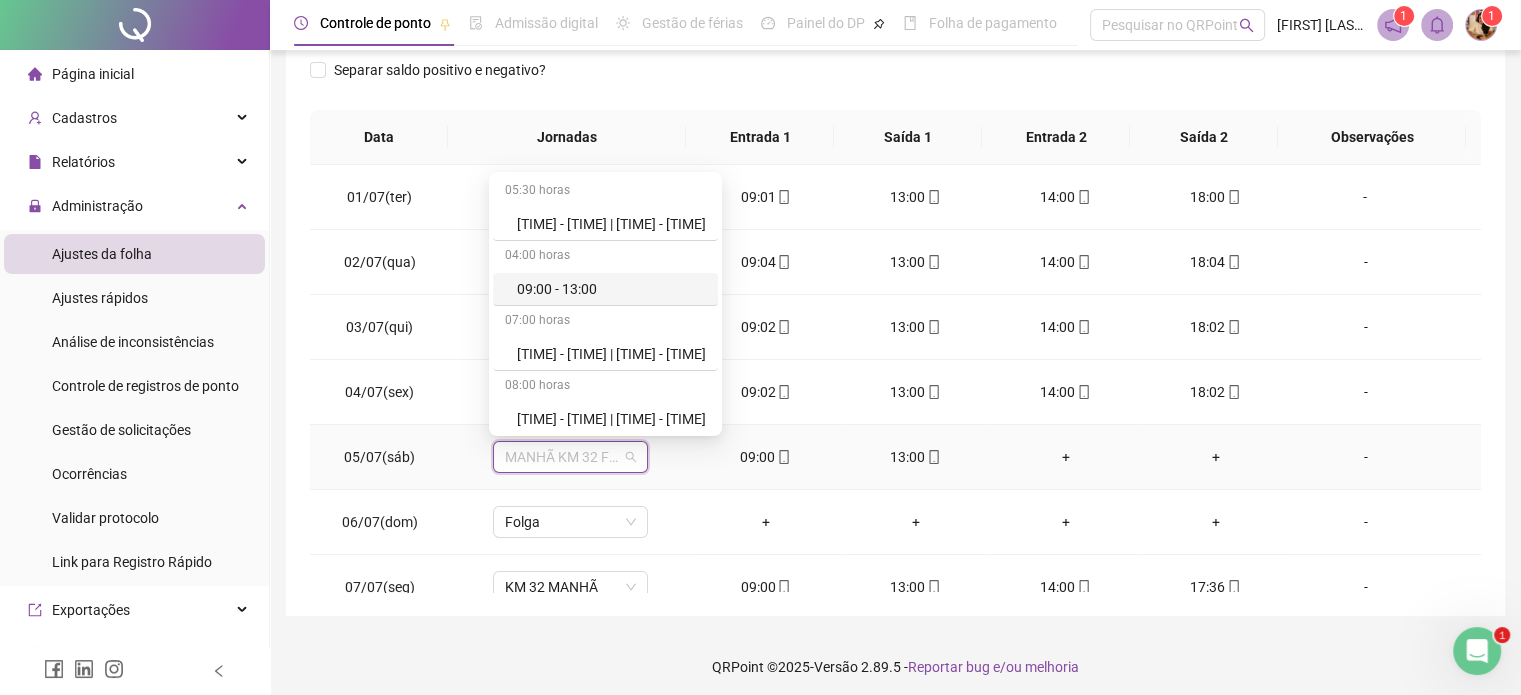 click on "09:00 - 13:00" at bounding box center (611, 289) 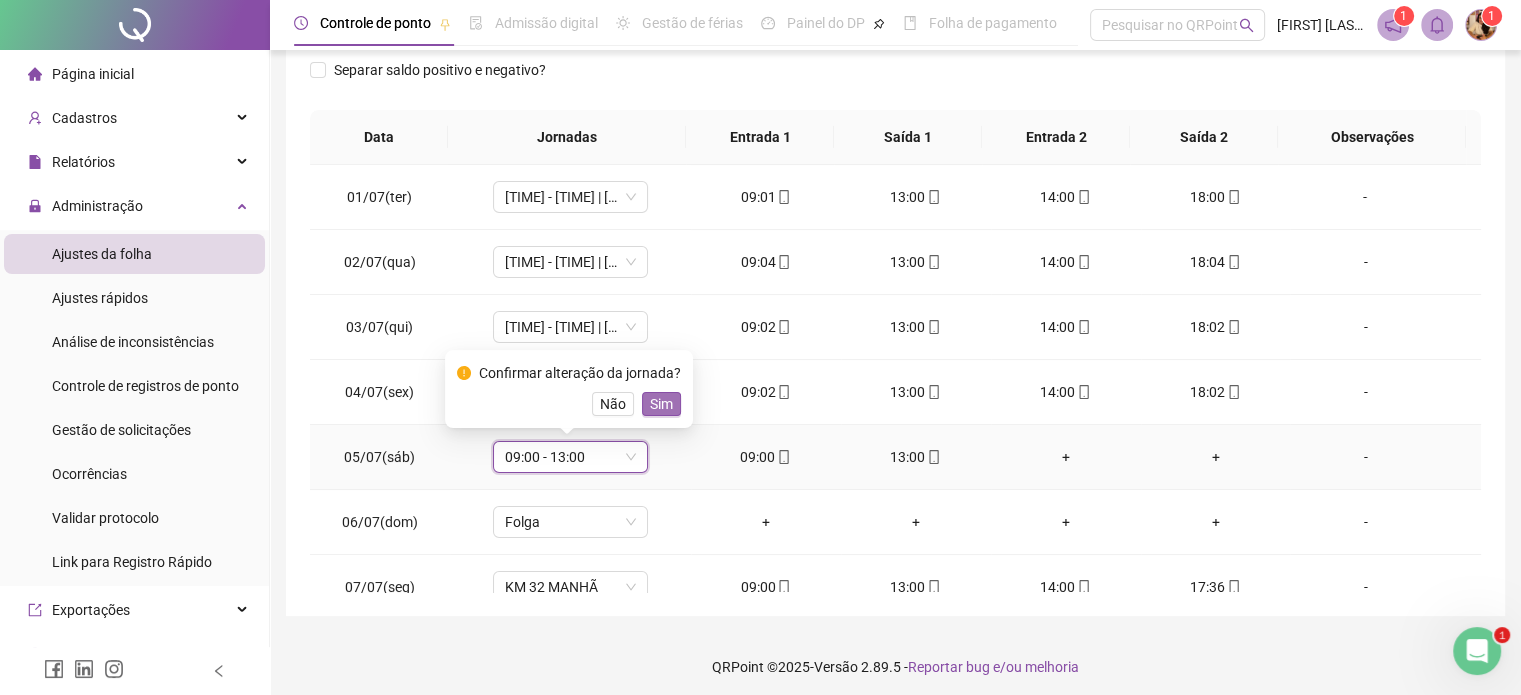 click on "Sim" at bounding box center [661, 404] 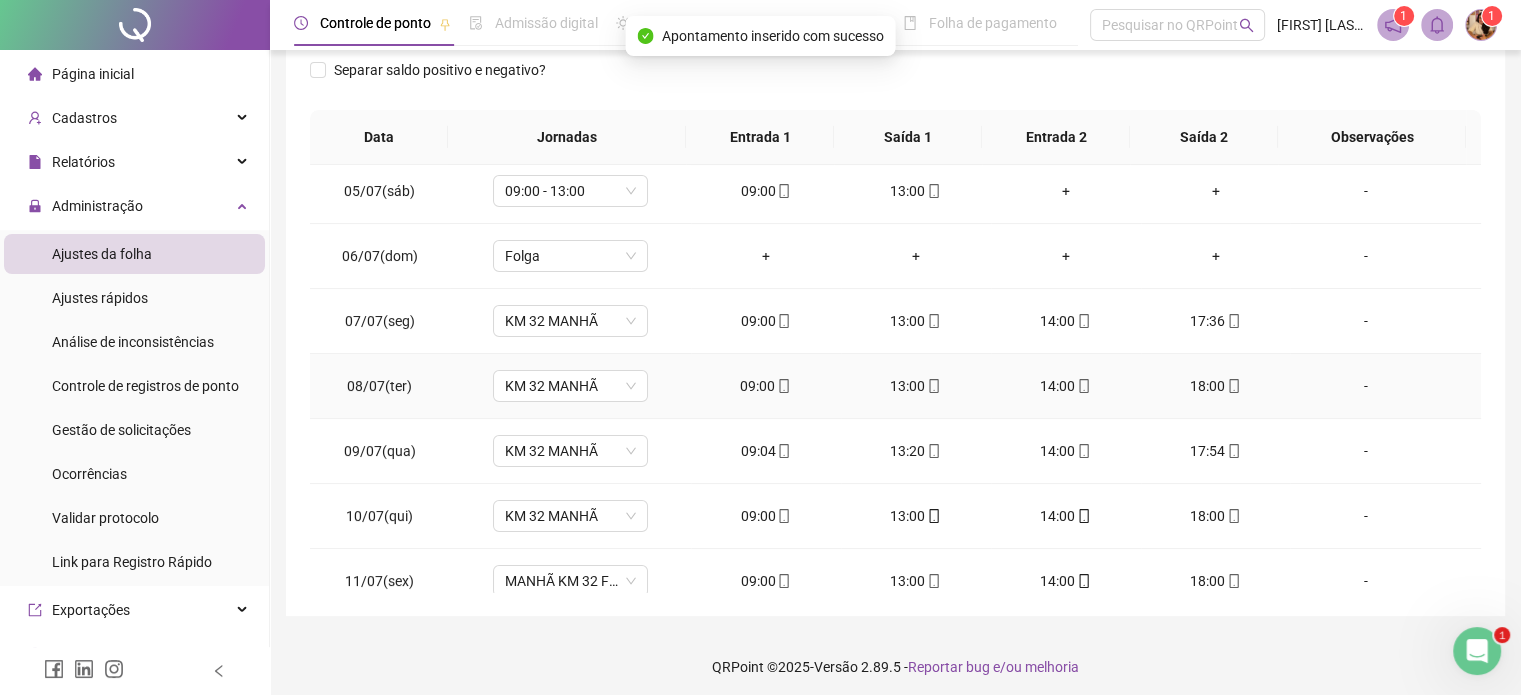scroll, scrollTop: 400, scrollLeft: 0, axis: vertical 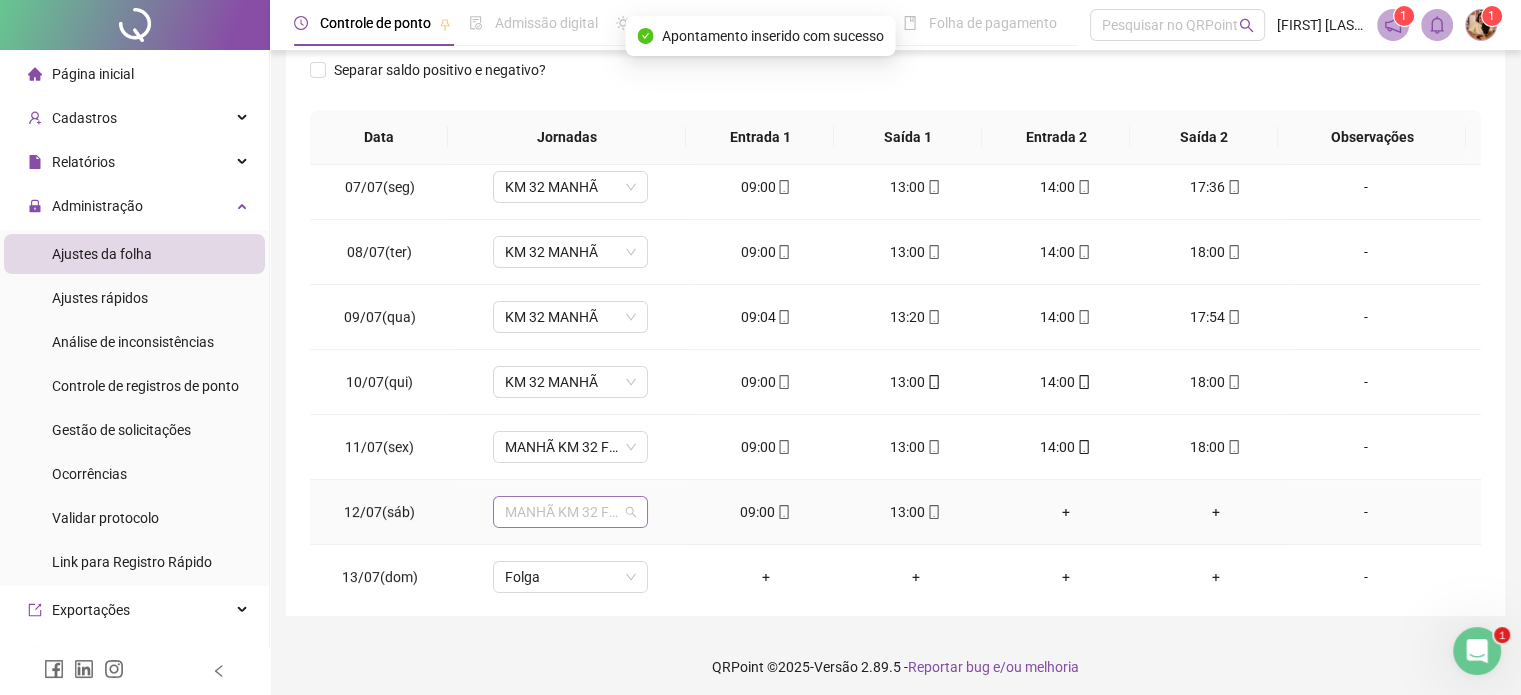 click on "MANHÃ KM 32 FDS" at bounding box center [570, 512] 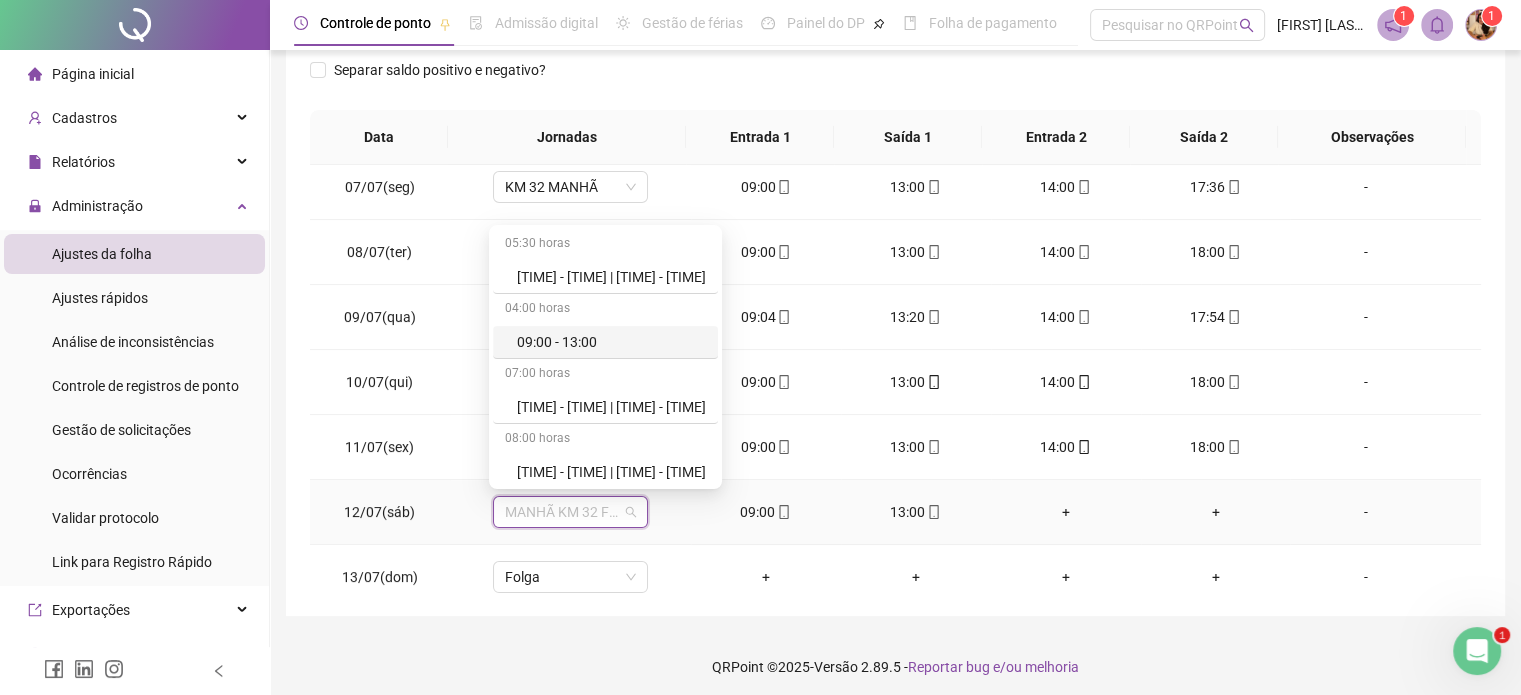 click on "09:00 - 13:00" at bounding box center [611, 342] 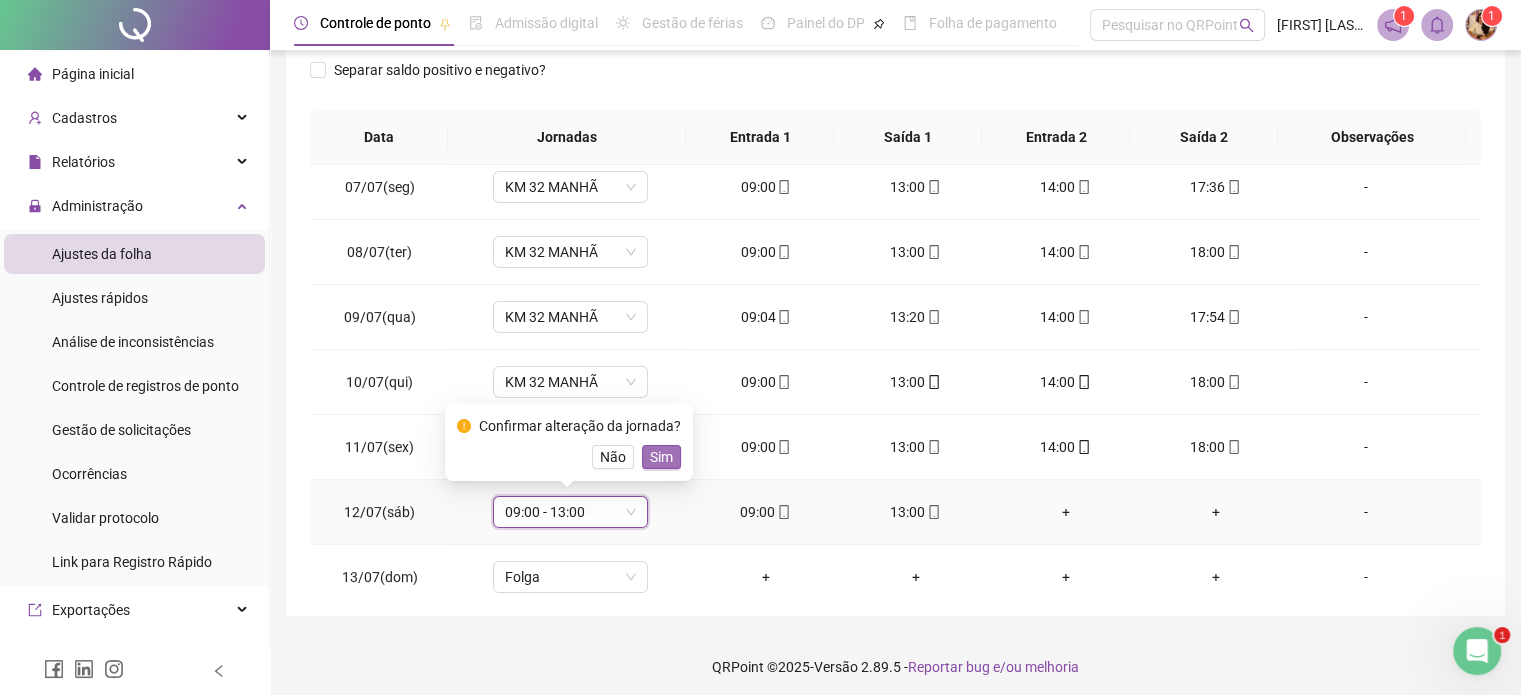 click on "Sim" at bounding box center (661, 457) 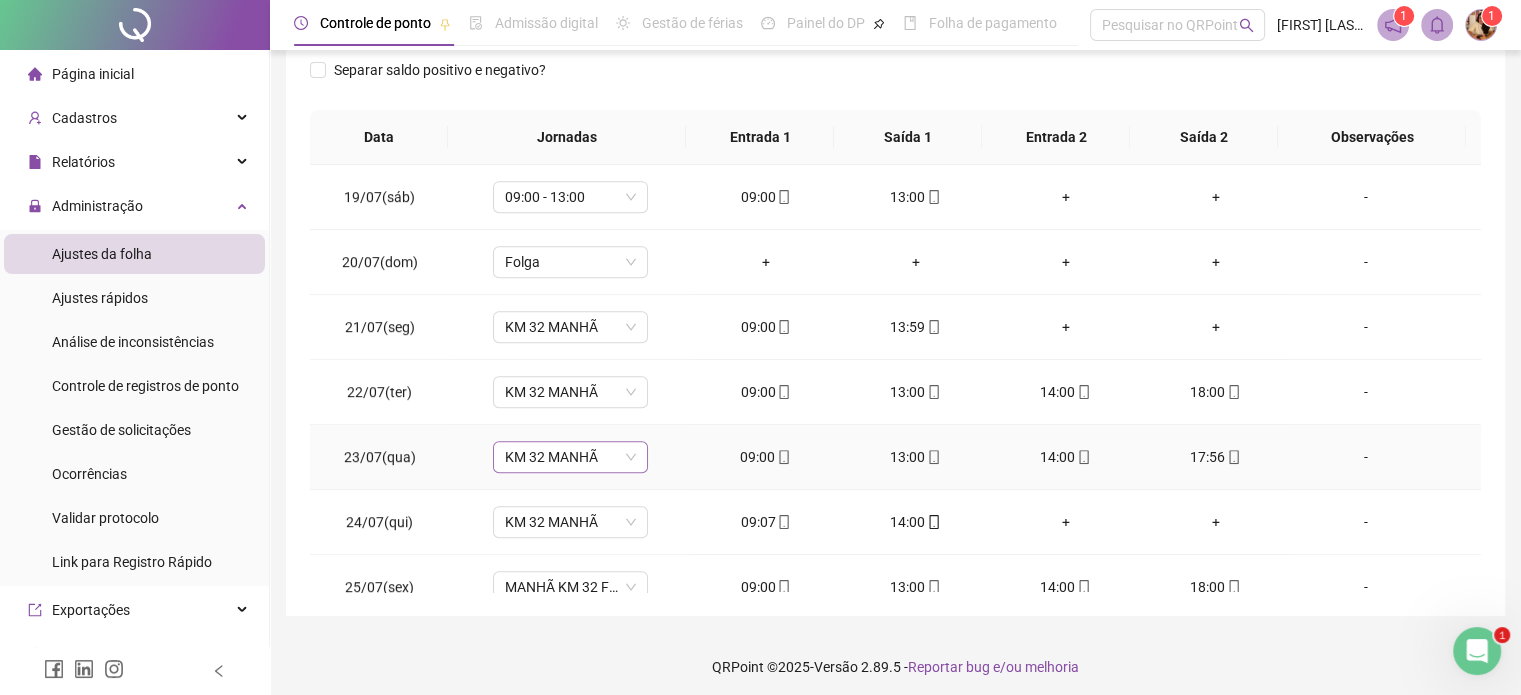 scroll, scrollTop: 1400, scrollLeft: 0, axis: vertical 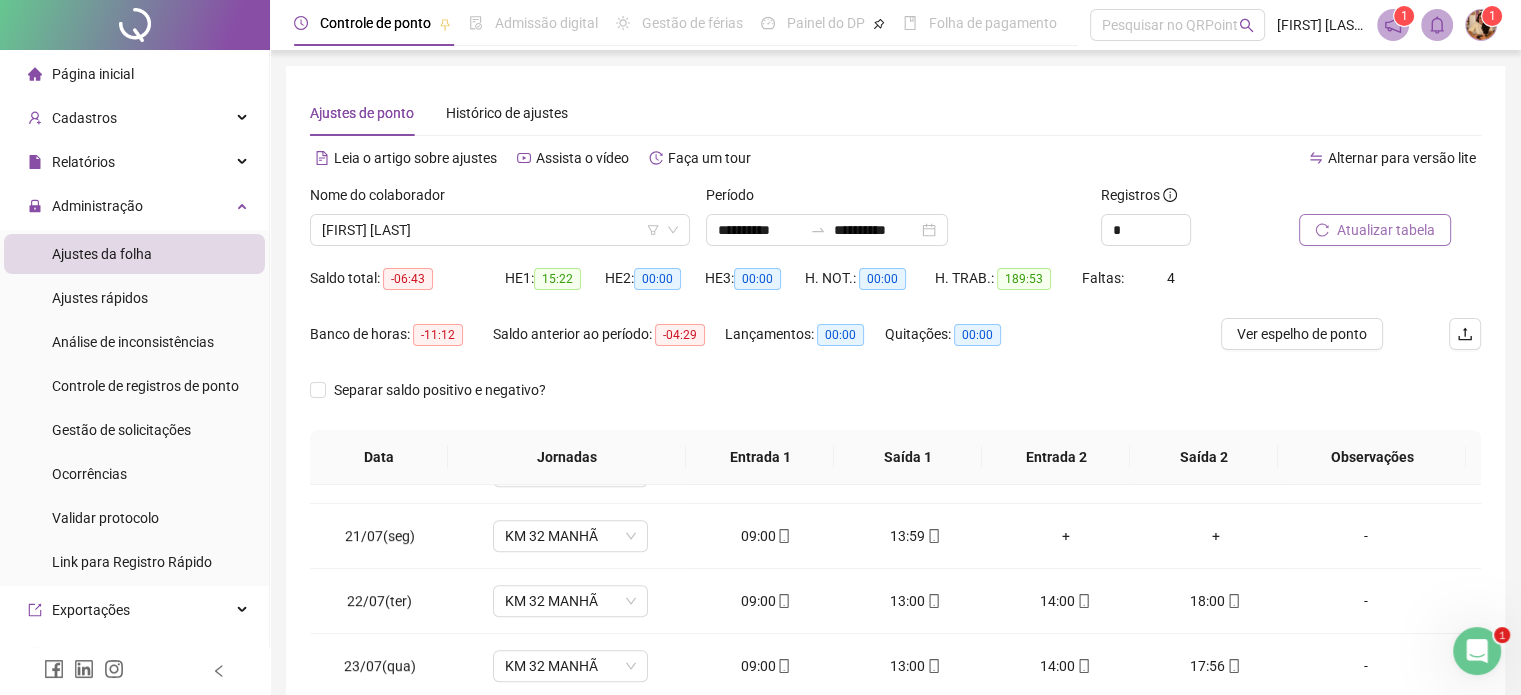 click on "Atualizar tabela" at bounding box center (1386, 230) 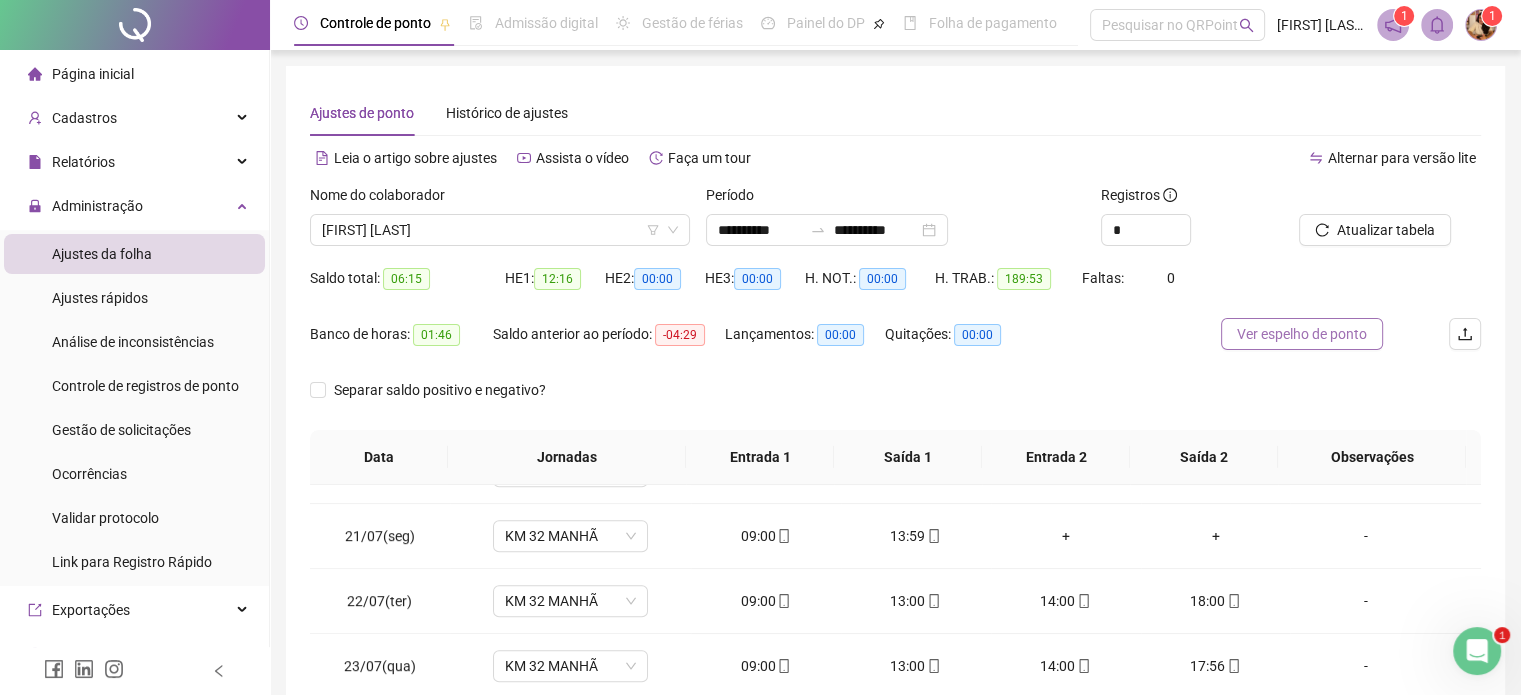 click on "Ver espelho de ponto" at bounding box center [1302, 334] 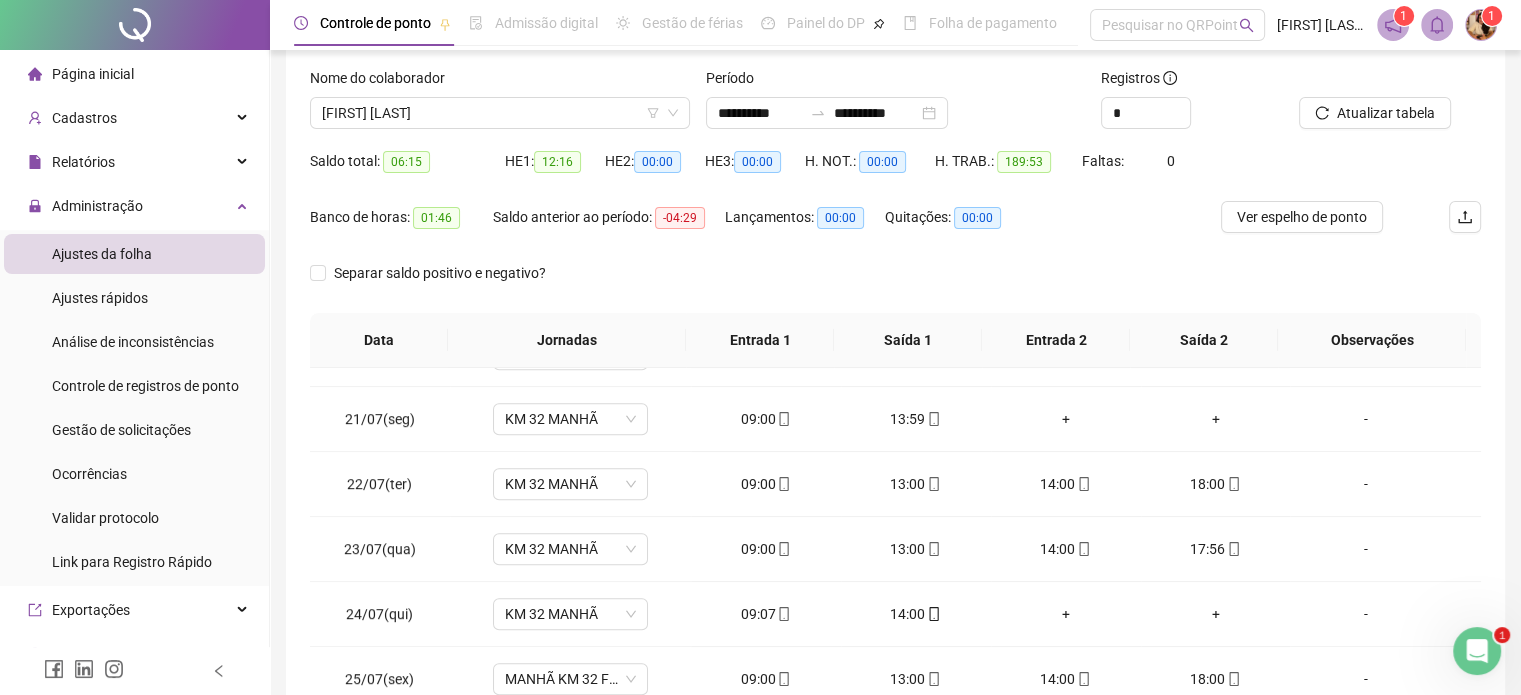 scroll, scrollTop: 326, scrollLeft: 0, axis: vertical 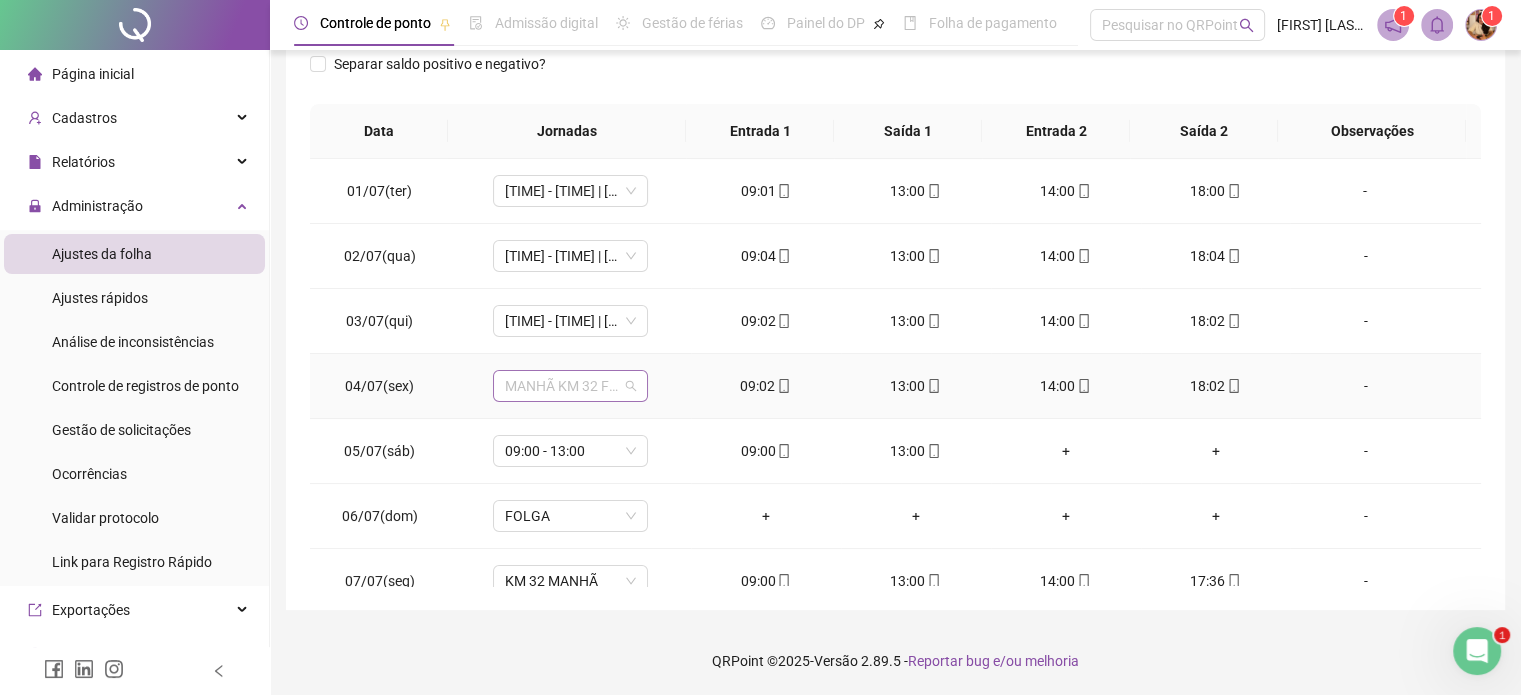 click on "MANHÃ KM 32 FDS" at bounding box center (570, 386) 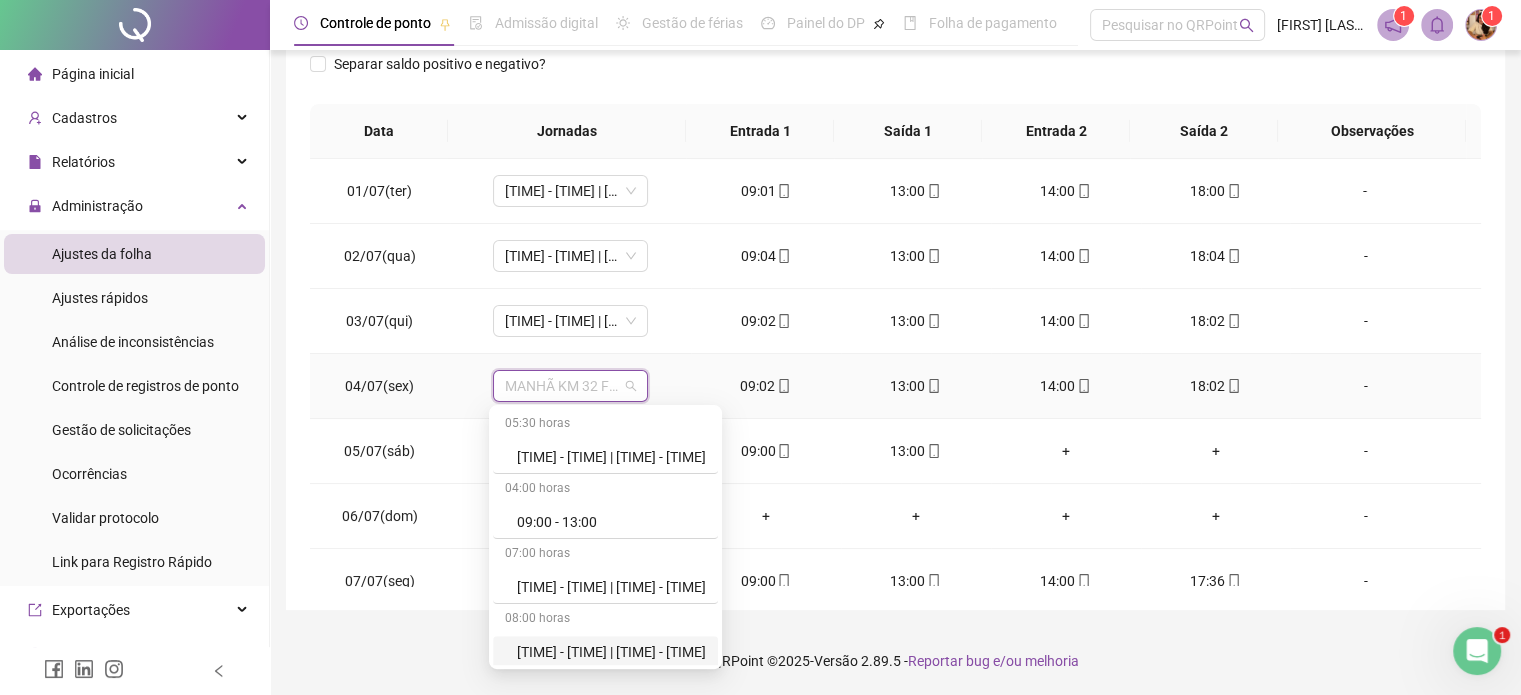 click on "[TIME] - [TIME] | [TIME] - [TIME]" at bounding box center [611, 652] 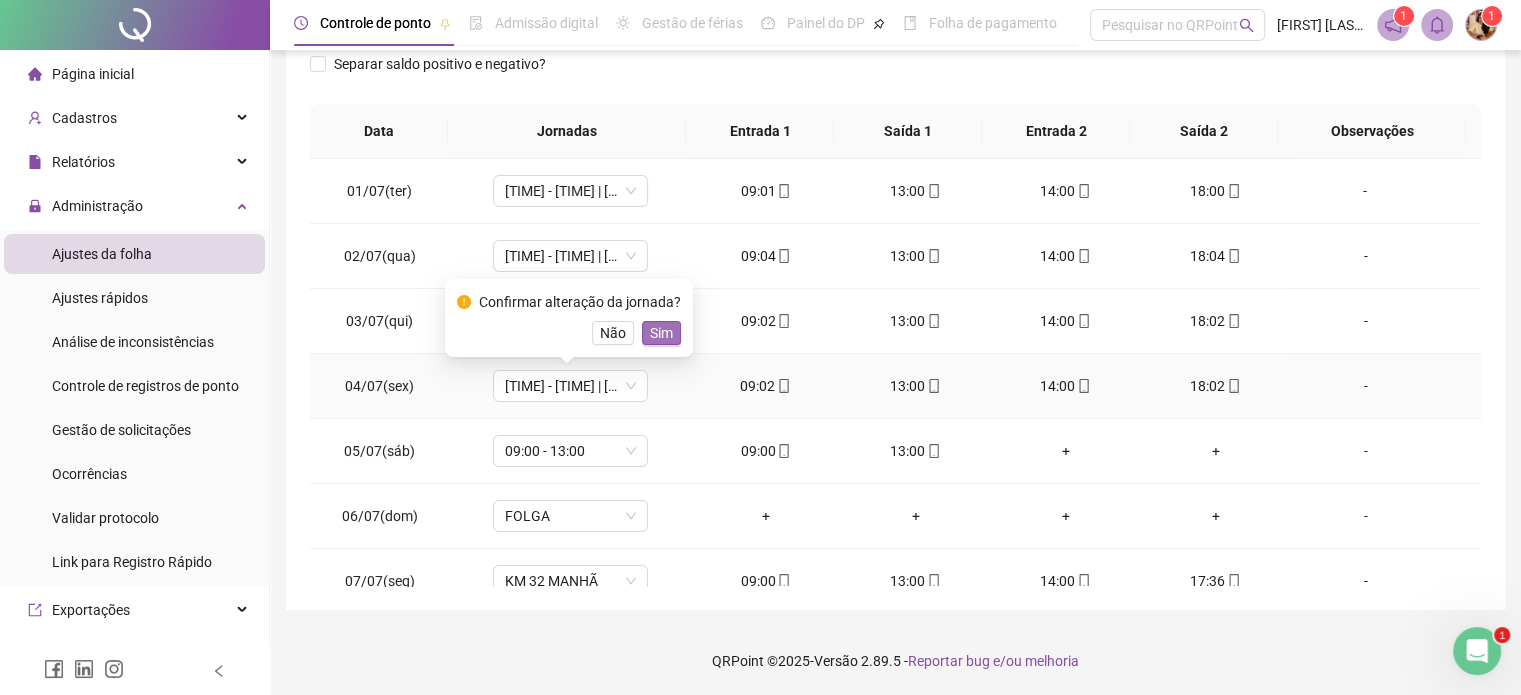 click on "Sim" at bounding box center [661, 333] 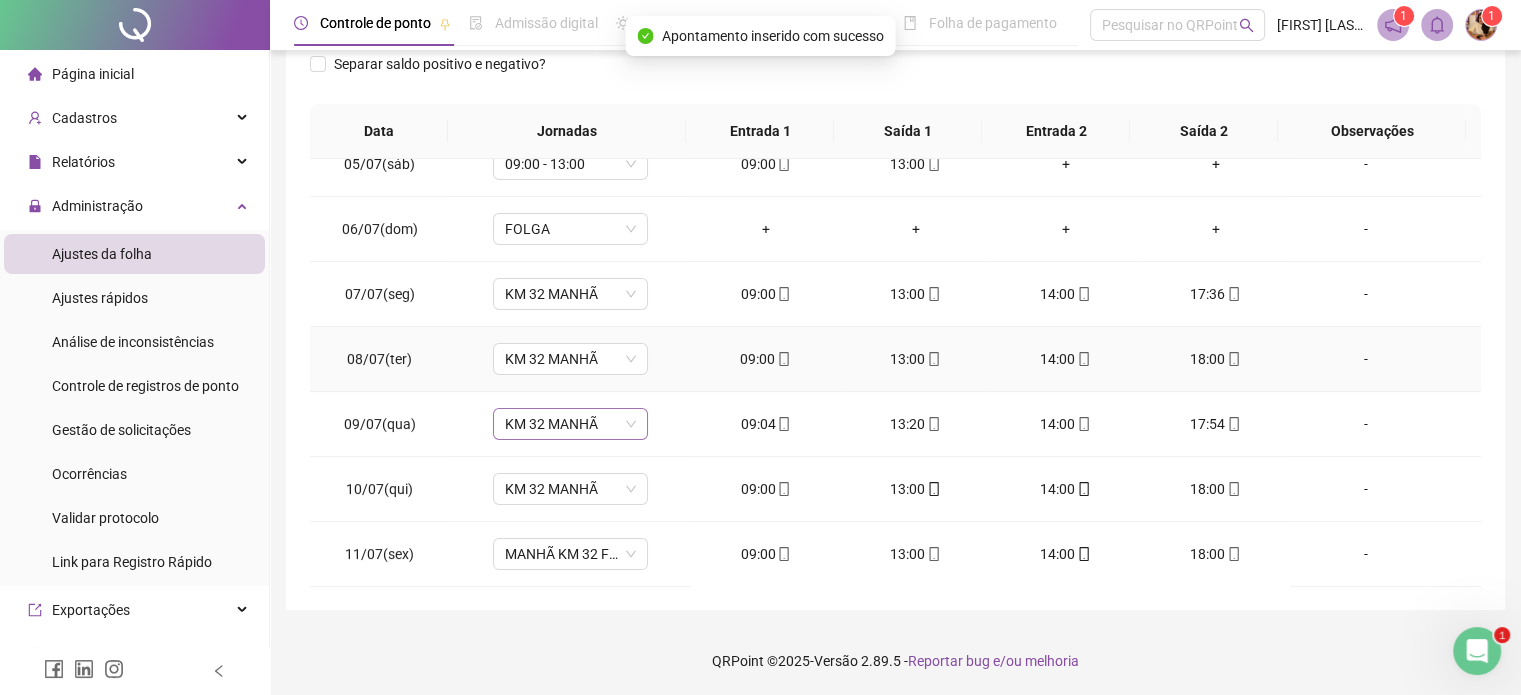 scroll, scrollTop: 300, scrollLeft: 0, axis: vertical 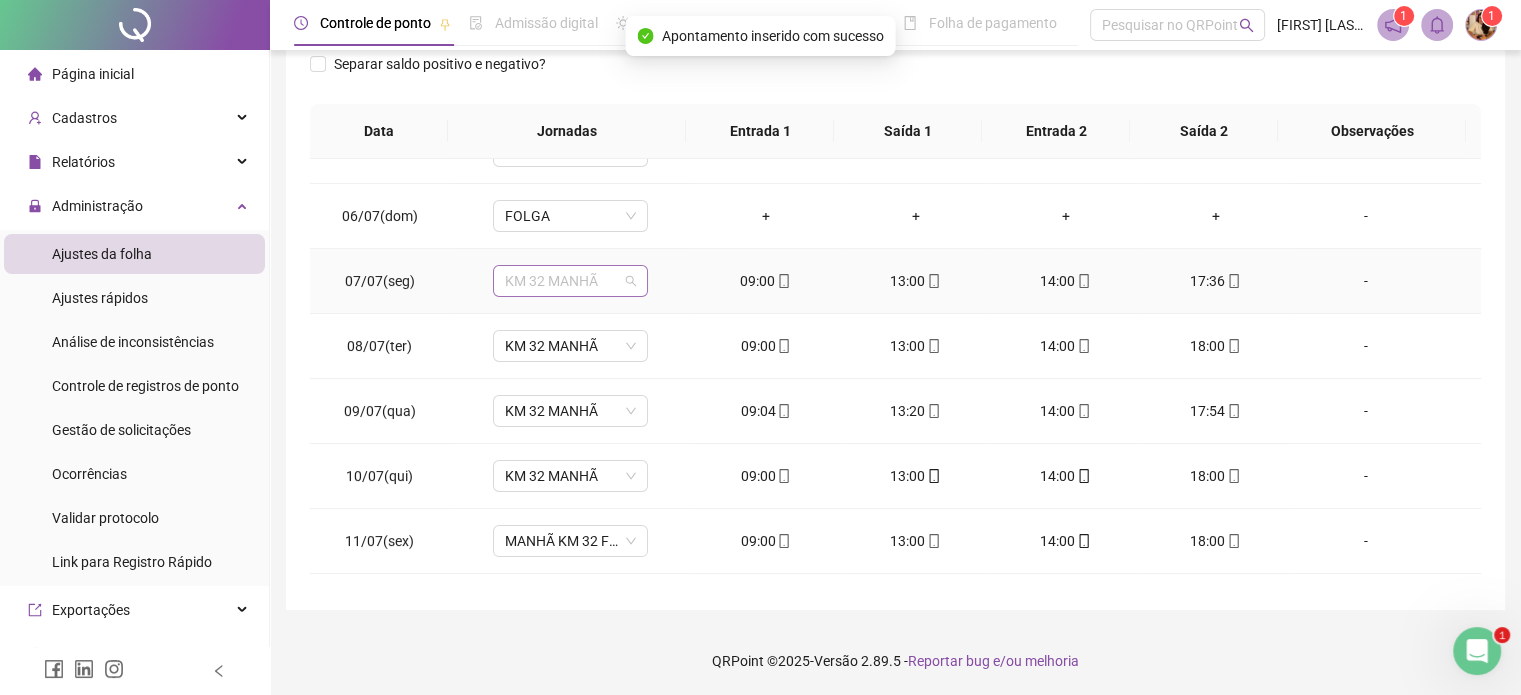 click on "KM 32 MANHÃ" at bounding box center (570, 281) 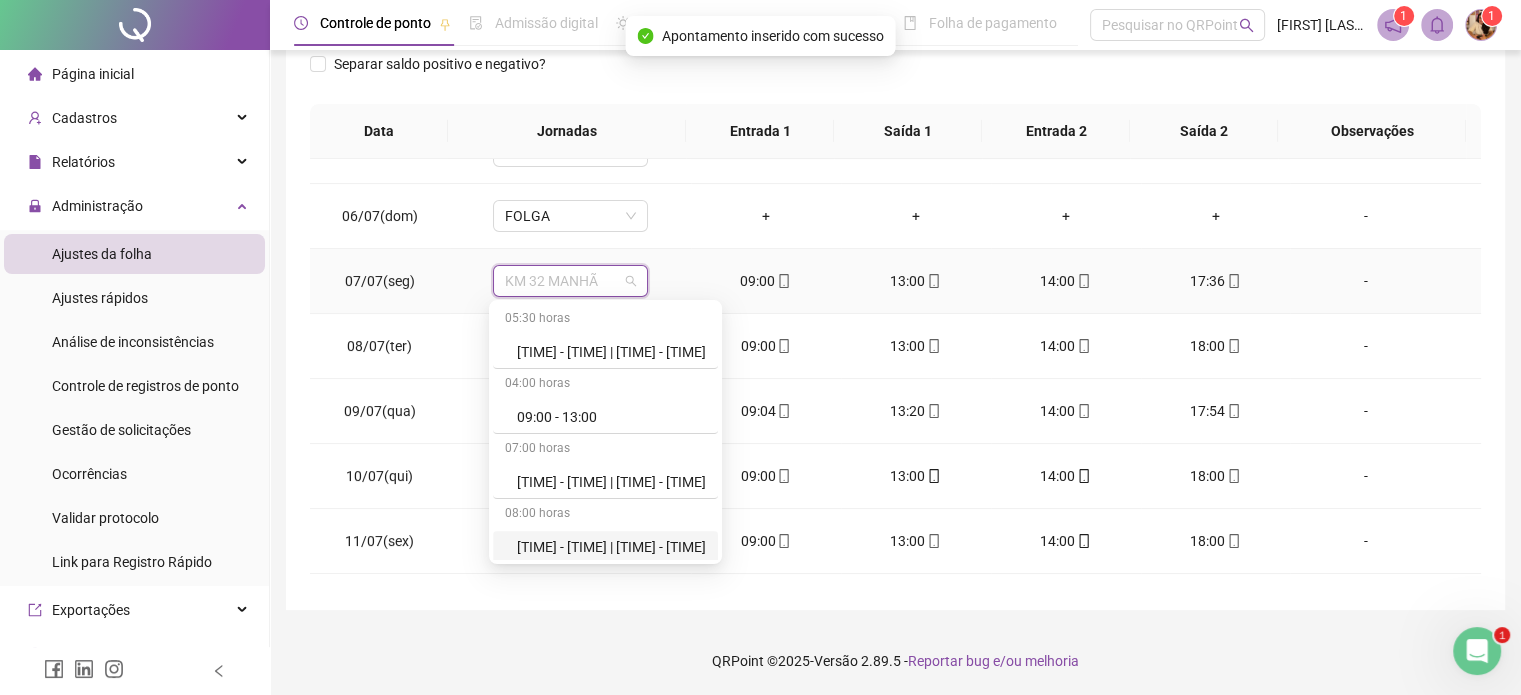 click on "[TIME] - [TIME] | [TIME] - [TIME]" at bounding box center (611, 547) 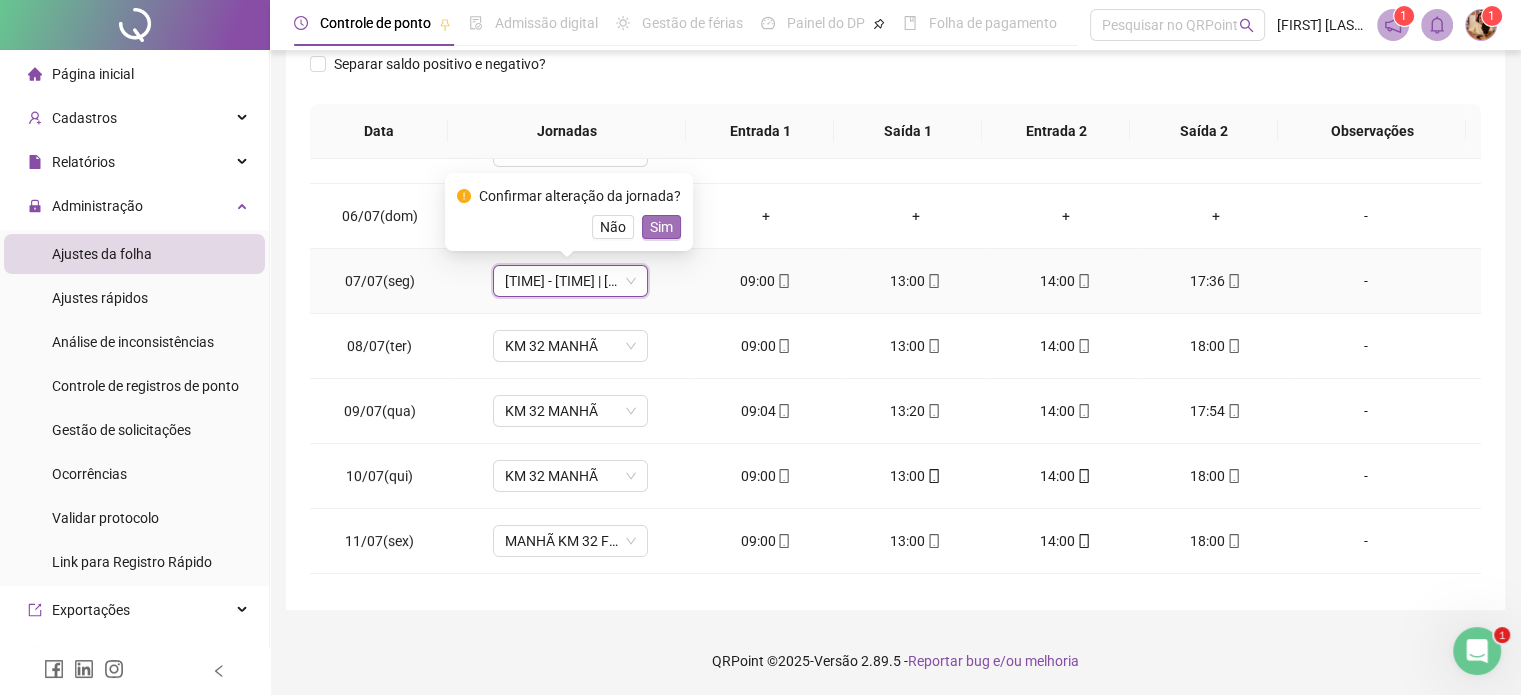 click on "Sim" at bounding box center (661, 227) 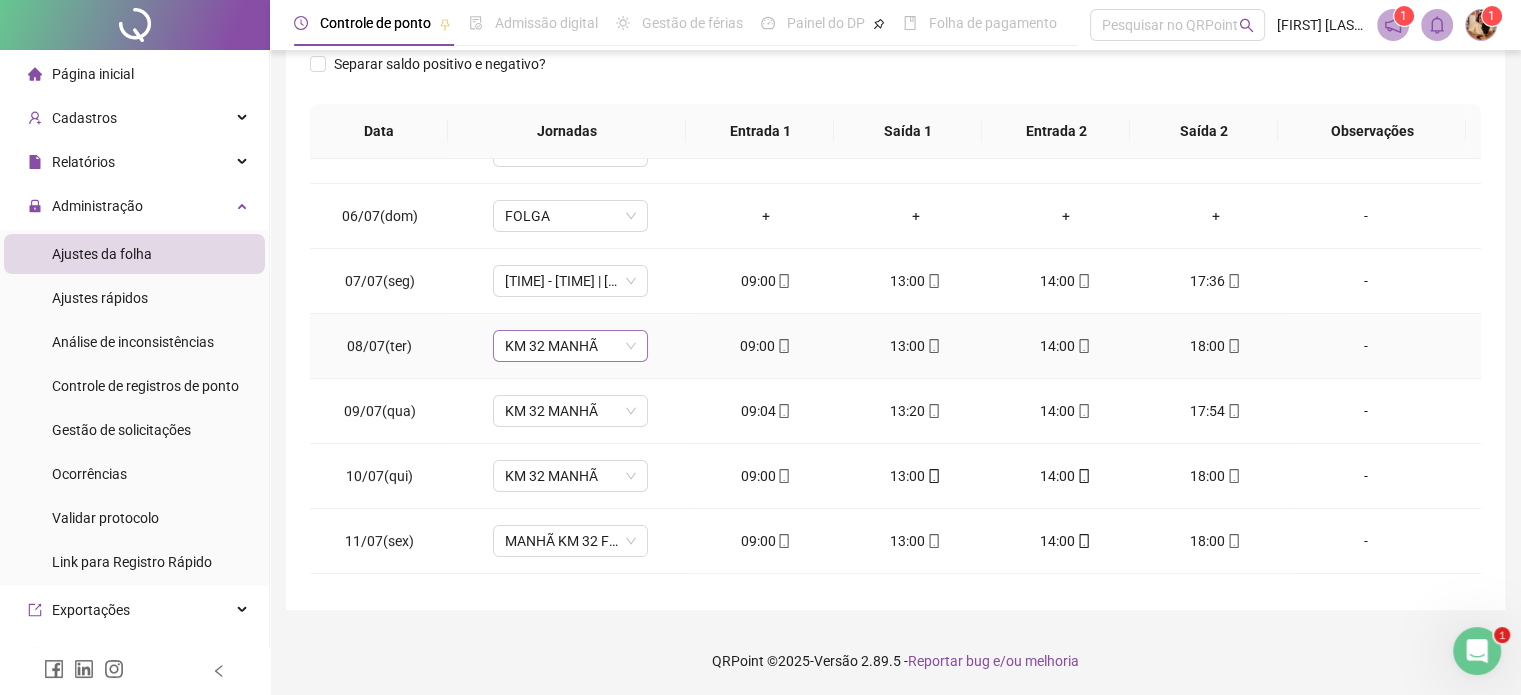 click on "KM 32 MANHÃ" at bounding box center [570, 346] 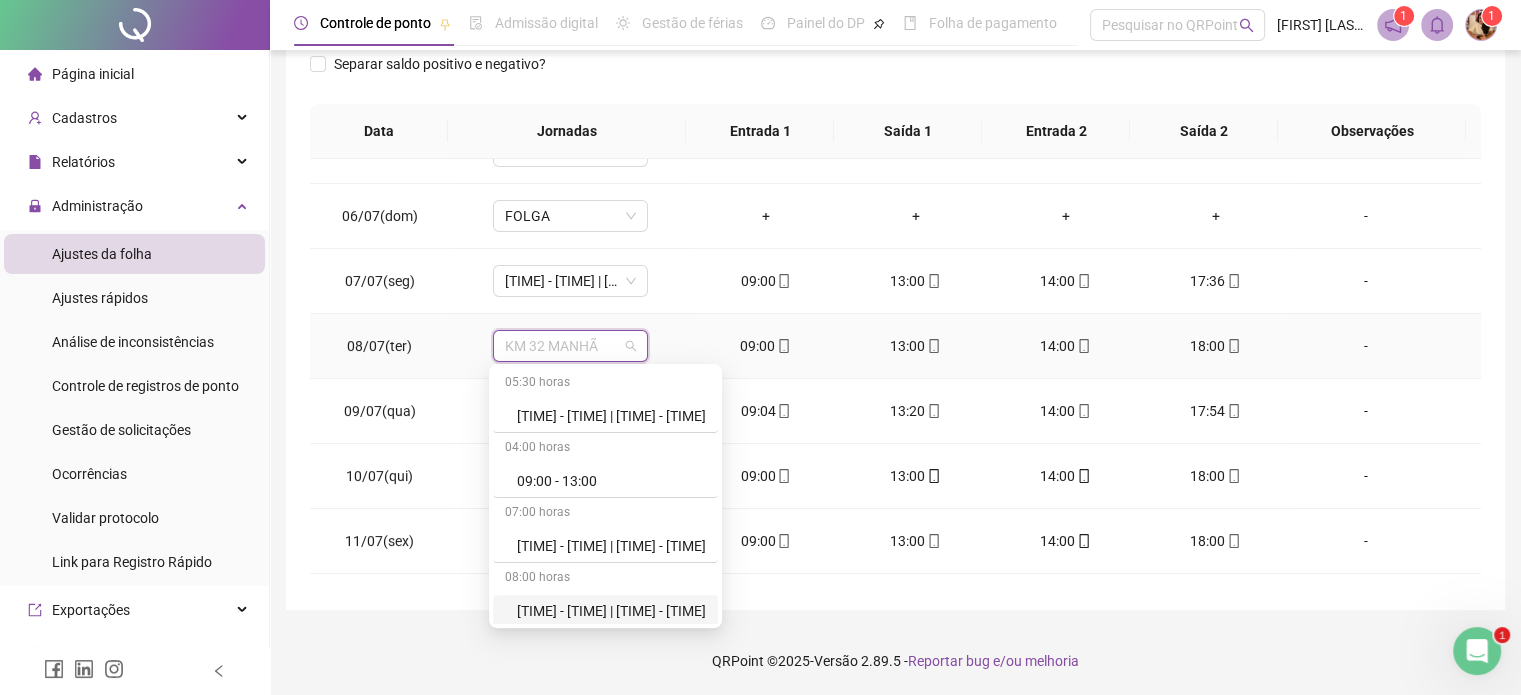 click on "[TIME] - [TIME] | [TIME] - [TIME]" at bounding box center [611, 611] 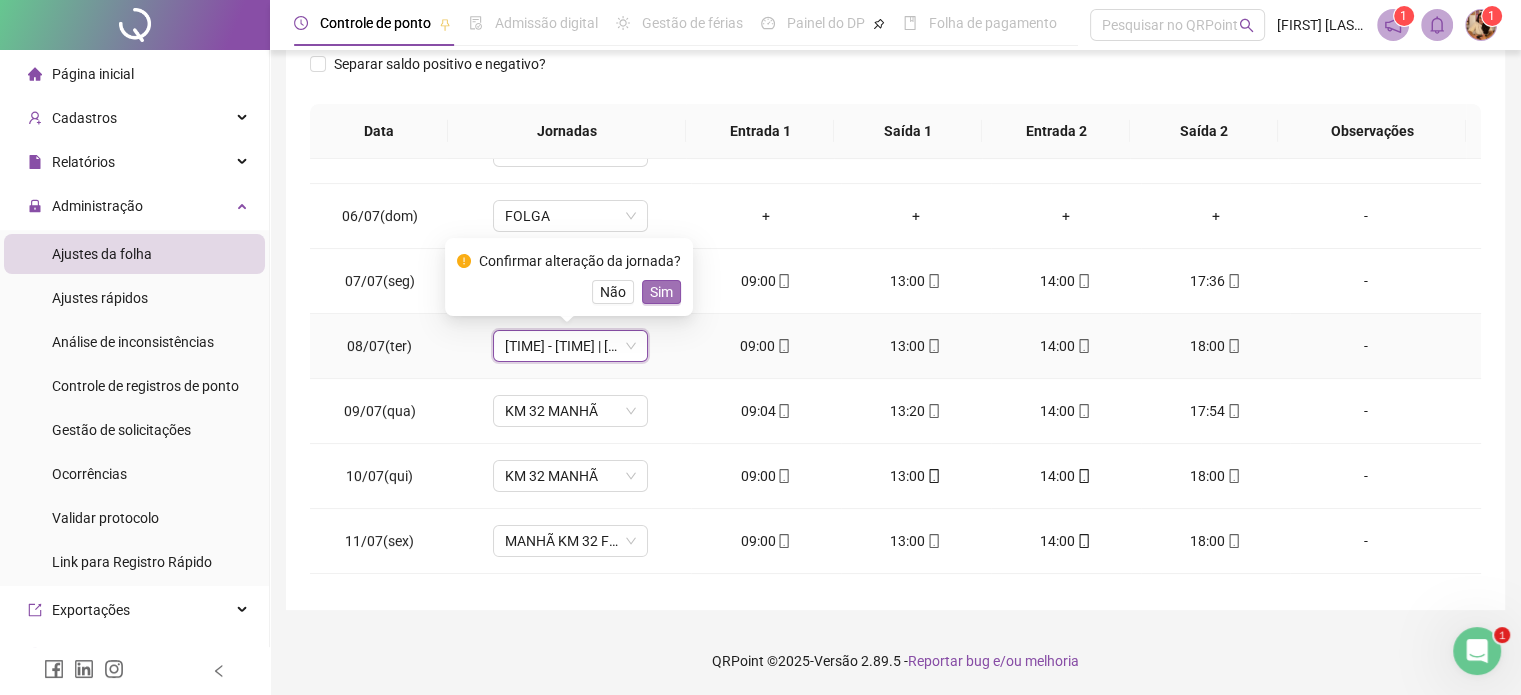 click on "Sim" at bounding box center [661, 292] 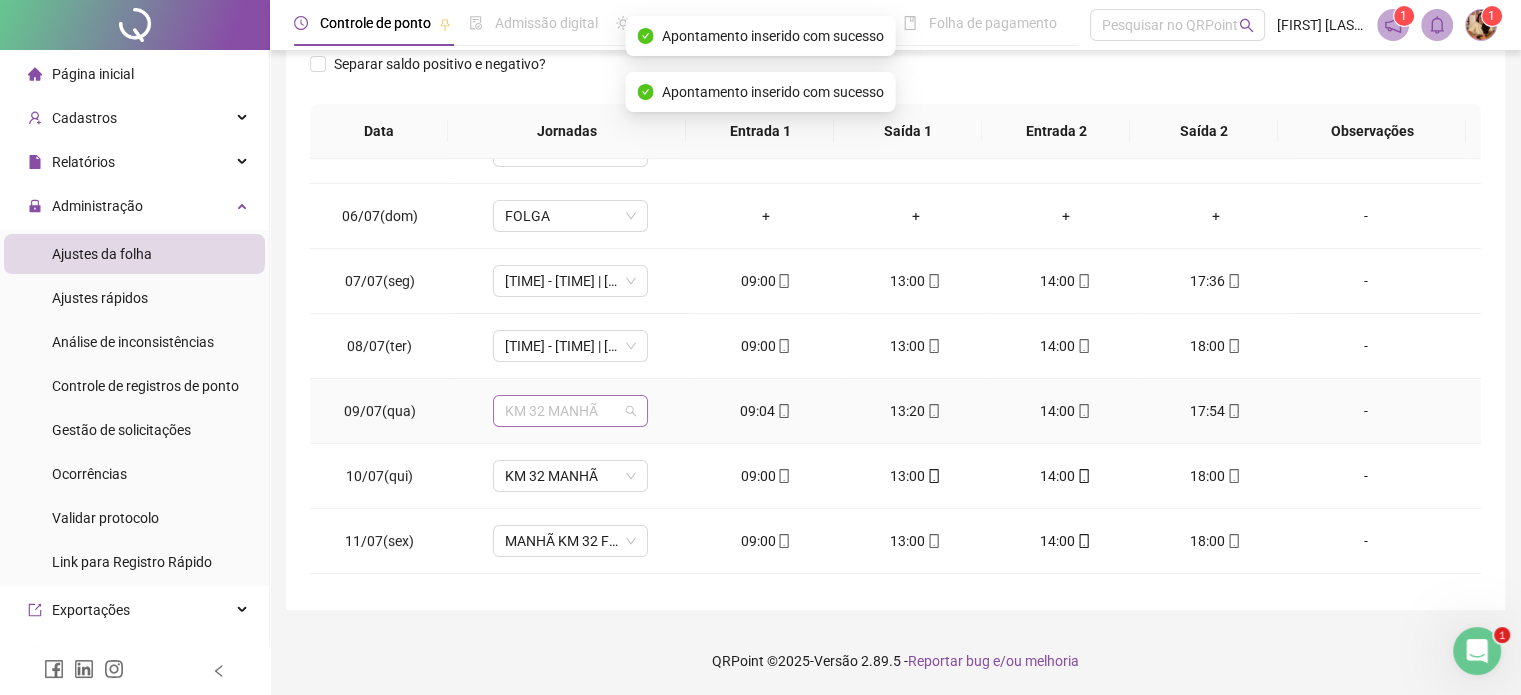 click on "KM 32 MANHÃ" at bounding box center [570, 411] 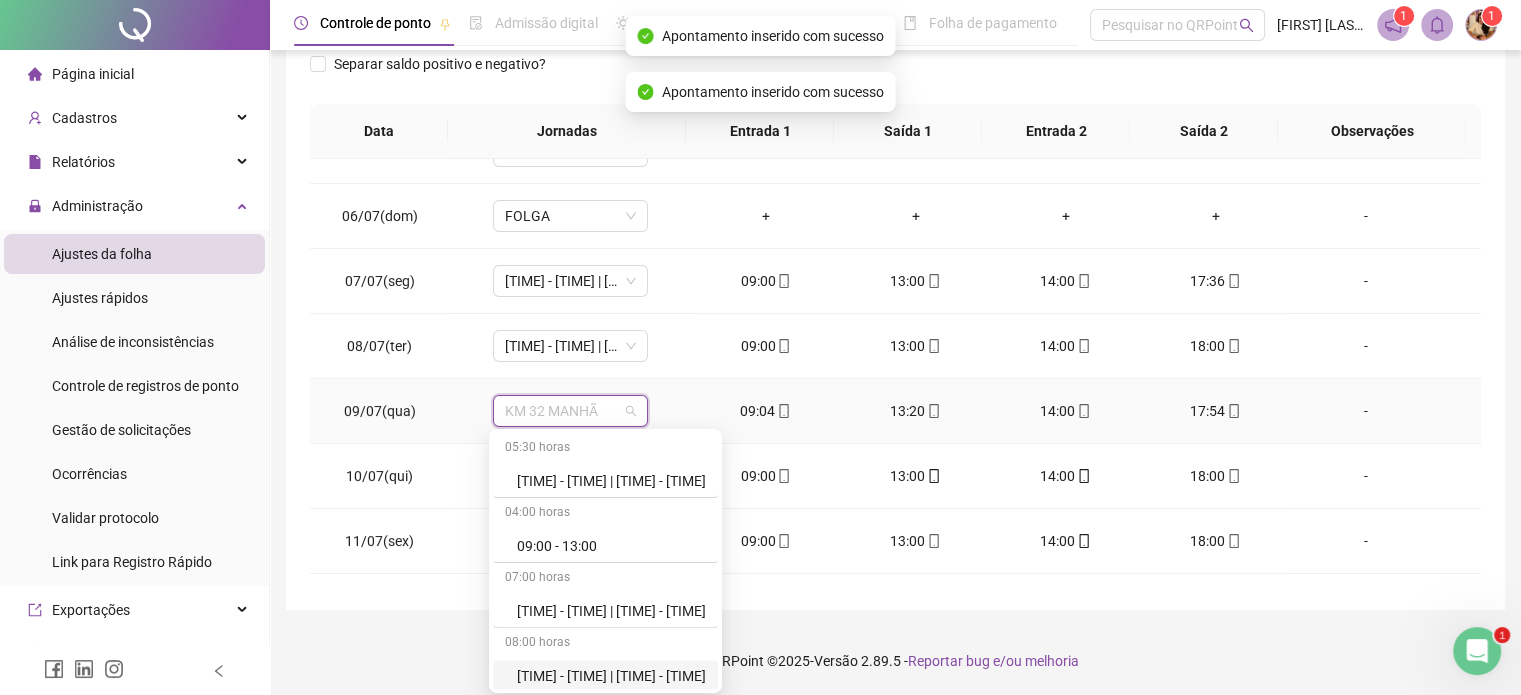 click on "[TIME] - [TIME] | [TIME] - [TIME]" at bounding box center [611, 676] 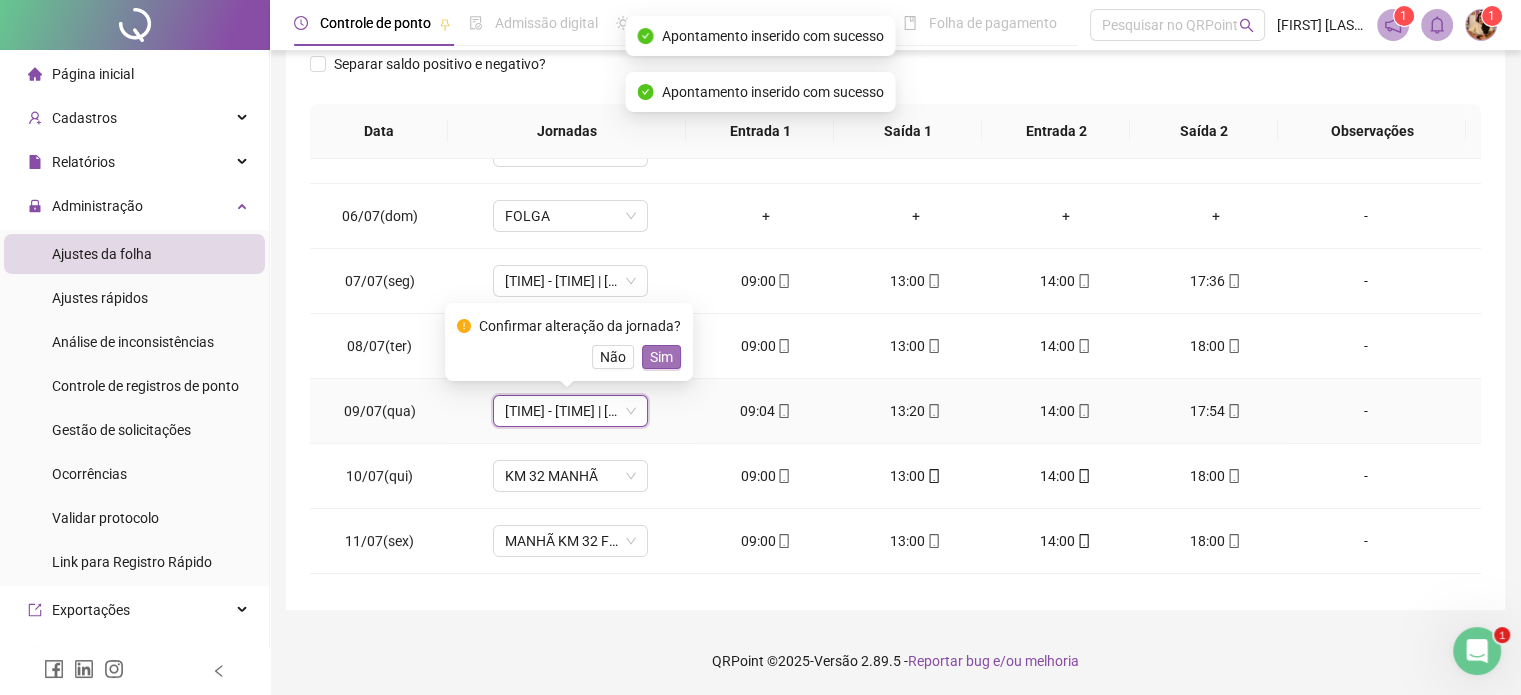 click on "Sim" at bounding box center [661, 357] 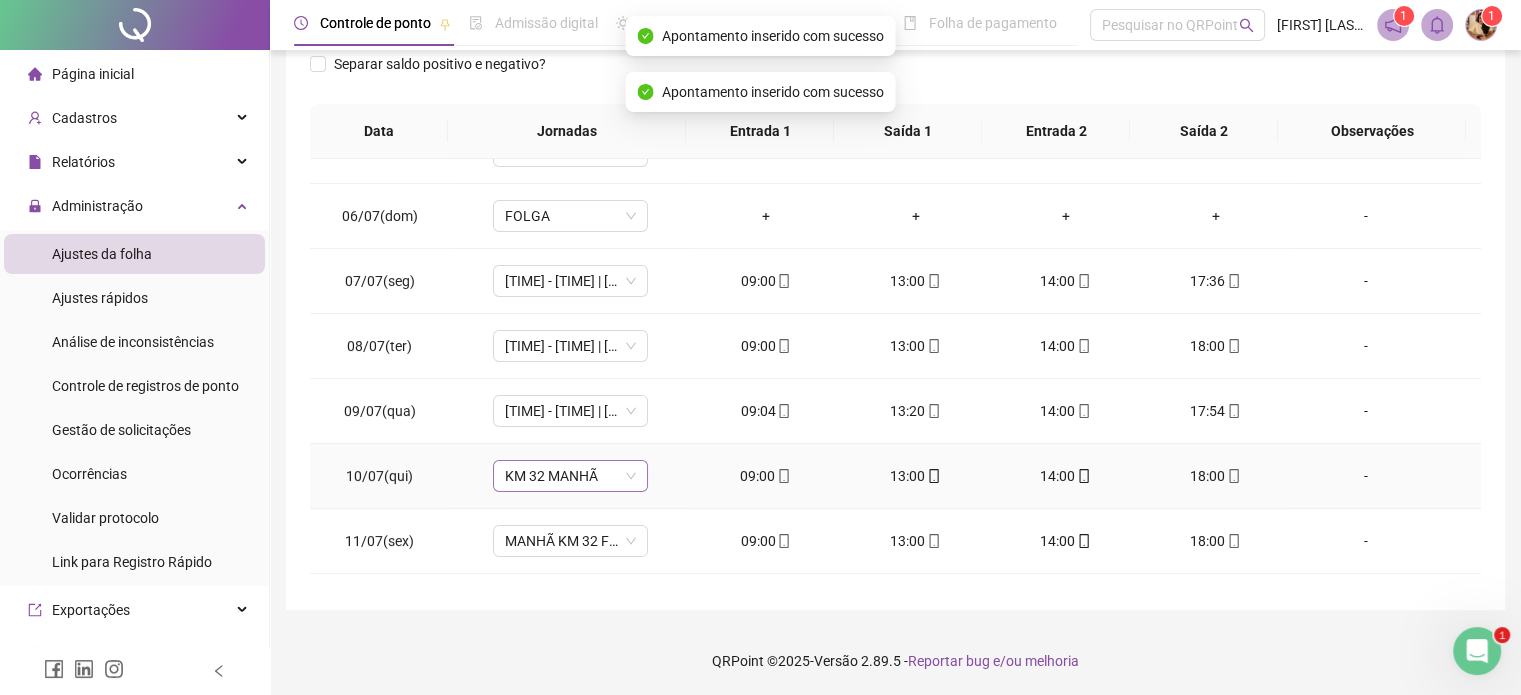 click on "KM 32 MANHÃ" at bounding box center [570, 476] 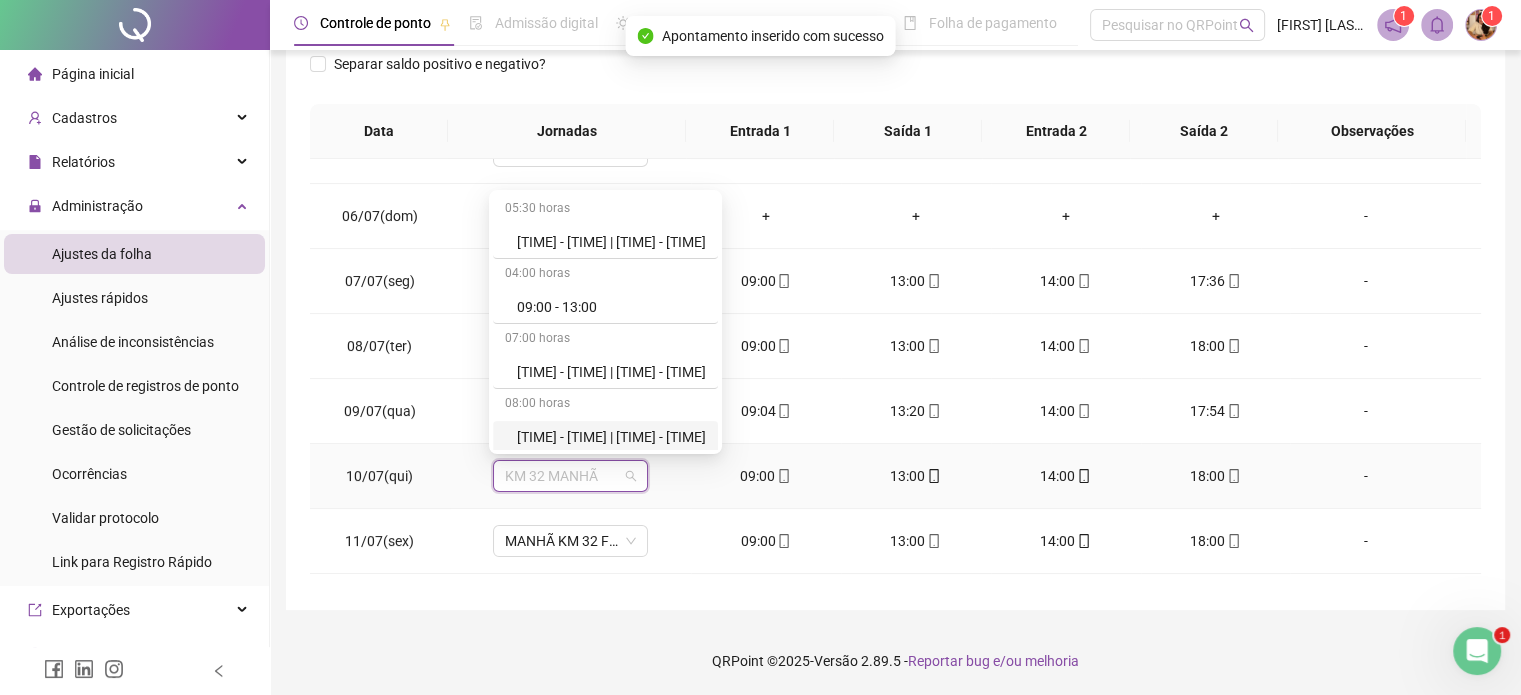 click on "[TIME] - [TIME] | [TIME] - [TIME]" at bounding box center [611, 437] 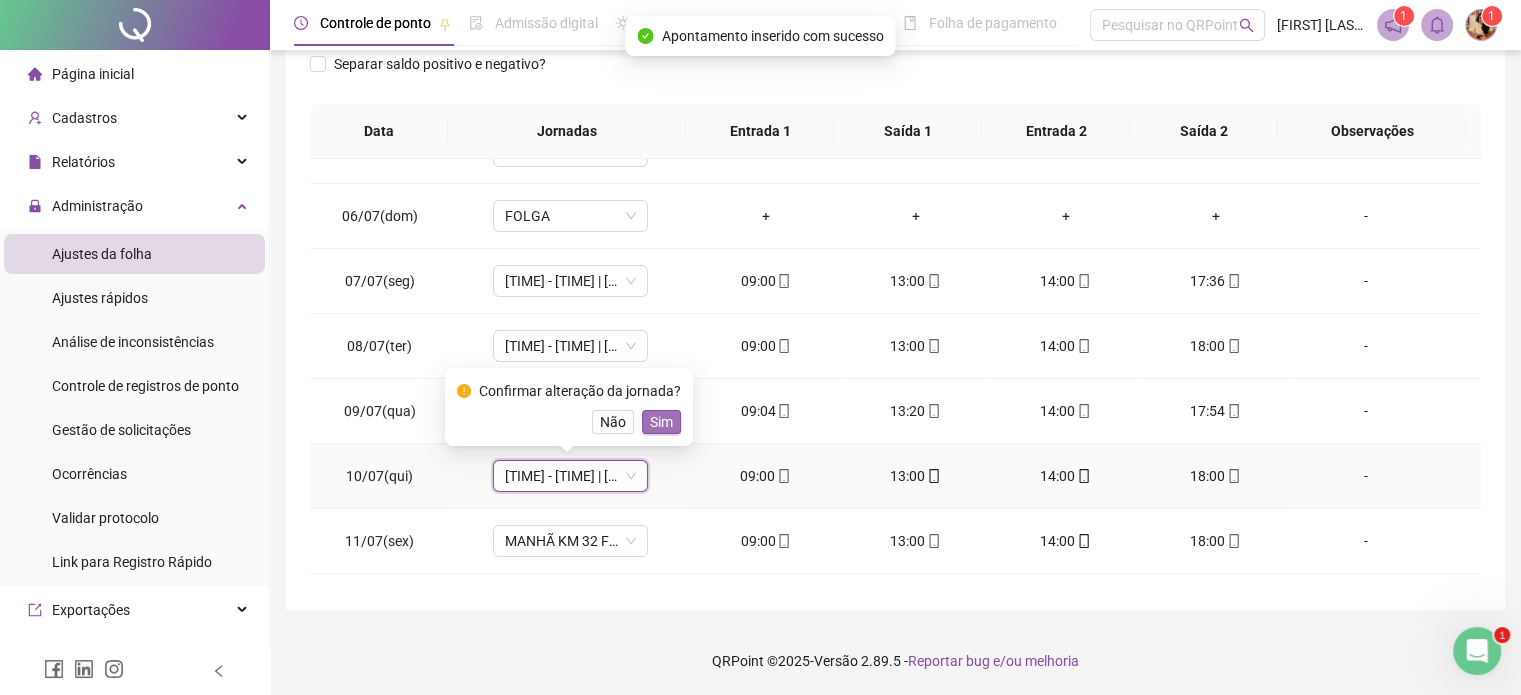 click on "Sim" at bounding box center [661, 422] 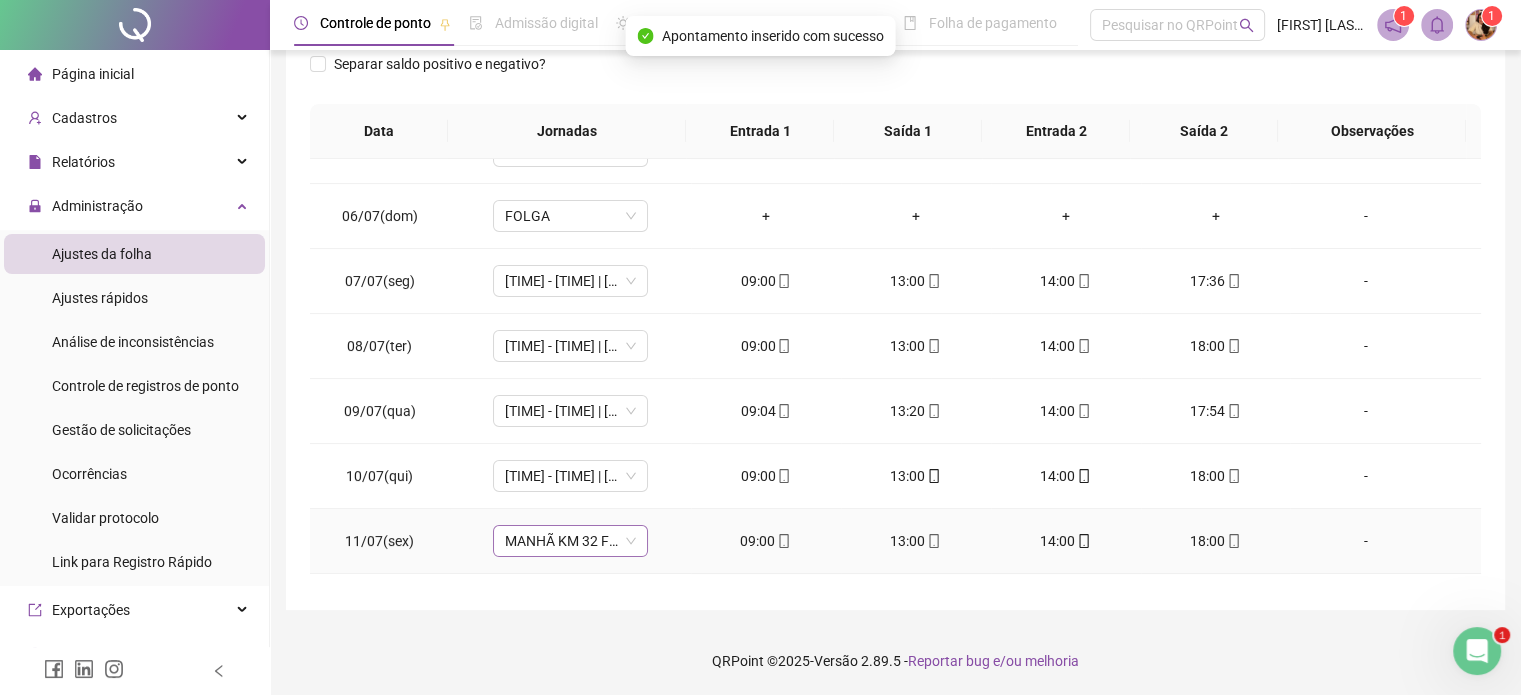 click on "MANHÃ KM 32 FDS" at bounding box center (570, 541) 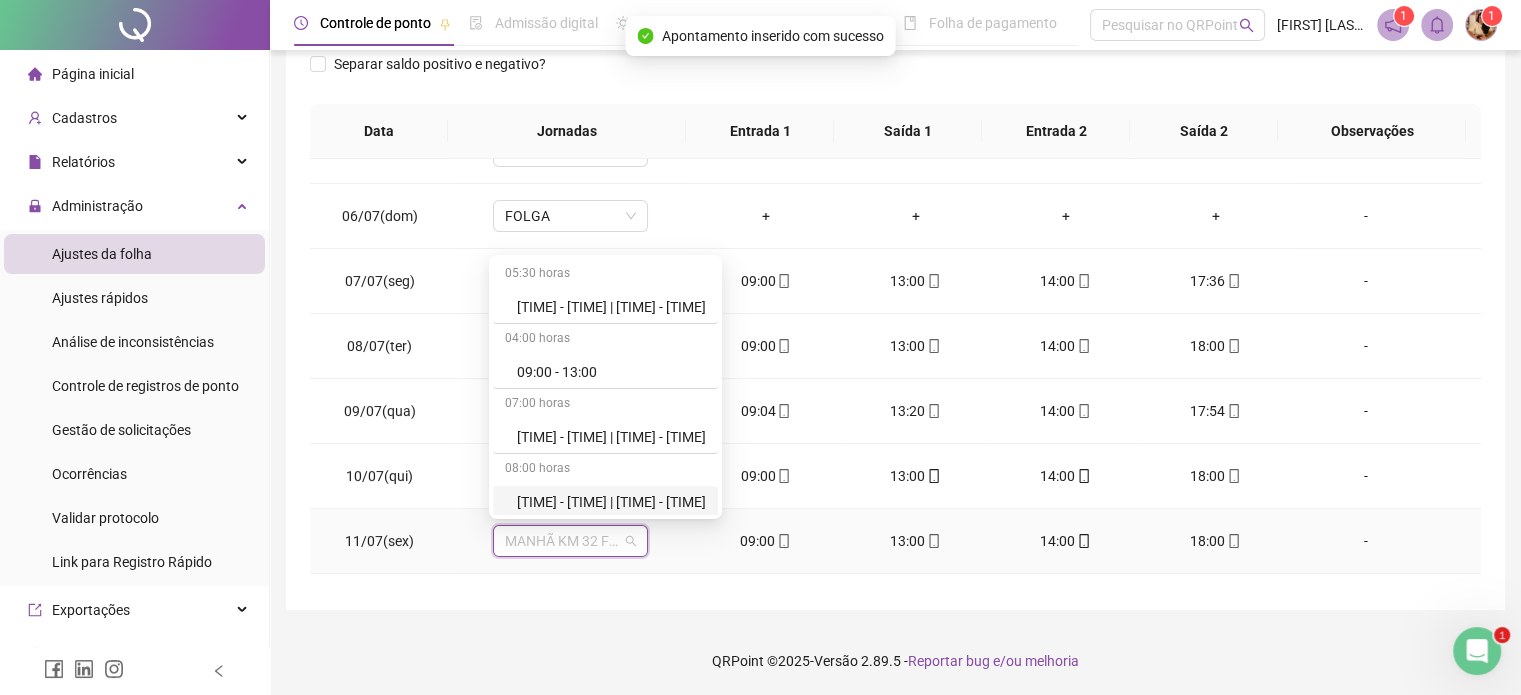 click on "[TIME] - [TIME] | [TIME] - [TIME]" at bounding box center (611, 502) 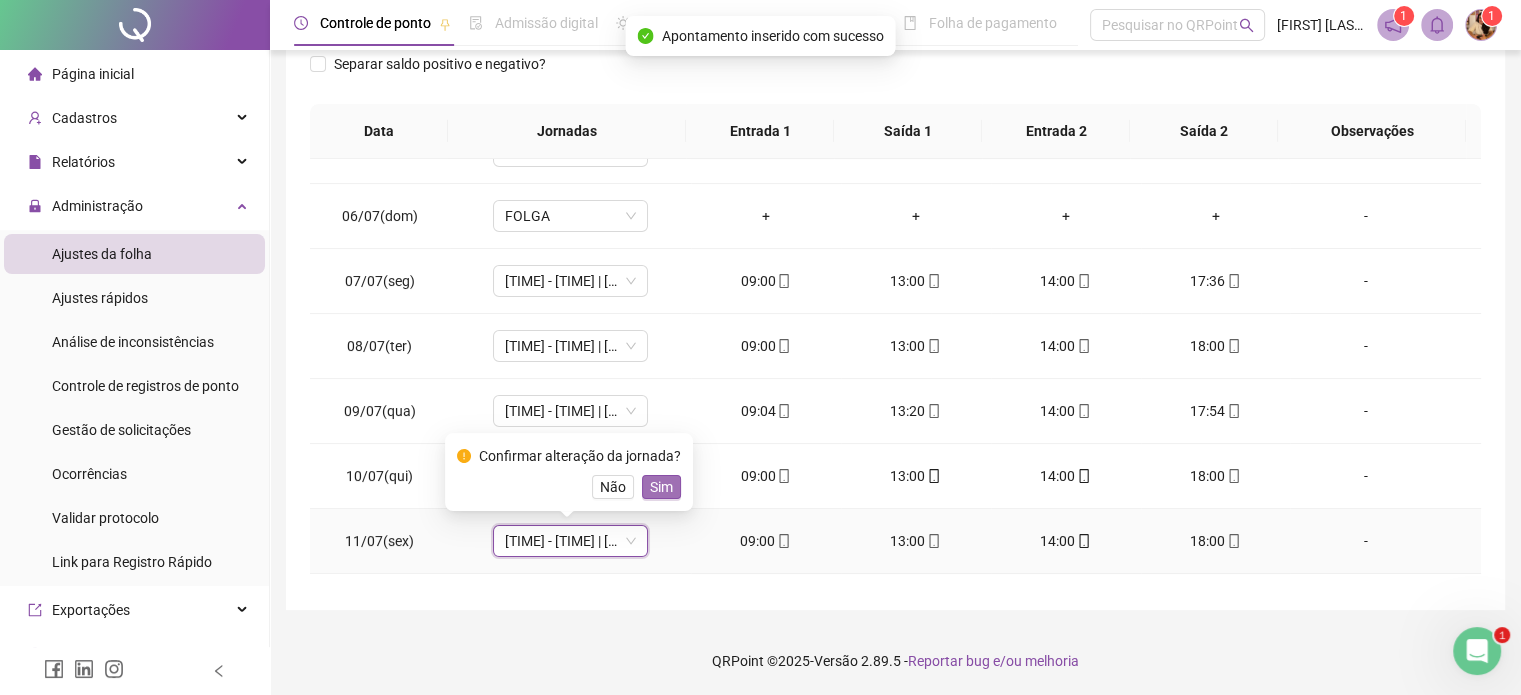 click on "Sim" at bounding box center (661, 487) 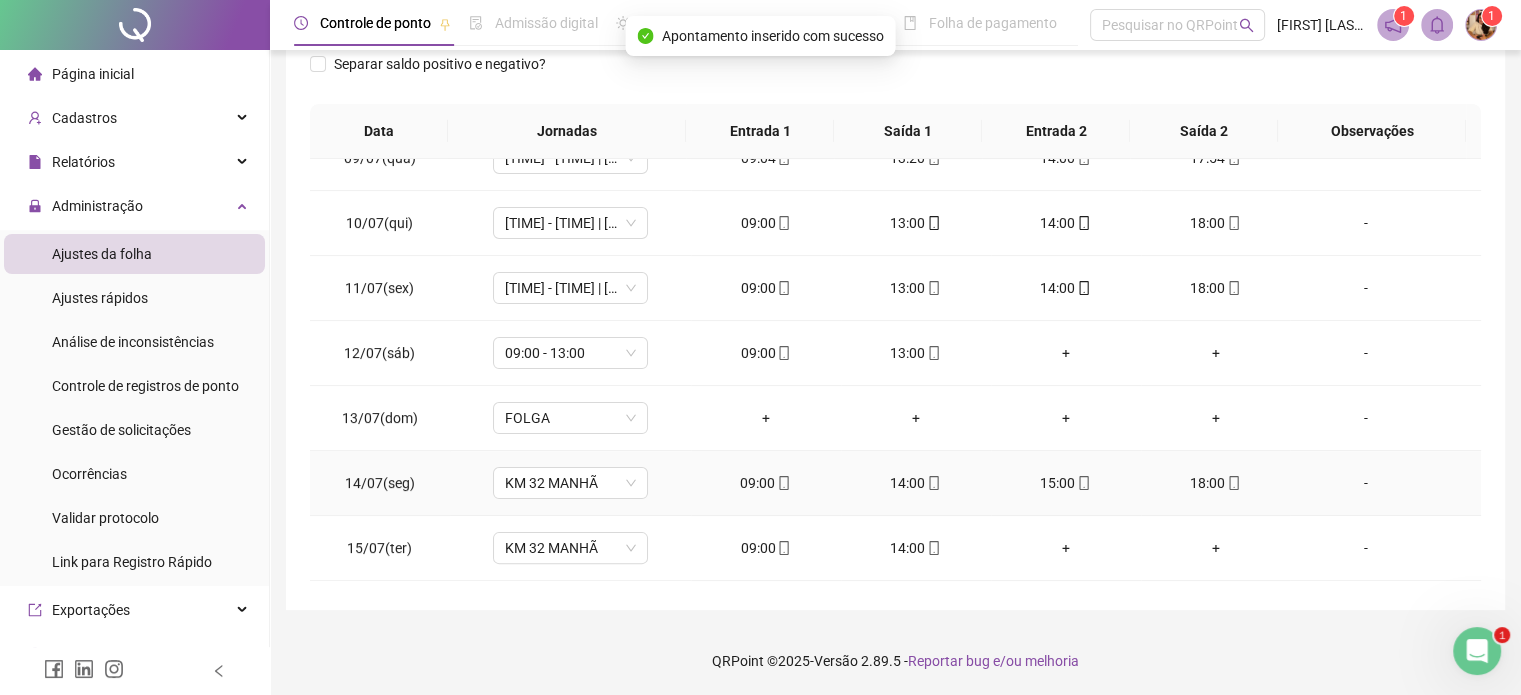 scroll, scrollTop: 600, scrollLeft: 0, axis: vertical 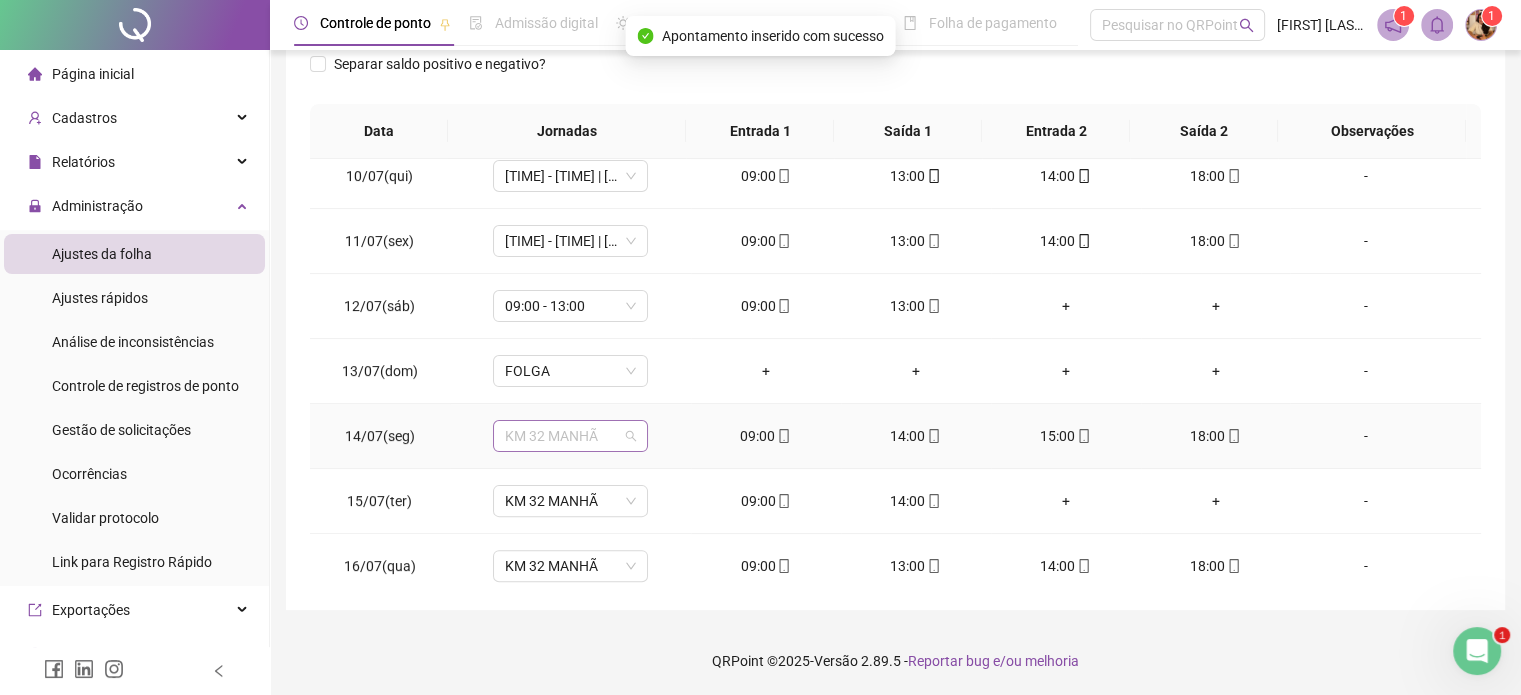 click on "KM 32 MANHÃ" at bounding box center [570, 436] 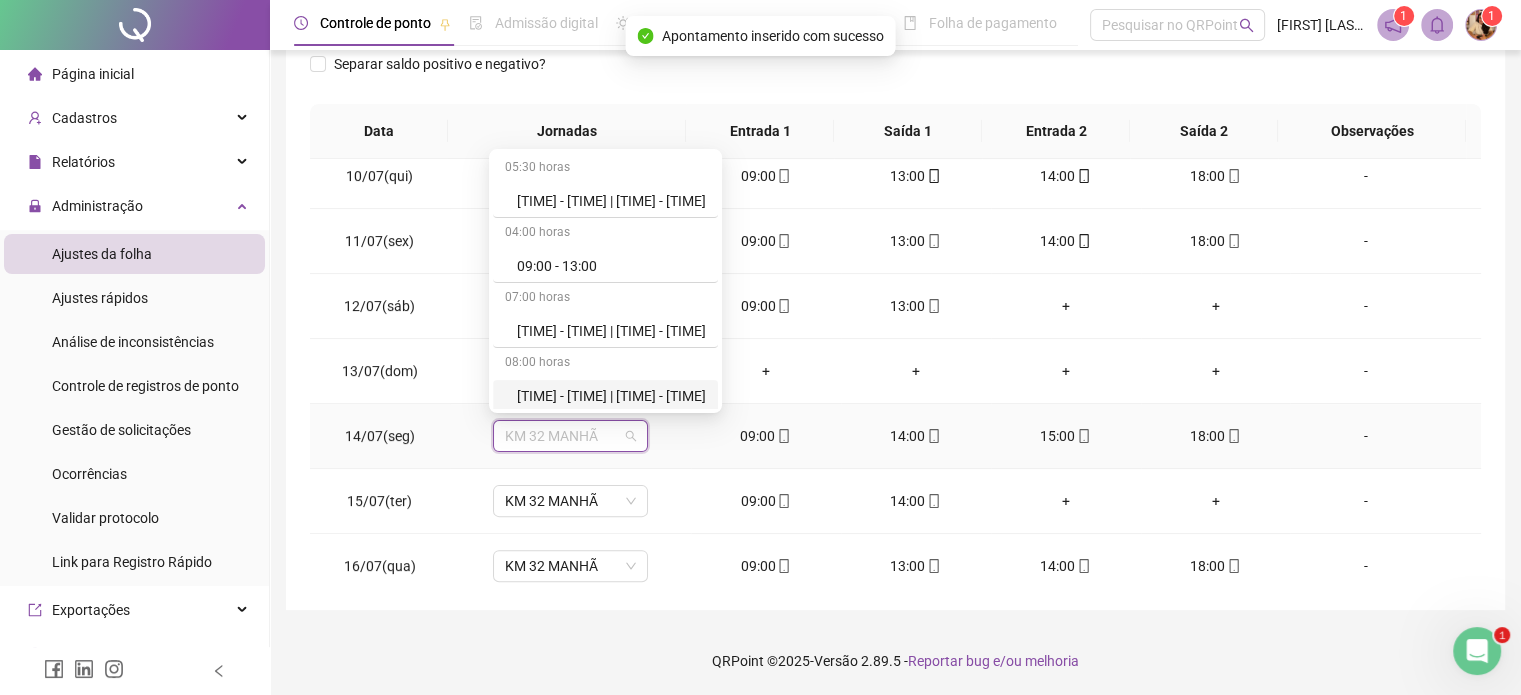 click on "[TIME] - [TIME] | [TIME] - [TIME]" at bounding box center [611, 396] 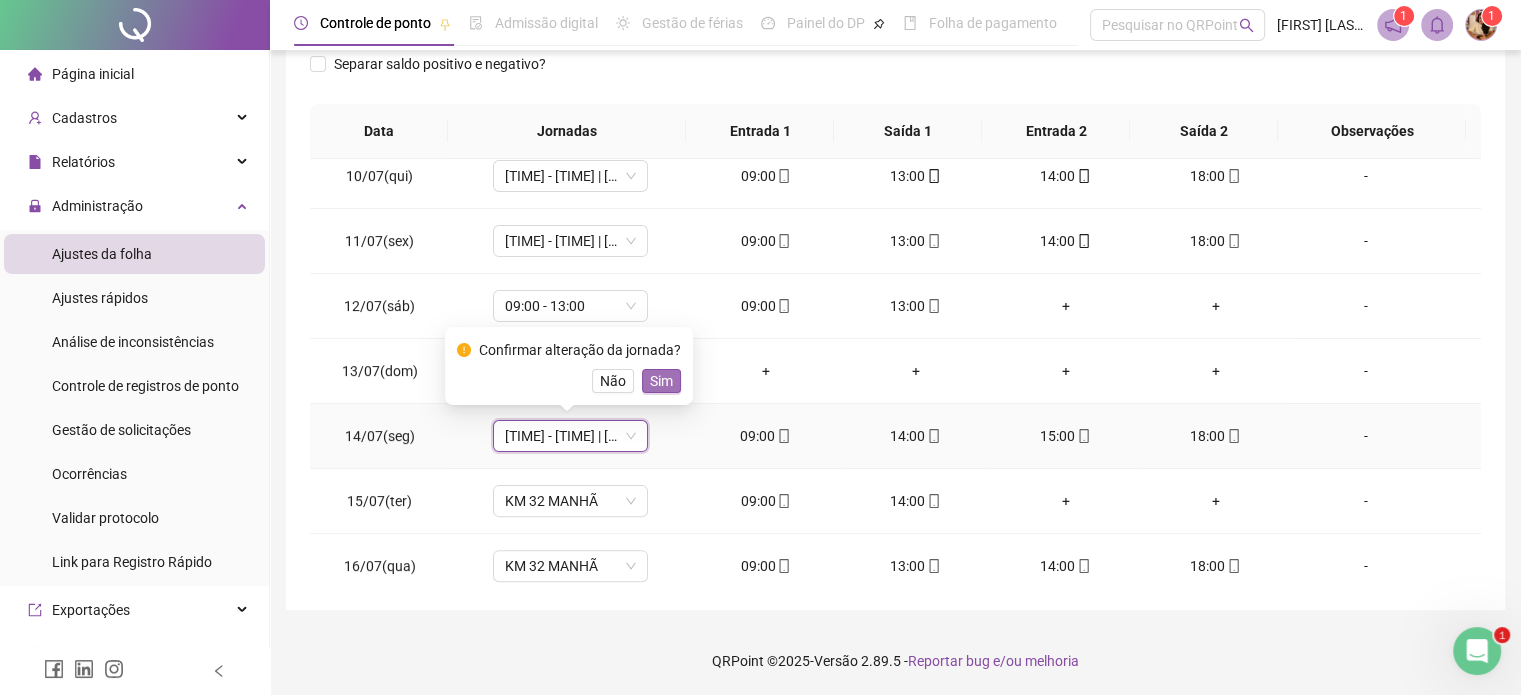 click on "Sim" at bounding box center (661, 381) 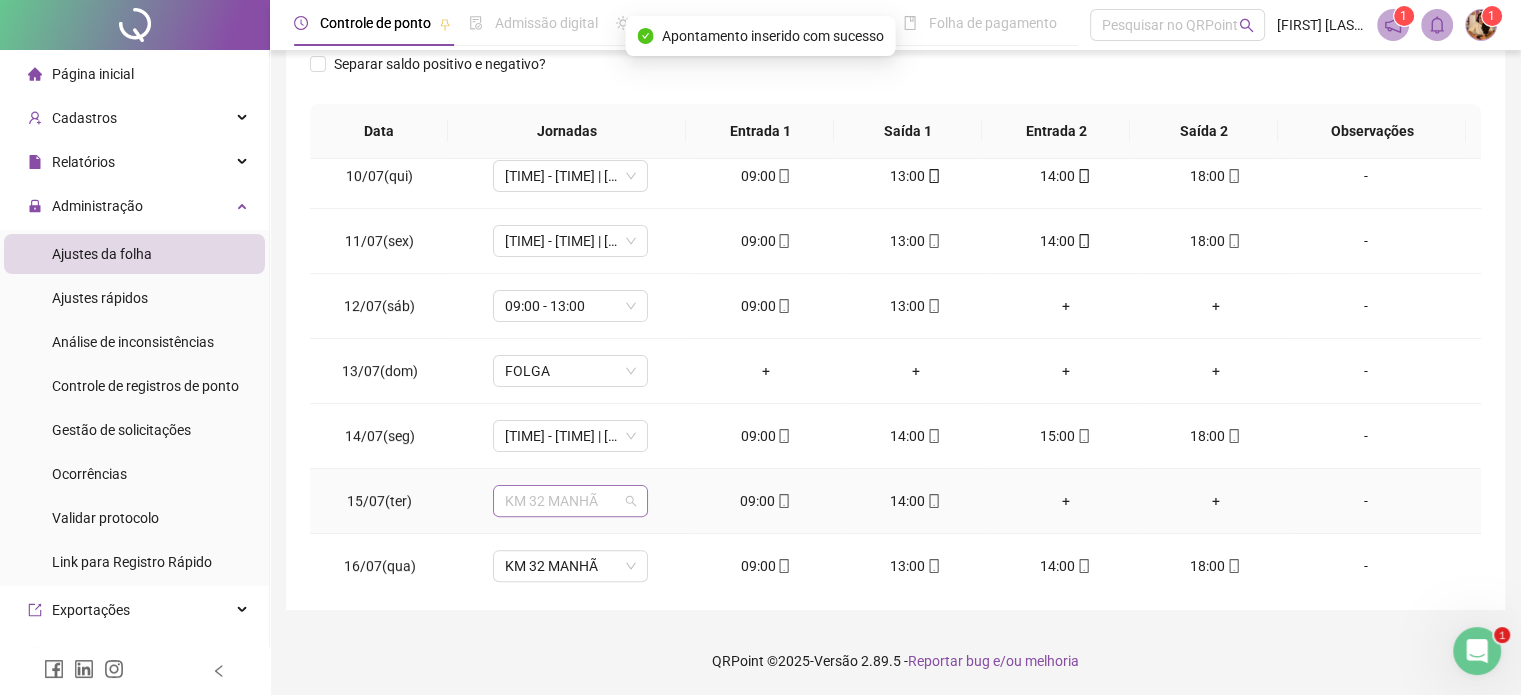 click on "KM 32 MANHÃ" at bounding box center (570, 501) 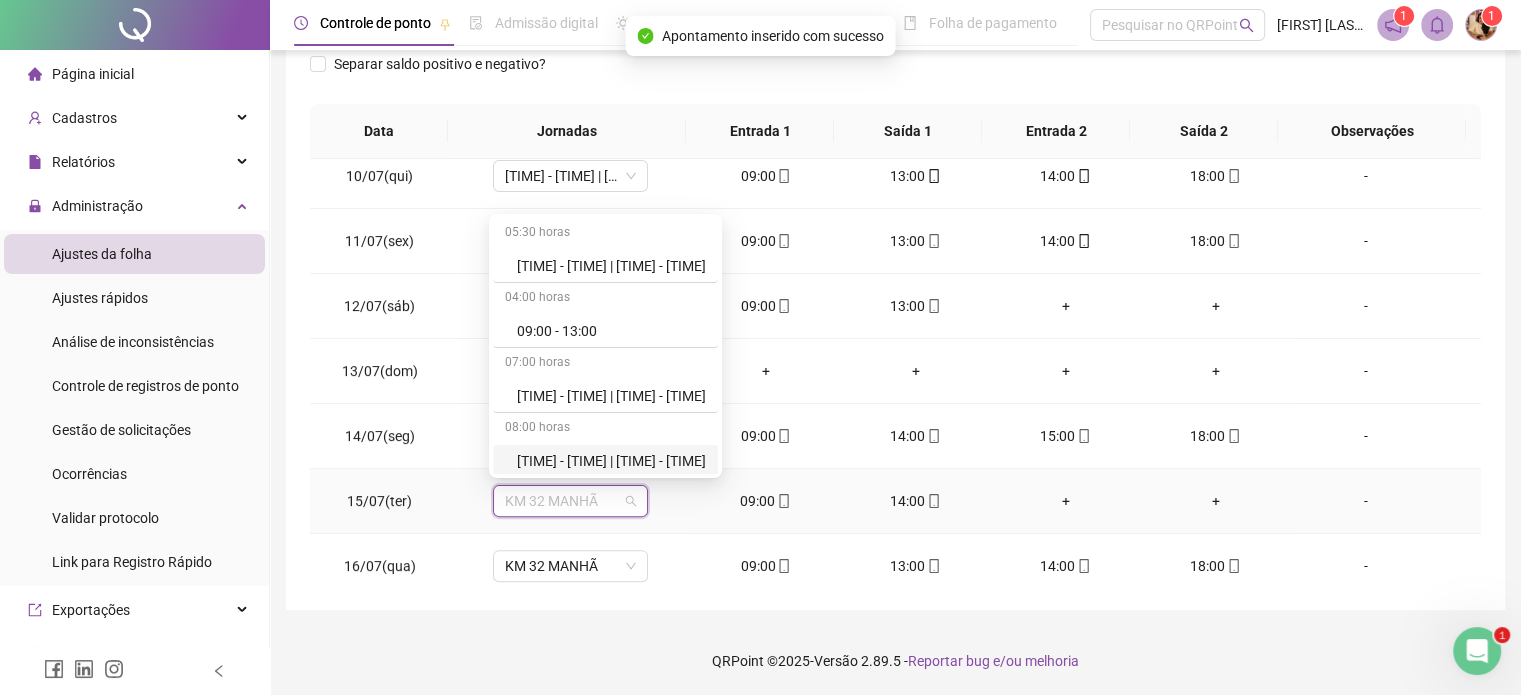 click on "[TIME] - [TIME] | [TIME] - [TIME]" at bounding box center (611, 461) 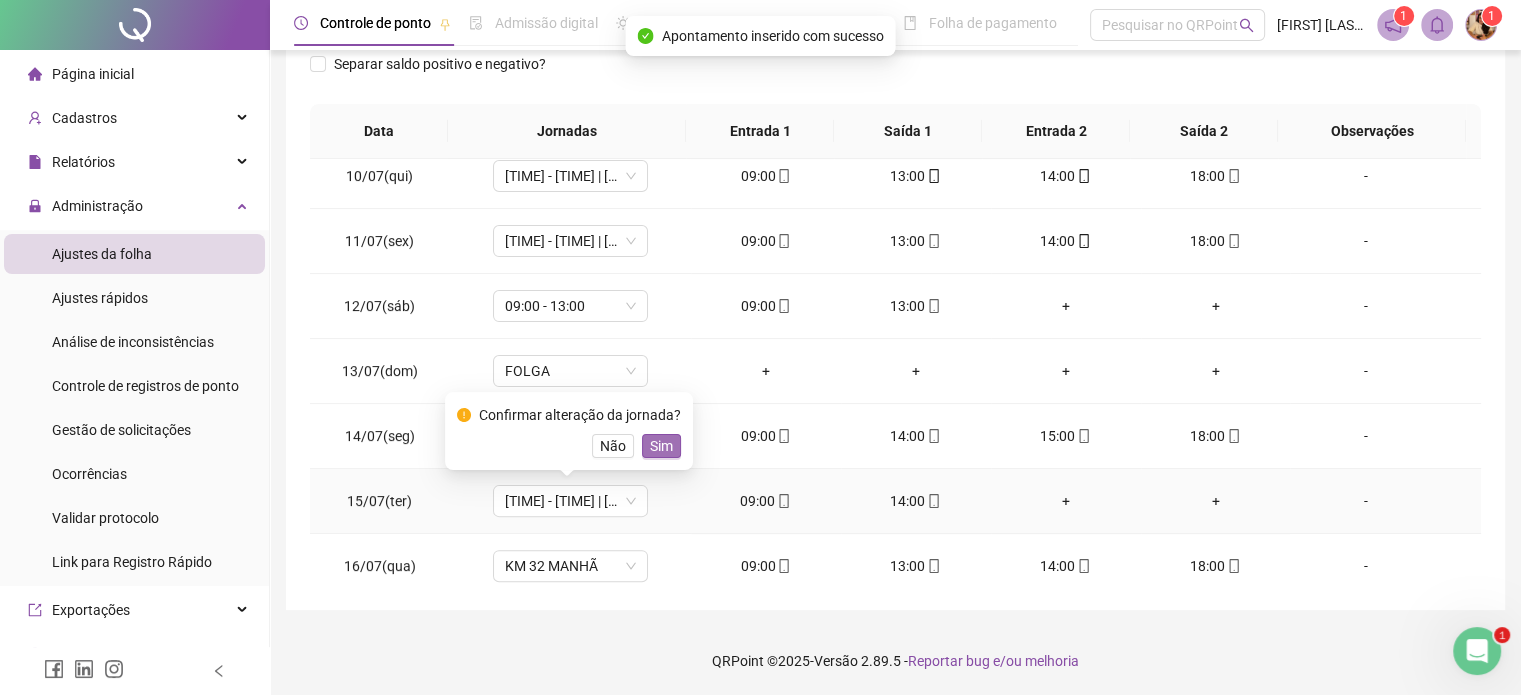 click on "Sim" at bounding box center (661, 446) 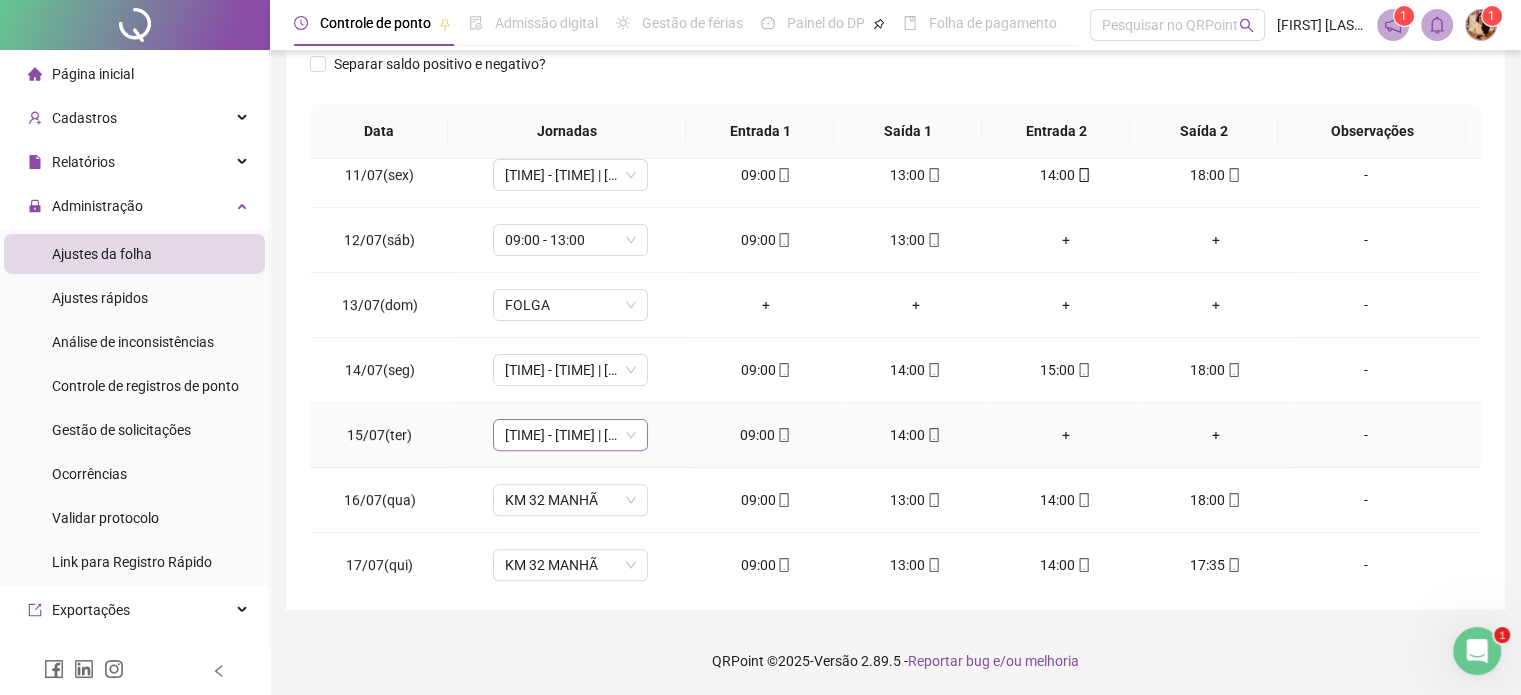 scroll, scrollTop: 700, scrollLeft: 0, axis: vertical 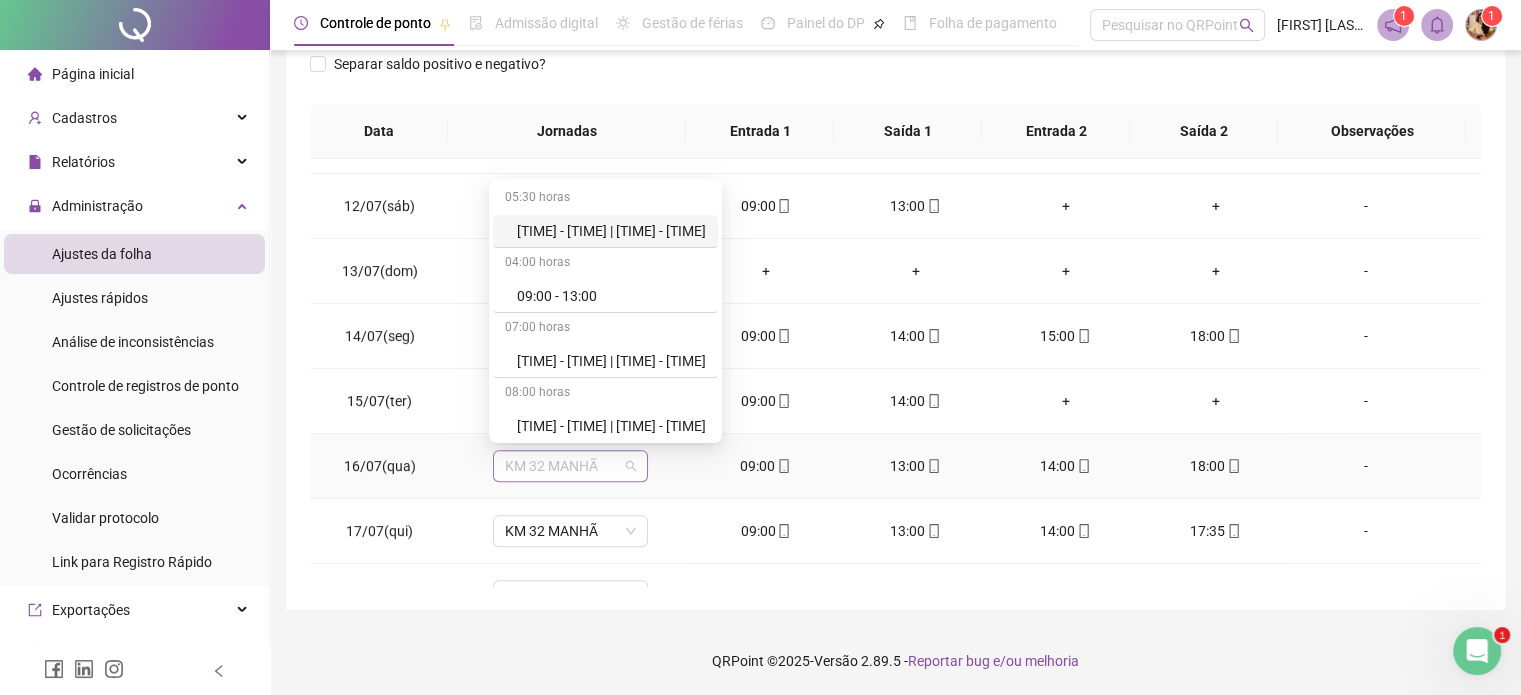 click on "KM 32 MANHÃ" at bounding box center (570, 466) 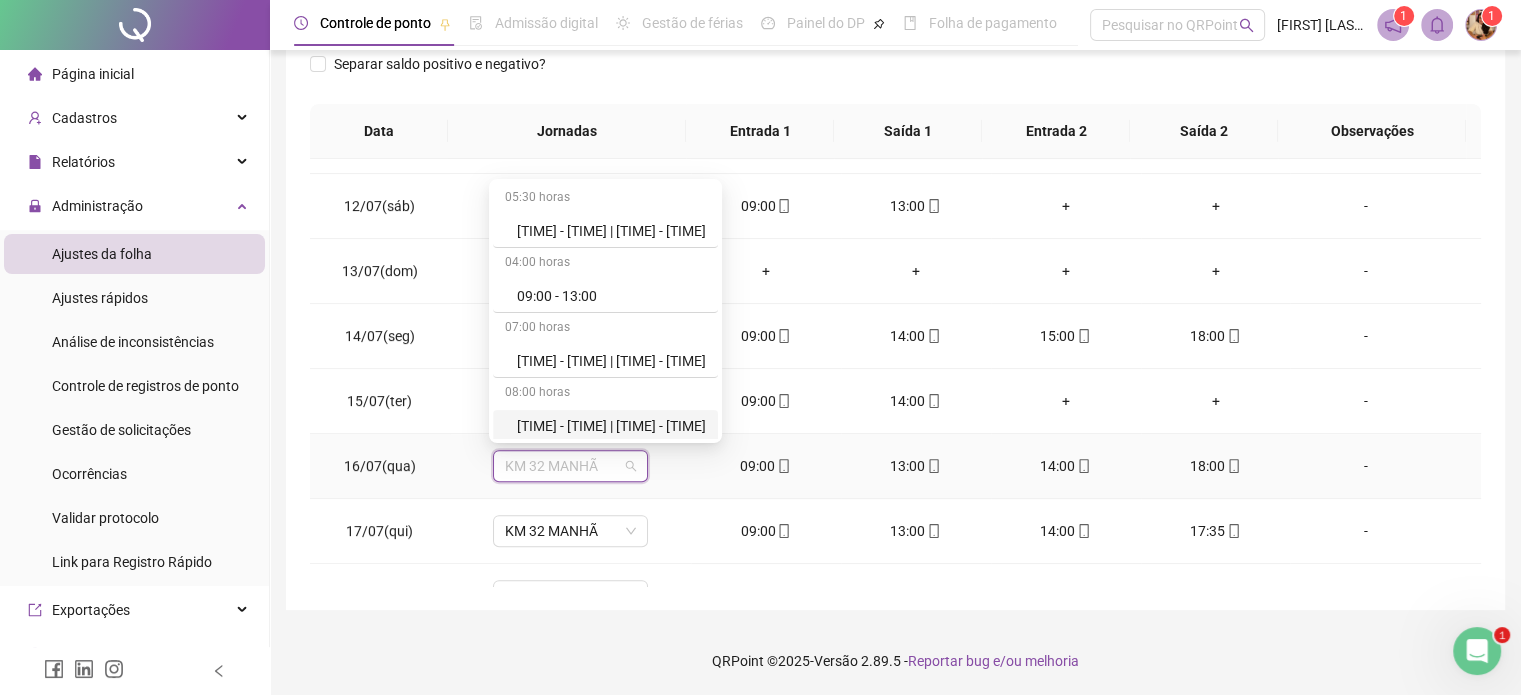 click on "[TIME] - [TIME] | [TIME] - [TIME]" at bounding box center [611, 426] 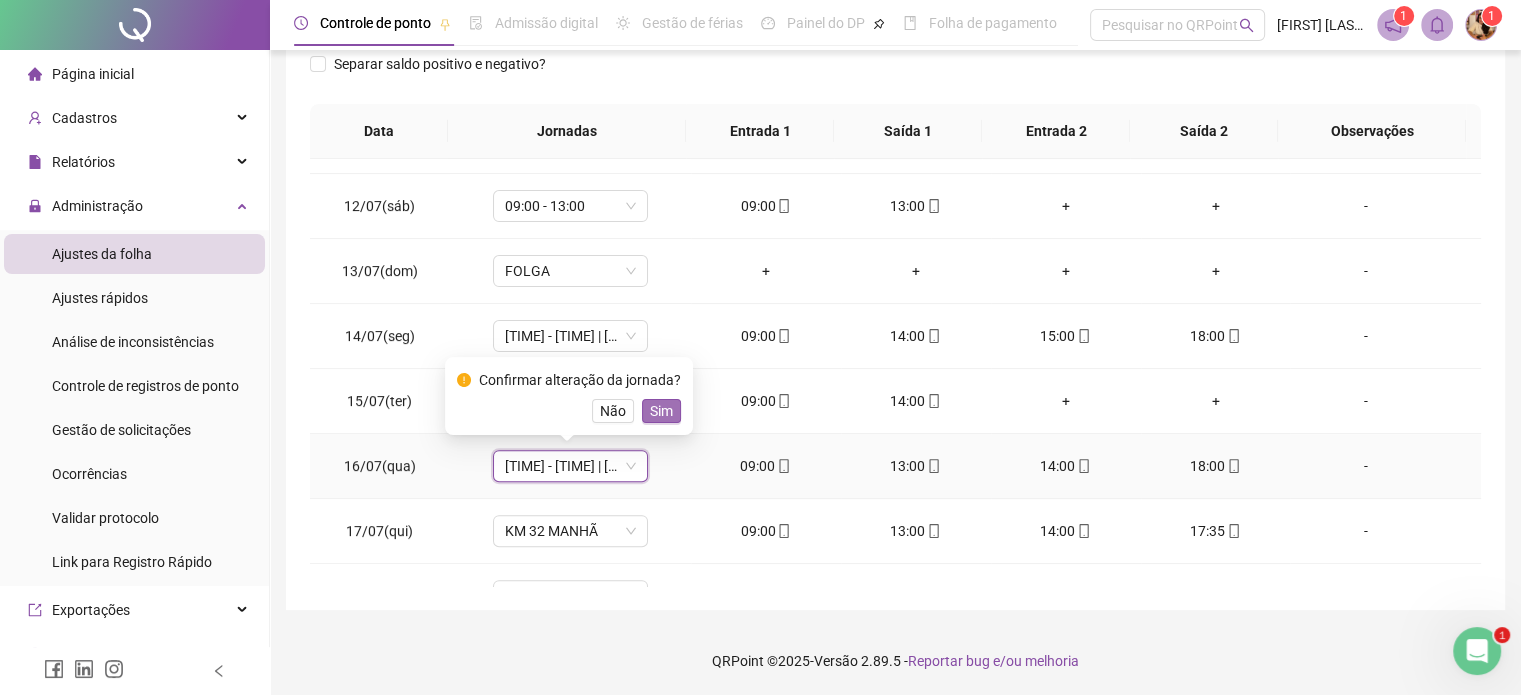 click on "Sim" at bounding box center (661, 411) 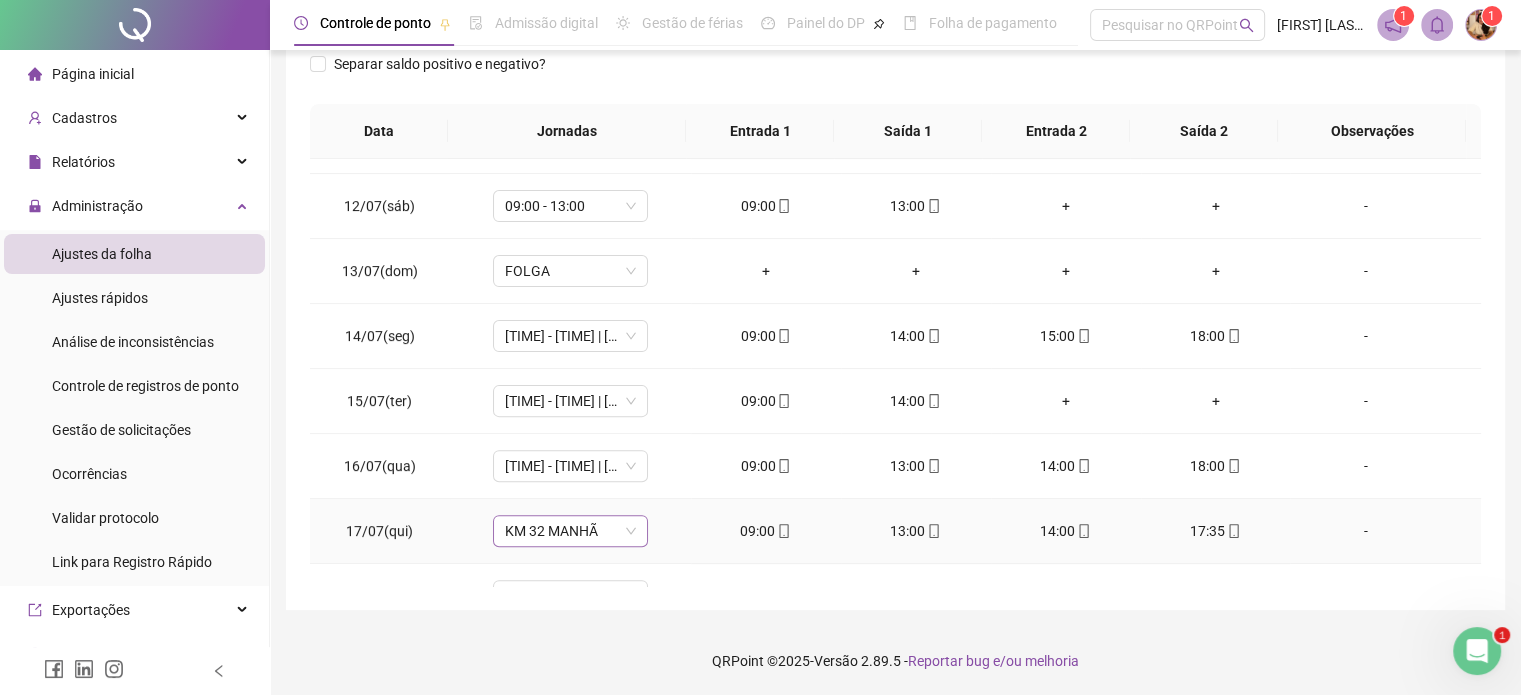 click on "KM 32 MANHÃ" at bounding box center [570, 531] 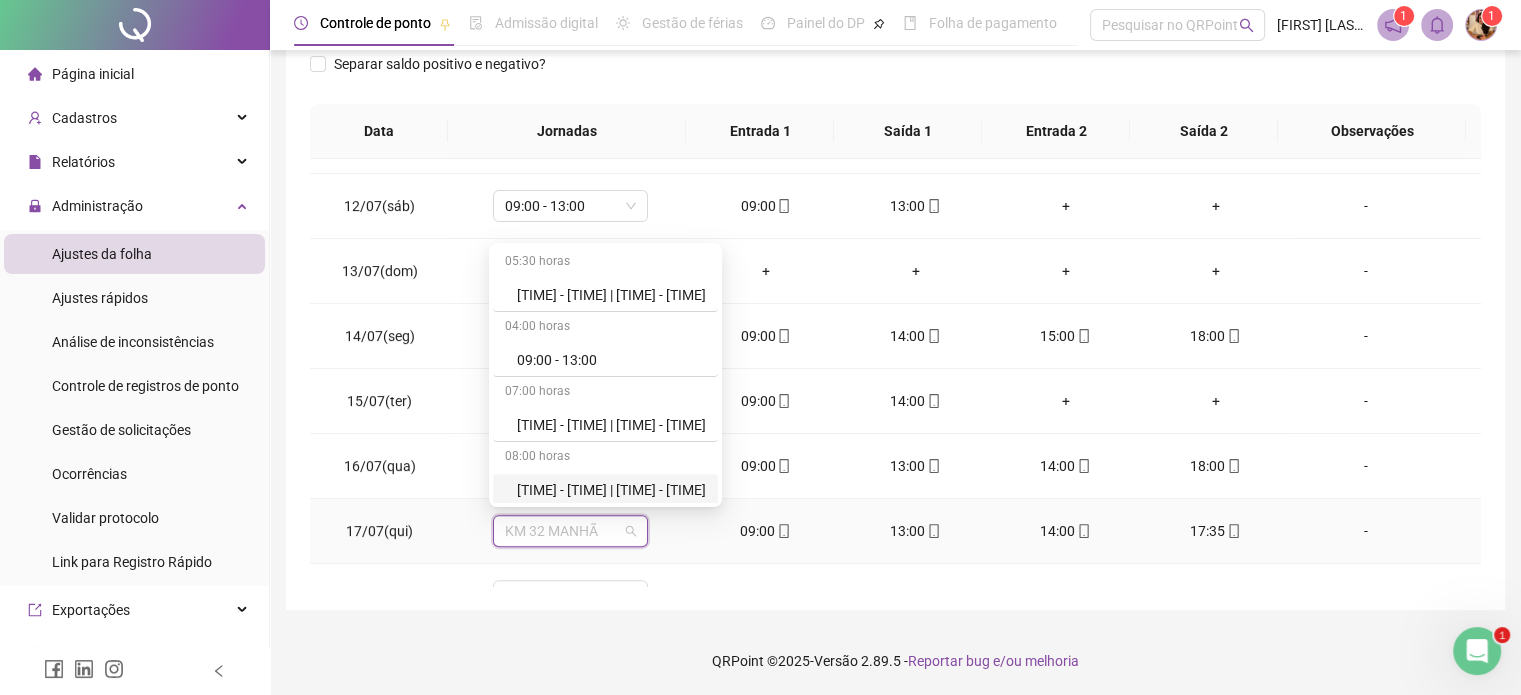 click on "[TIME] - [TIME] | [TIME] - [TIME]" at bounding box center (611, 490) 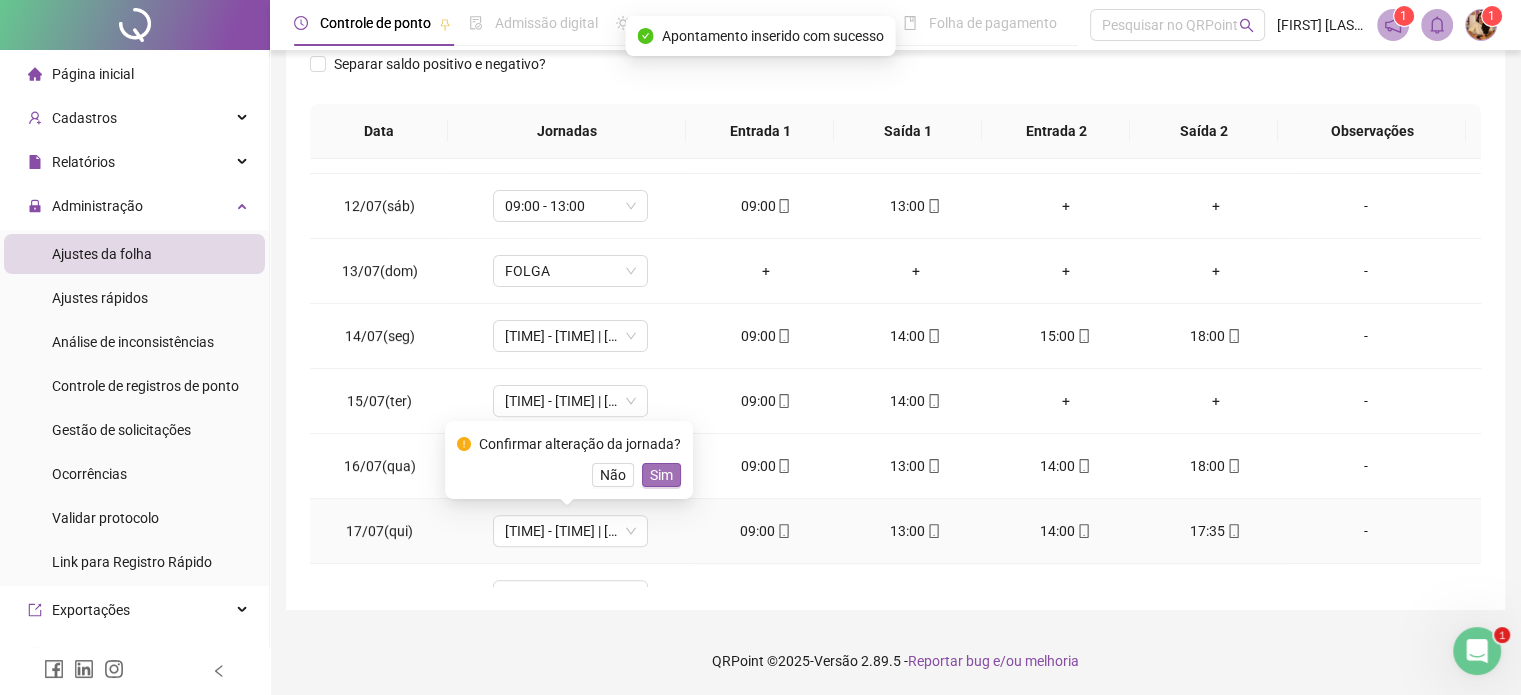 click on "Sim" at bounding box center (661, 475) 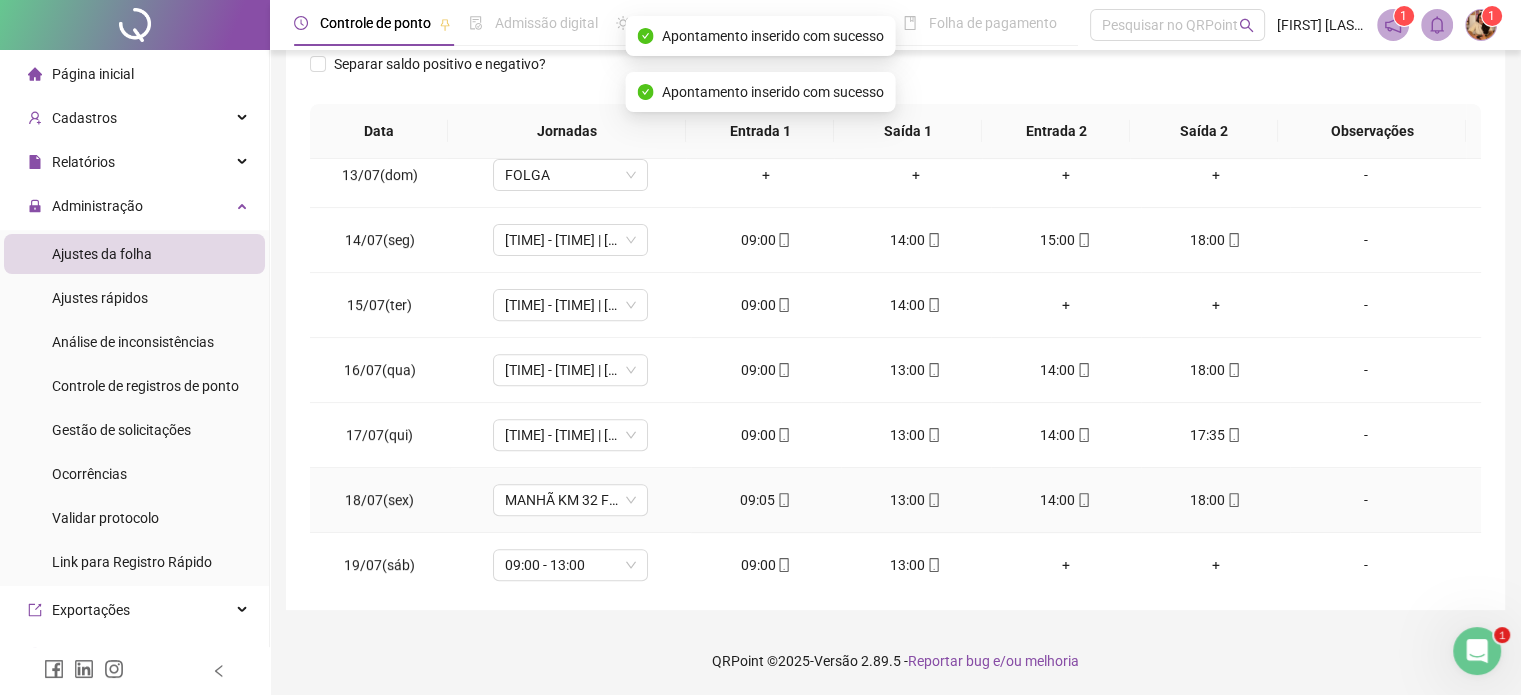 scroll, scrollTop: 900, scrollLeft: 0, axis: vertical 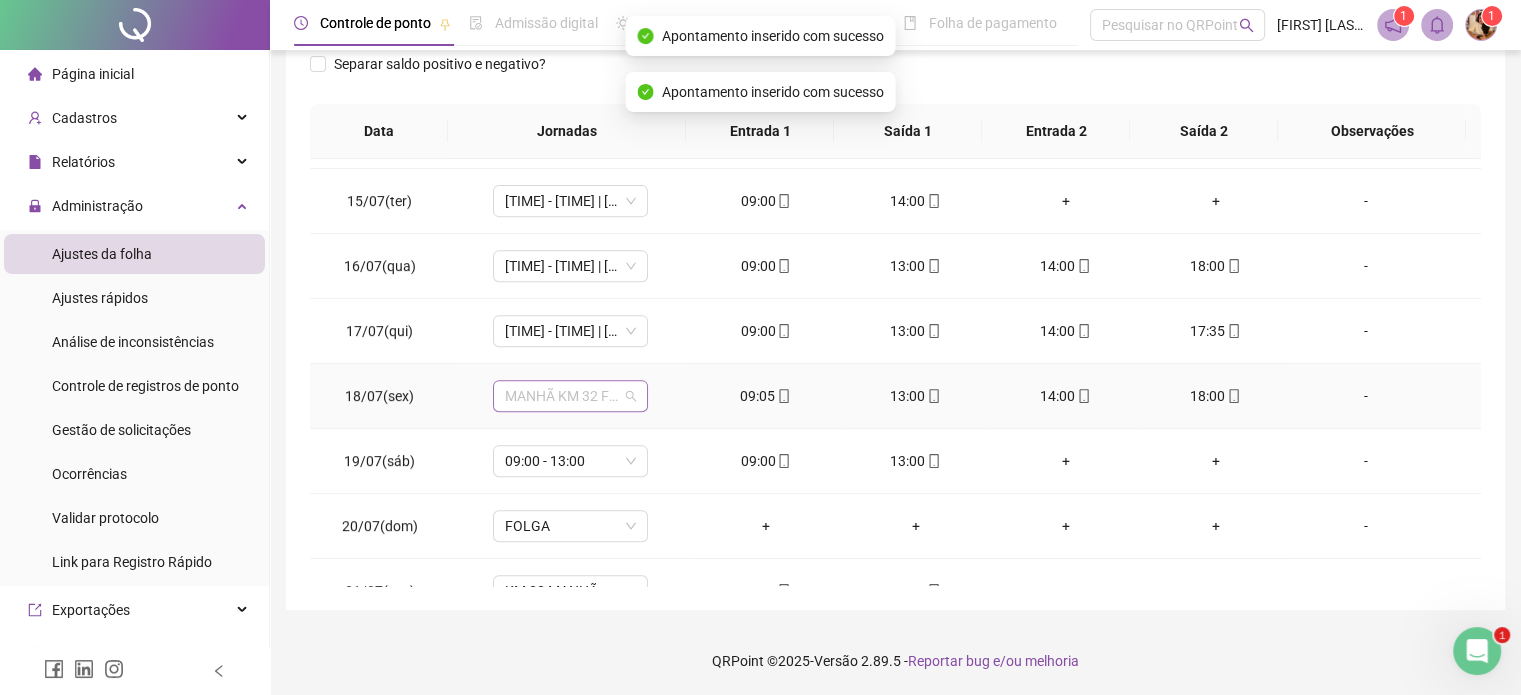 click on "MANHÃ KM 32 FDS" at bounding box center (570, 396) 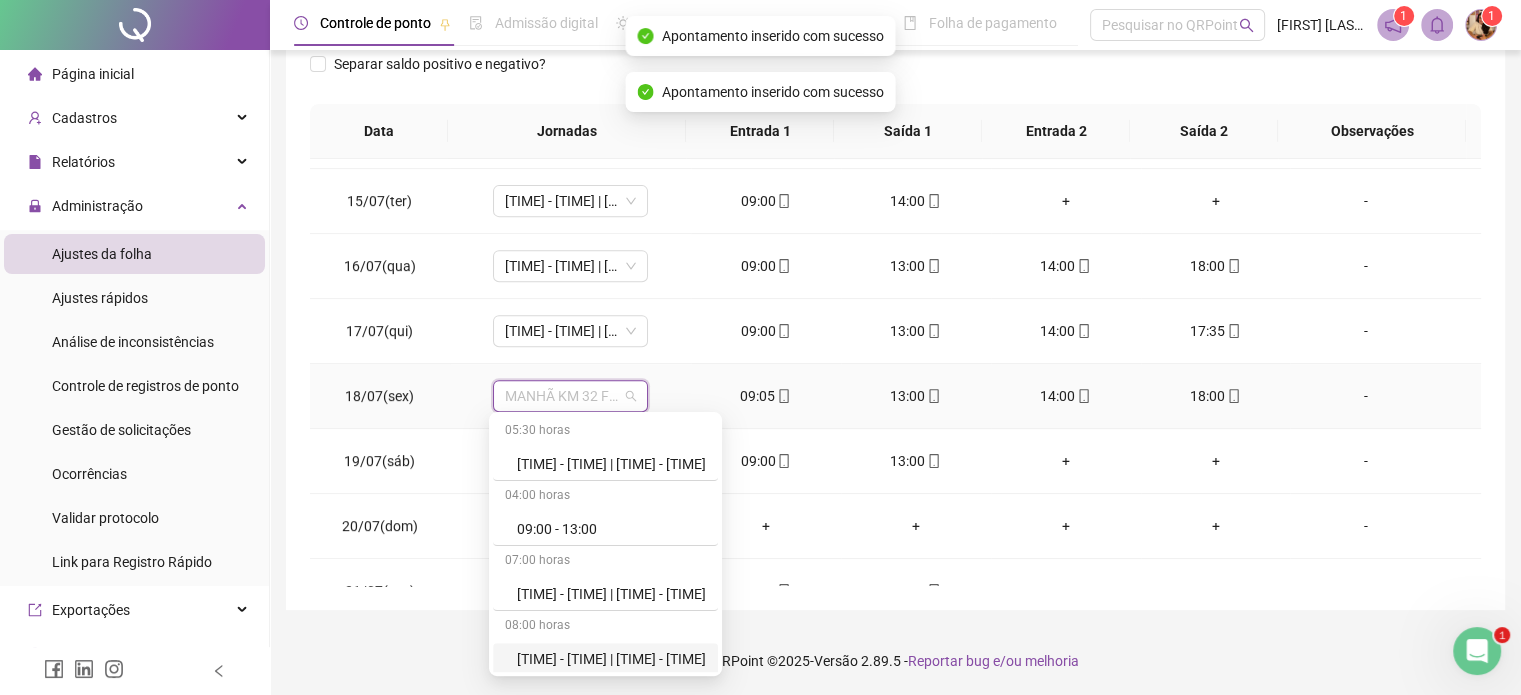 click on "[TIME] - [TIME] | [TIME] - [TIME]" at bounding box center (611, 659) 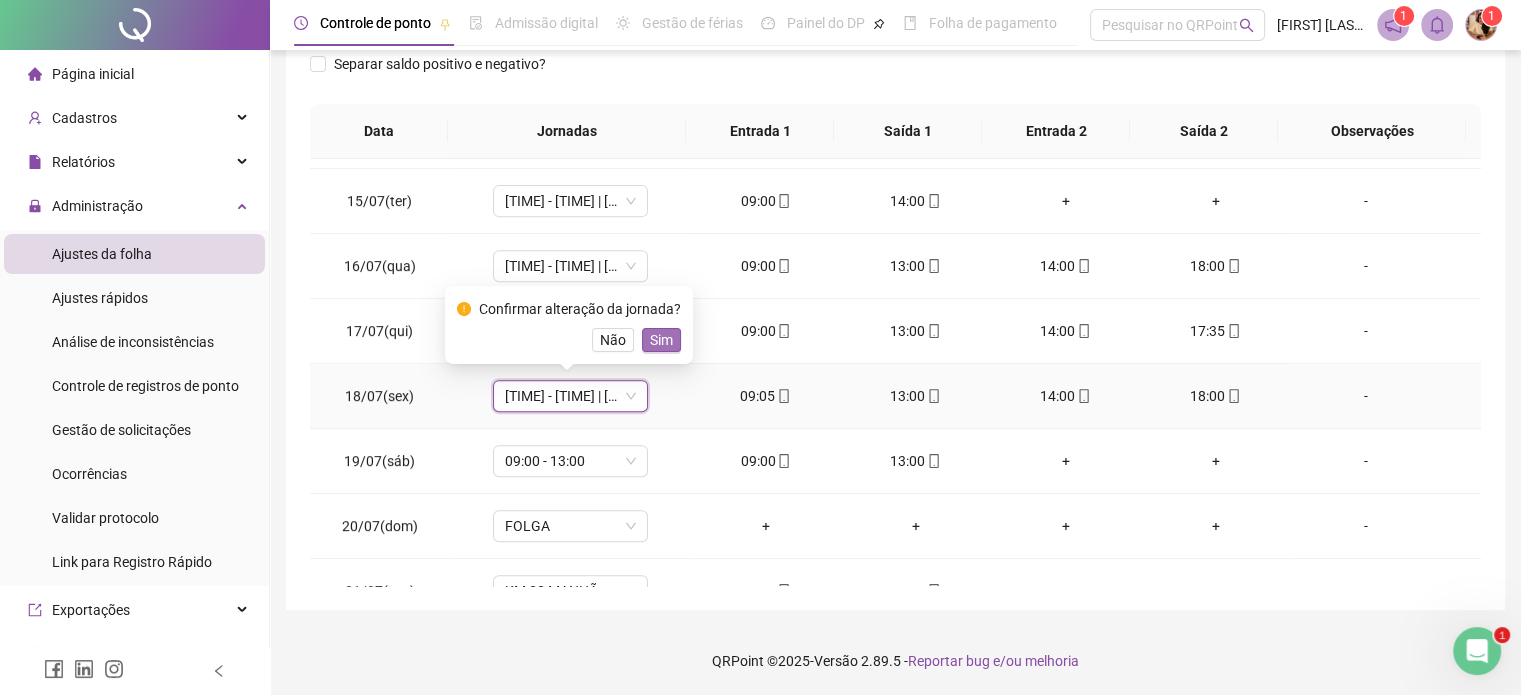 click on "Sim" at bounding box center (661, 340) 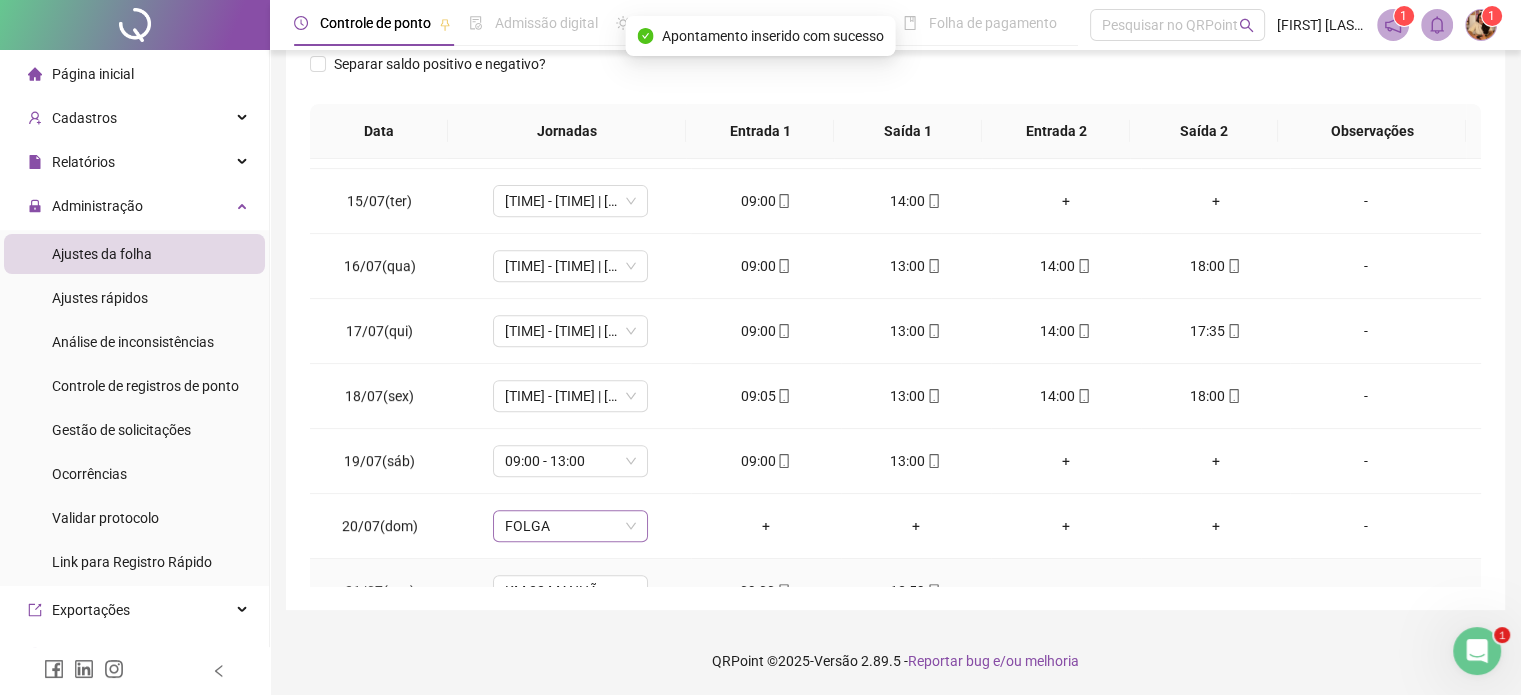 scroll, scrollTop: 1100, scrollLeft: 0, axis: vertical 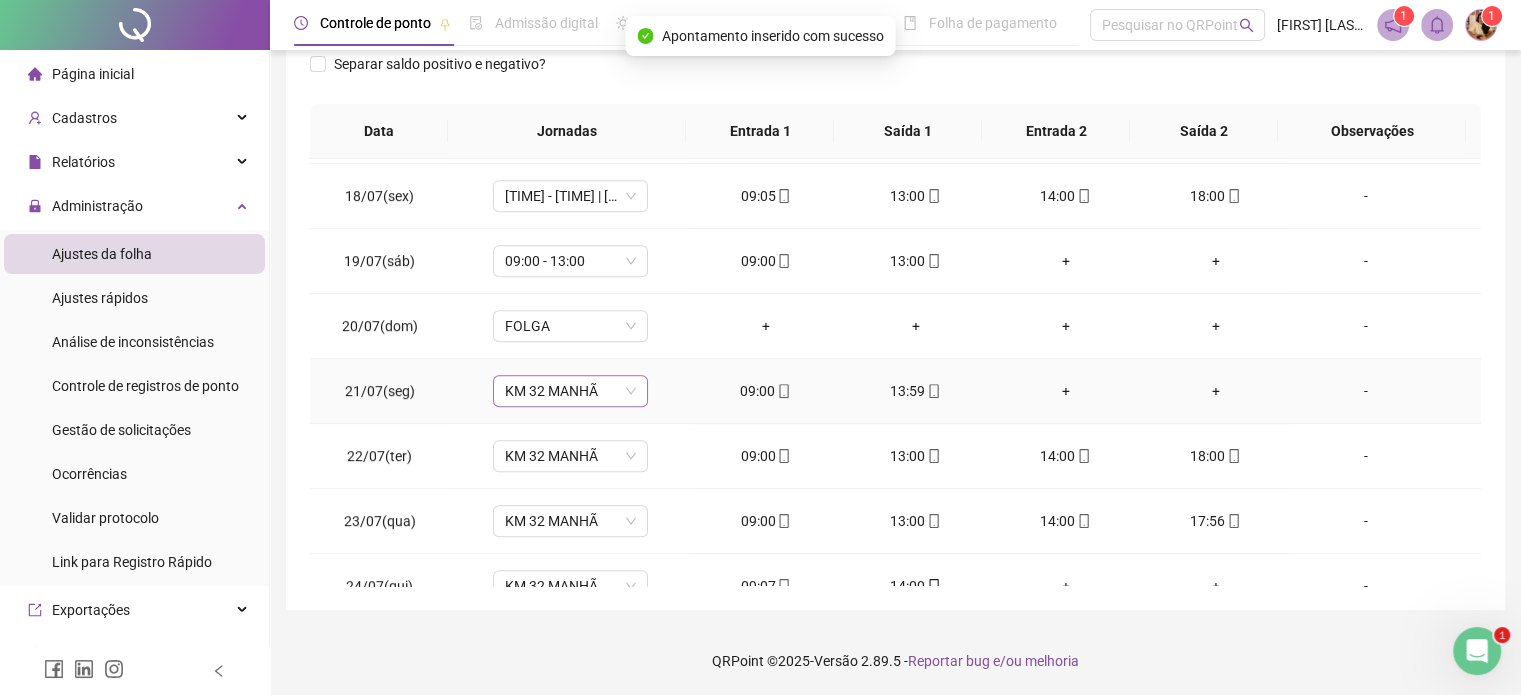 click on "KM 32 MANHÃ" at bounding box center [570, 391] 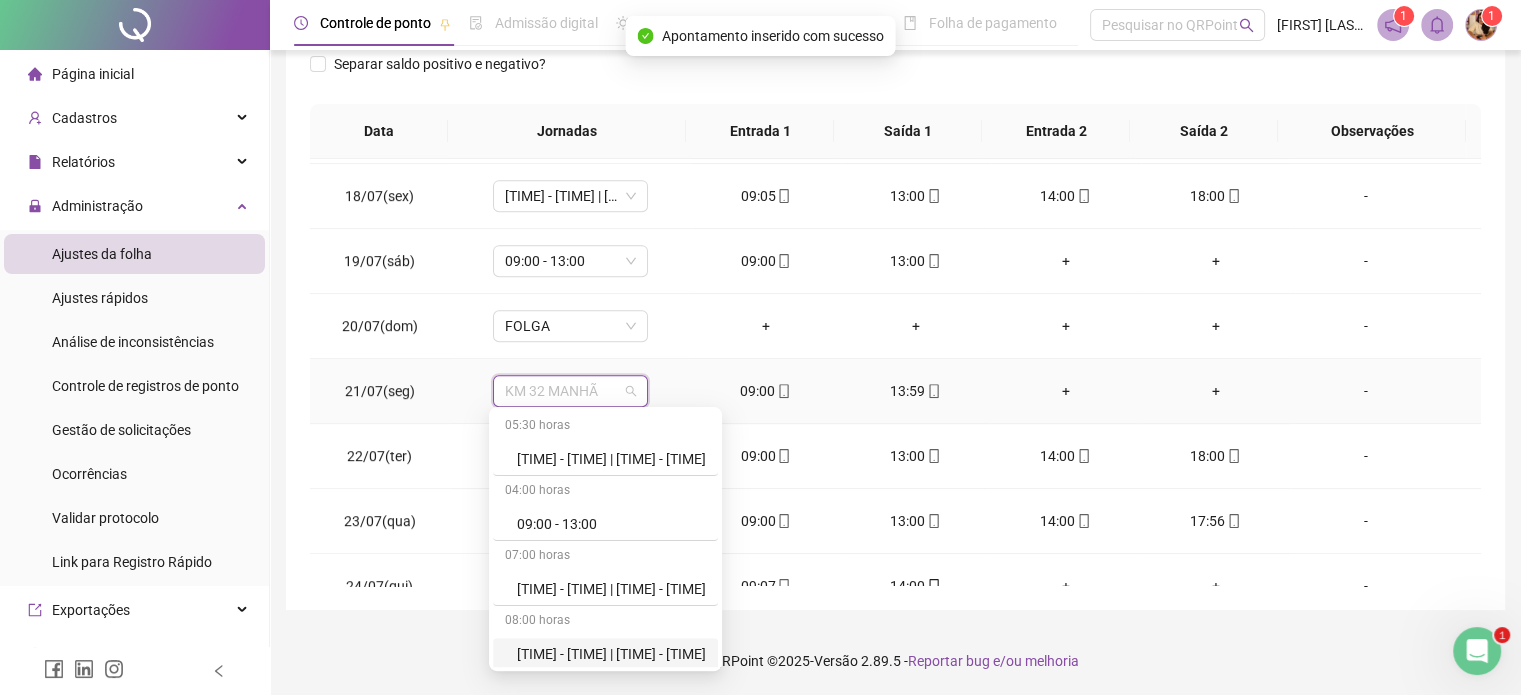 click on "[TIME] - [TIME] | [TIME] - [TIME]" at bounding box center (611, 654) 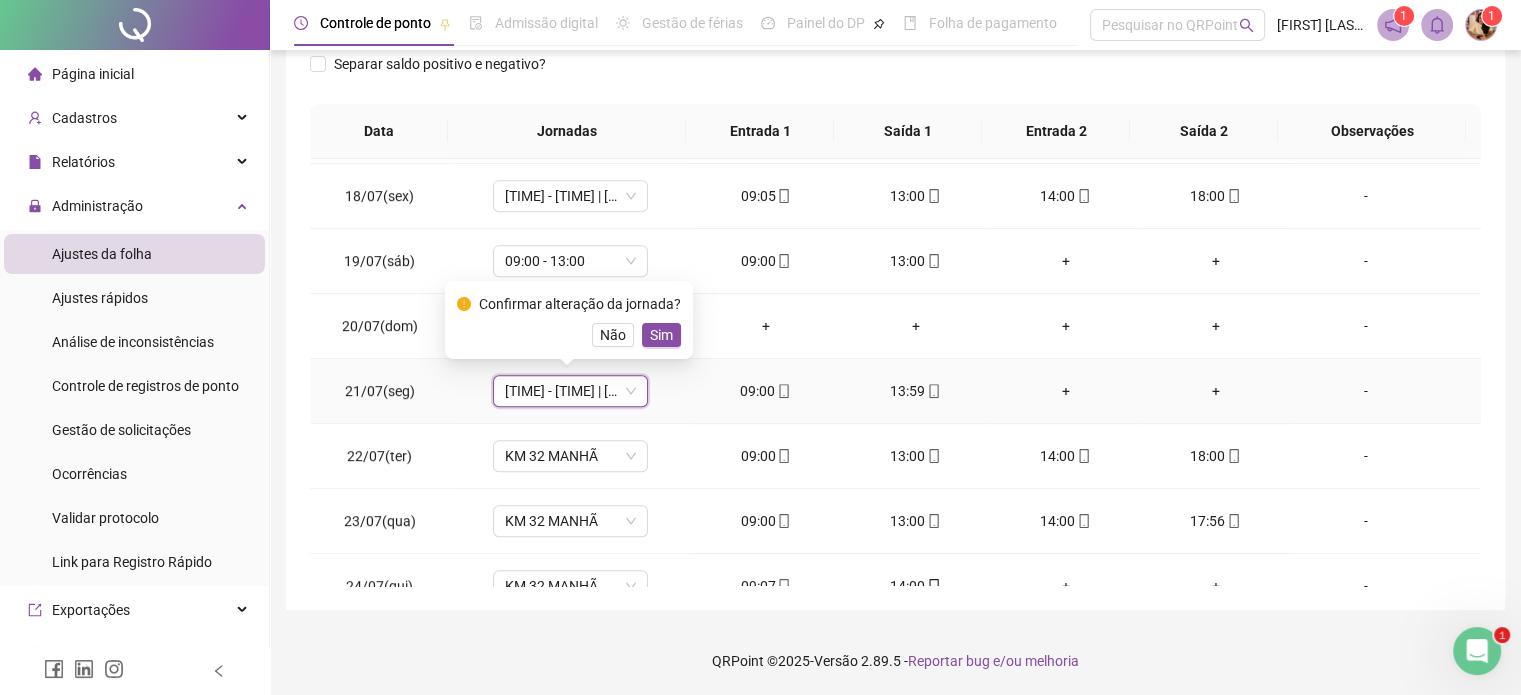 click on "Confirmar alteração da jornada? Não Sim" at bounding box center [569, 320] 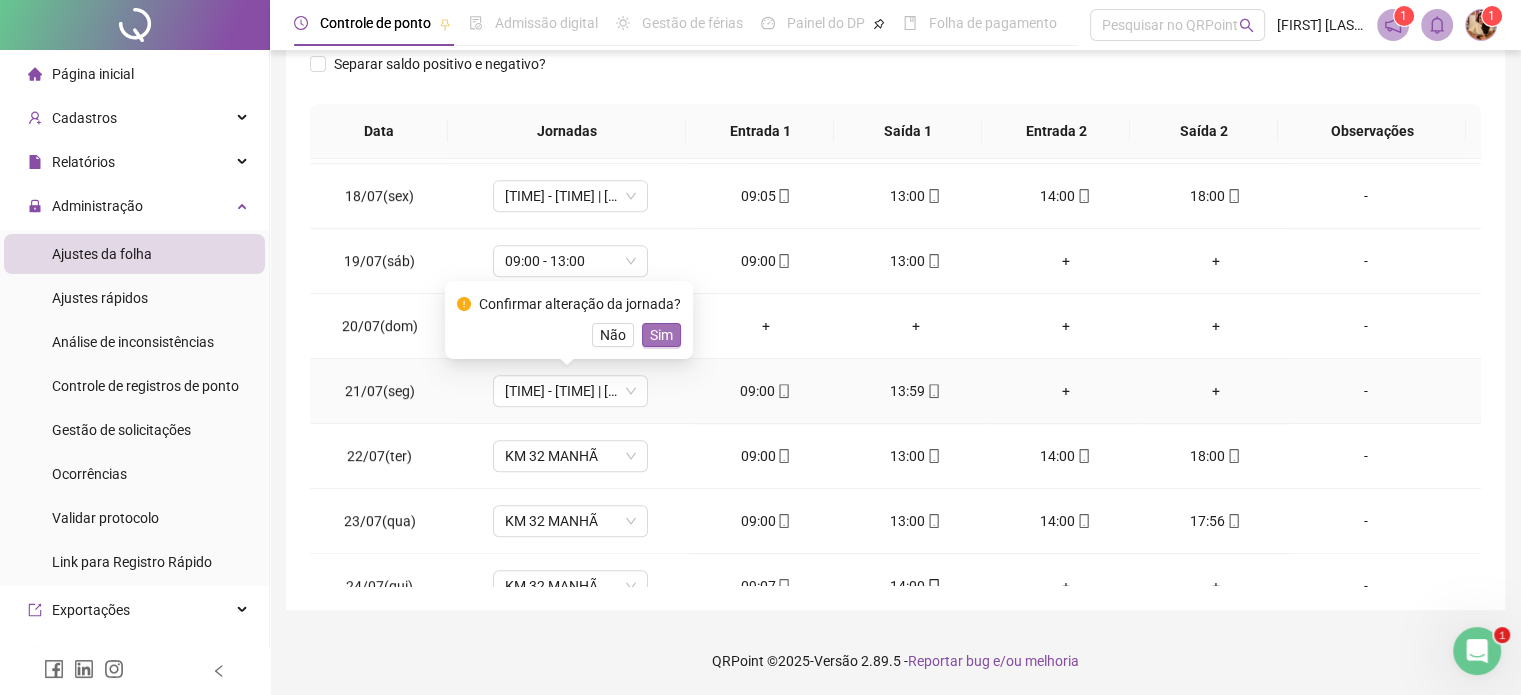 click on "Sim" at bounding box center [661, 335] 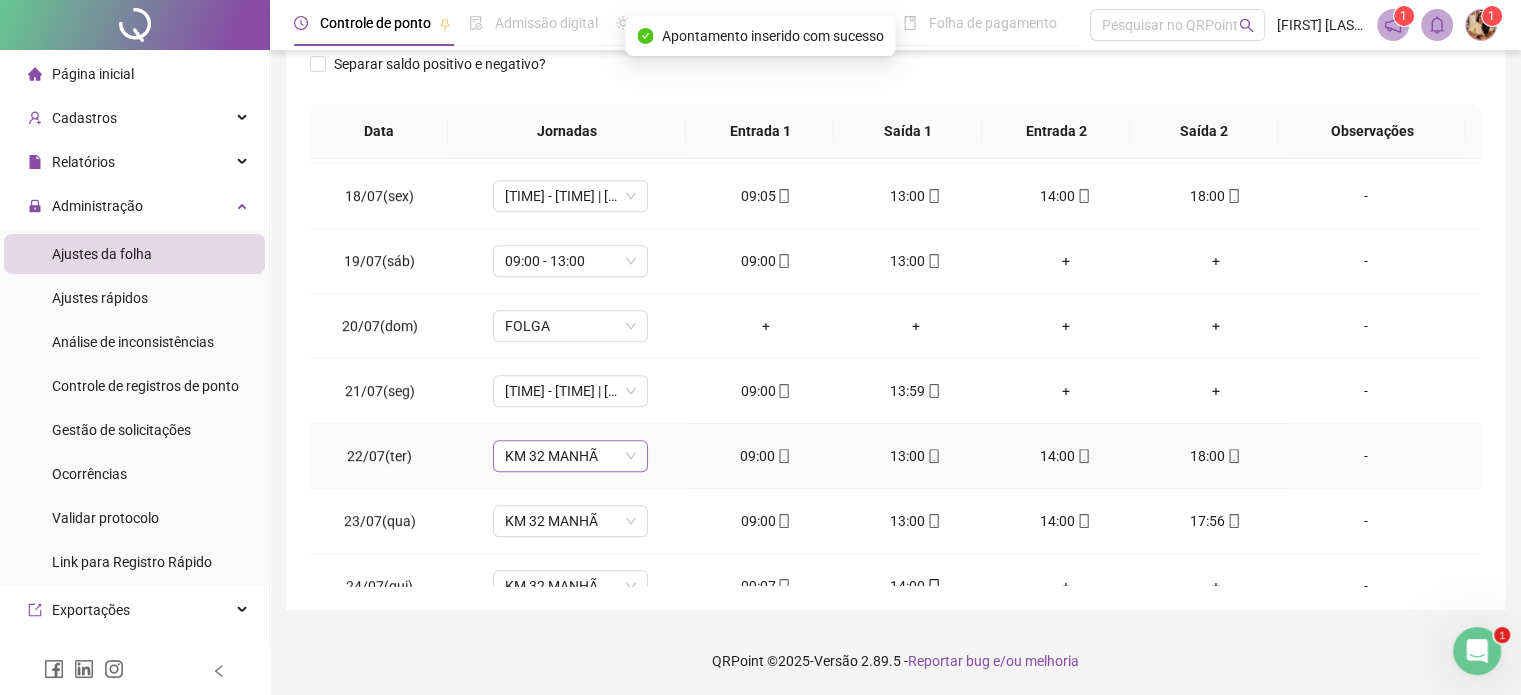 click on "KM 32 MANHÃ" at bounding box center [570, 456] 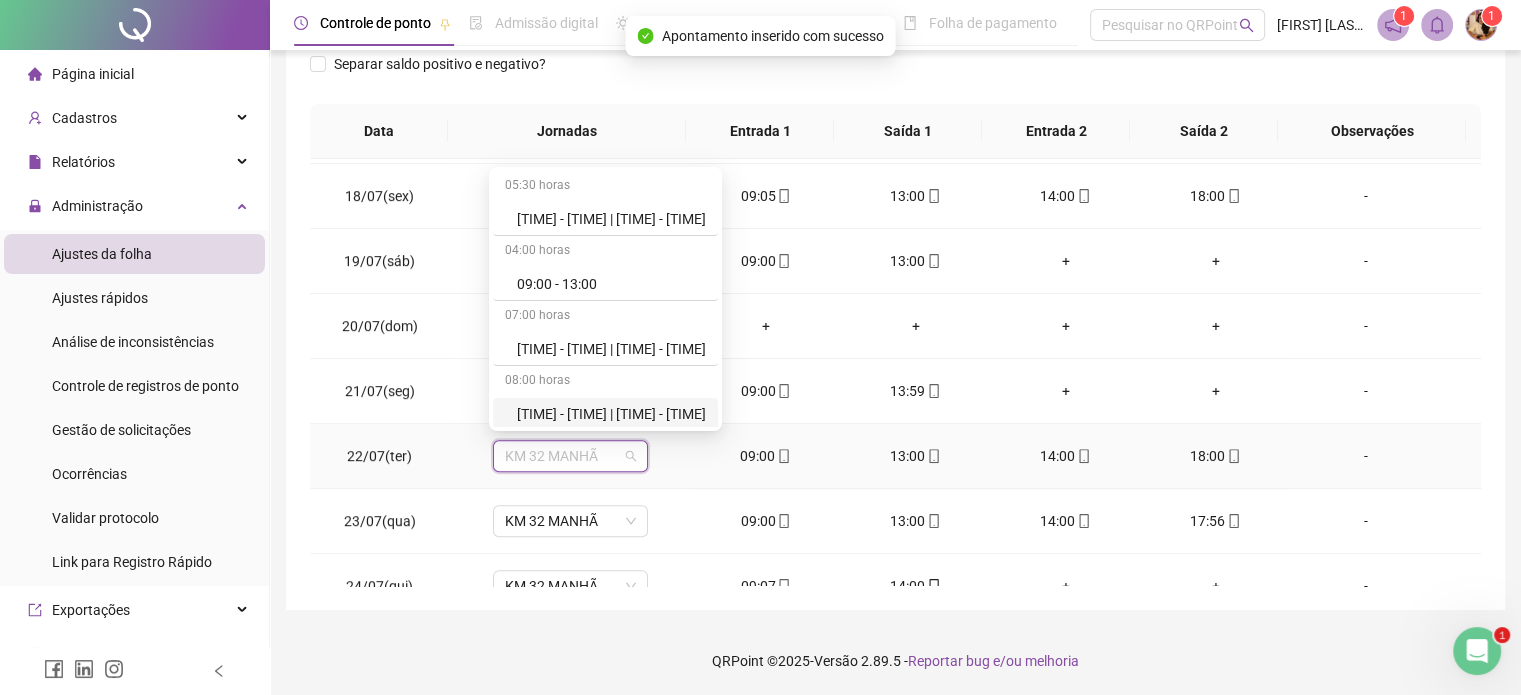 click on "[TIME] - [TIME] | [TIME] - [TIME]" at bounding box center (611, 414) 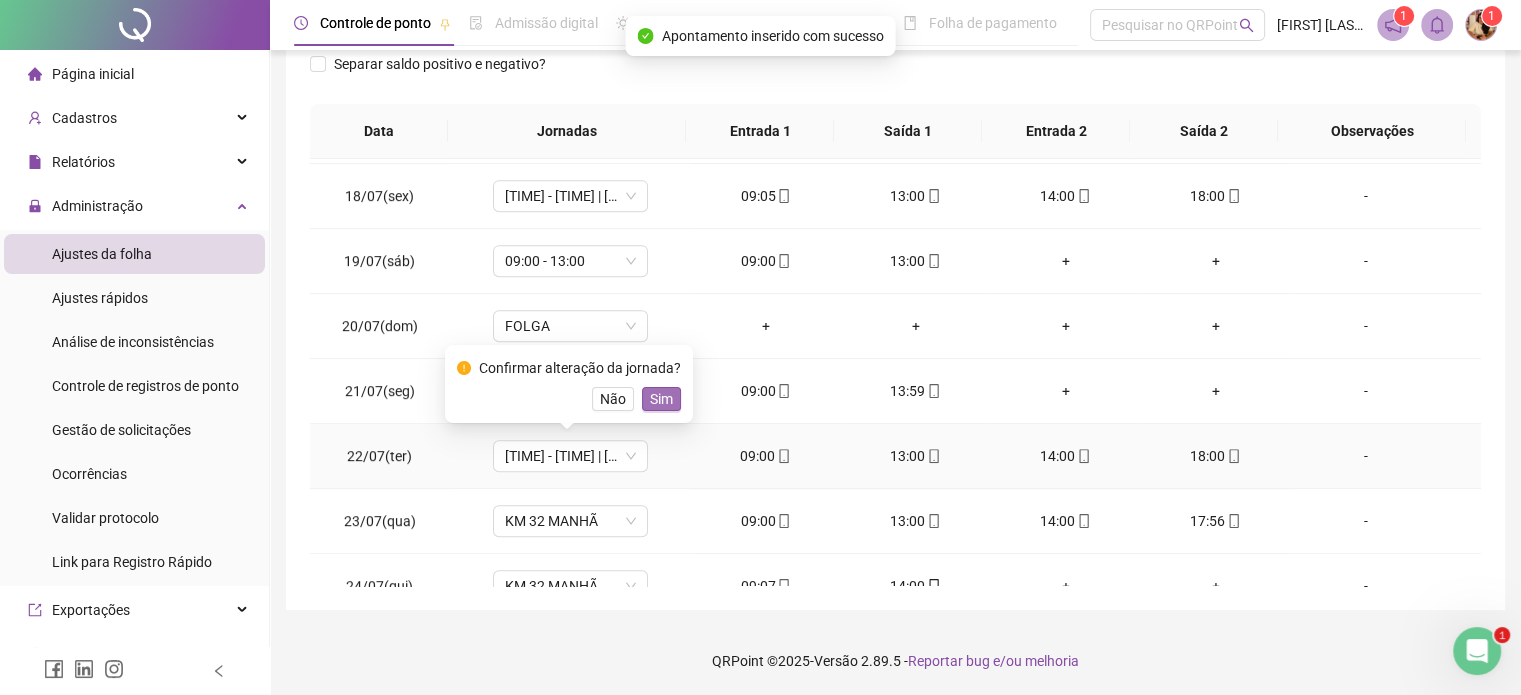 click on "Sim" at bounding box center [661, 399] 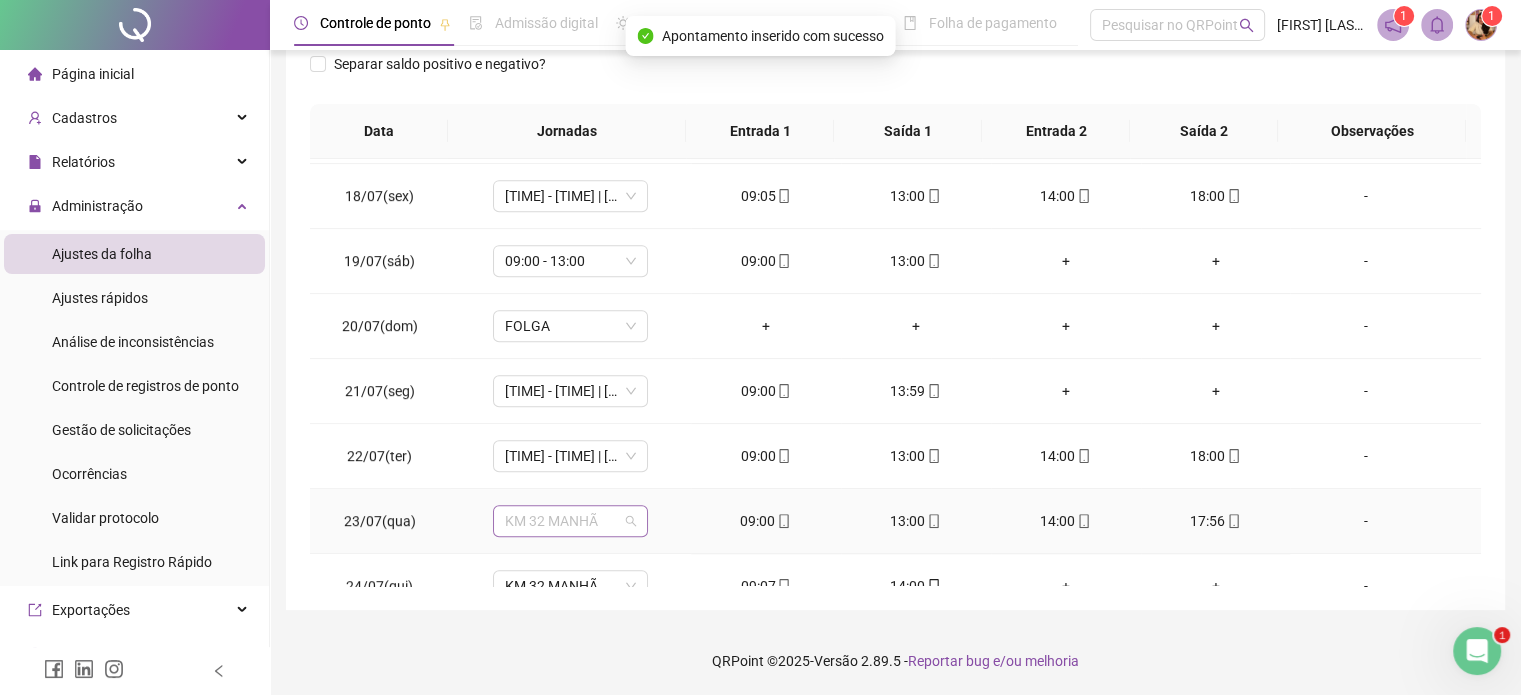 click on "KM 32 MANHÃ" at bounding box center (570, 521) 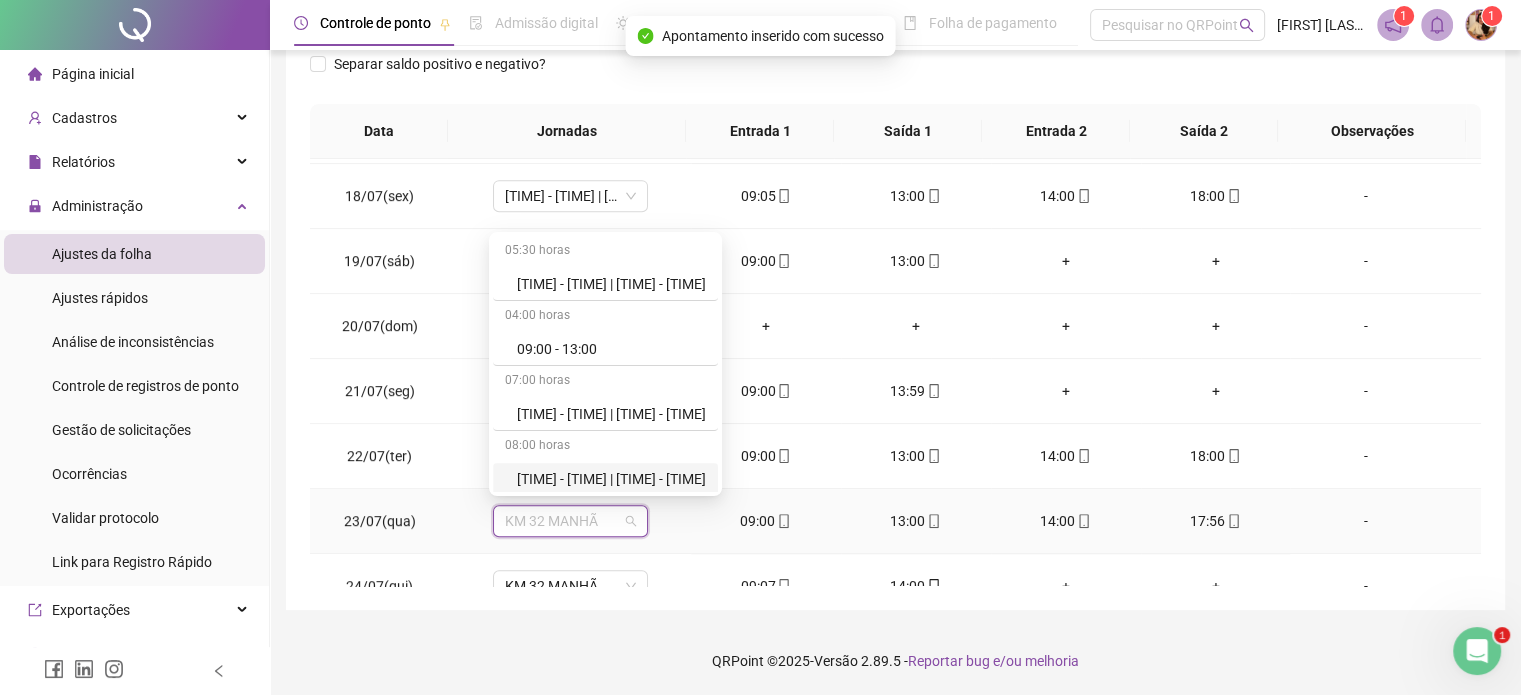 click on "[TIME] - [TIME] | [TIME] - [TIME]" at bounding box center [611, 479] 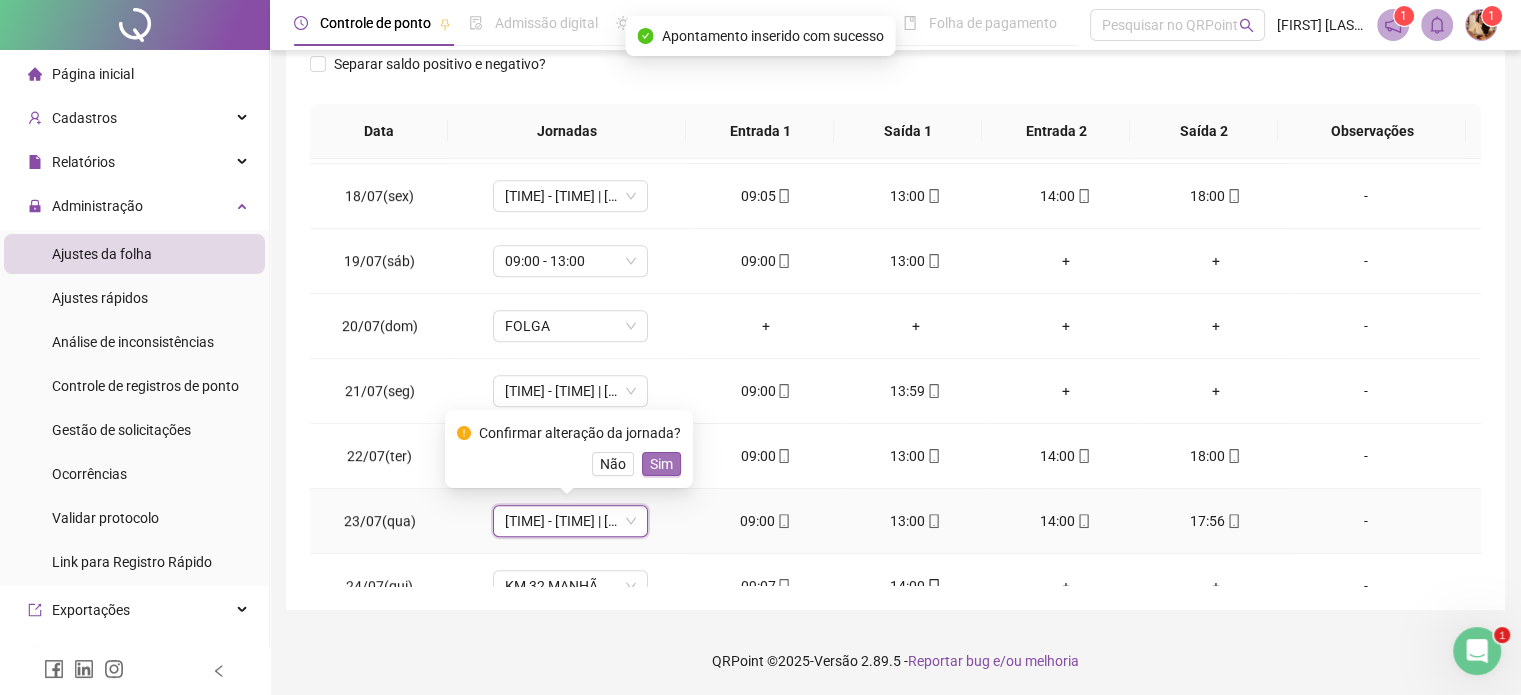 click on "Sim" at bounding box center [661, 464] 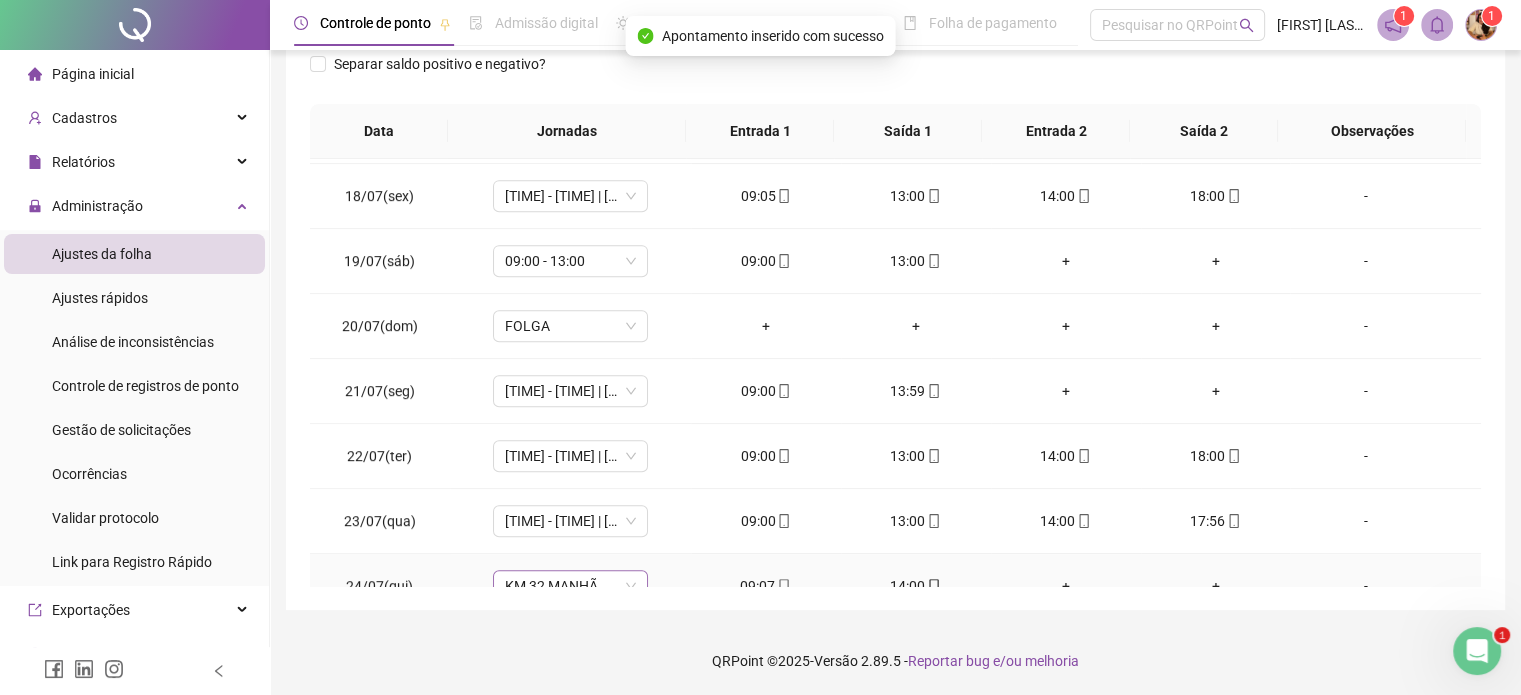 click on "KM 32 MANHÃ" at bounding box center (570, 586) 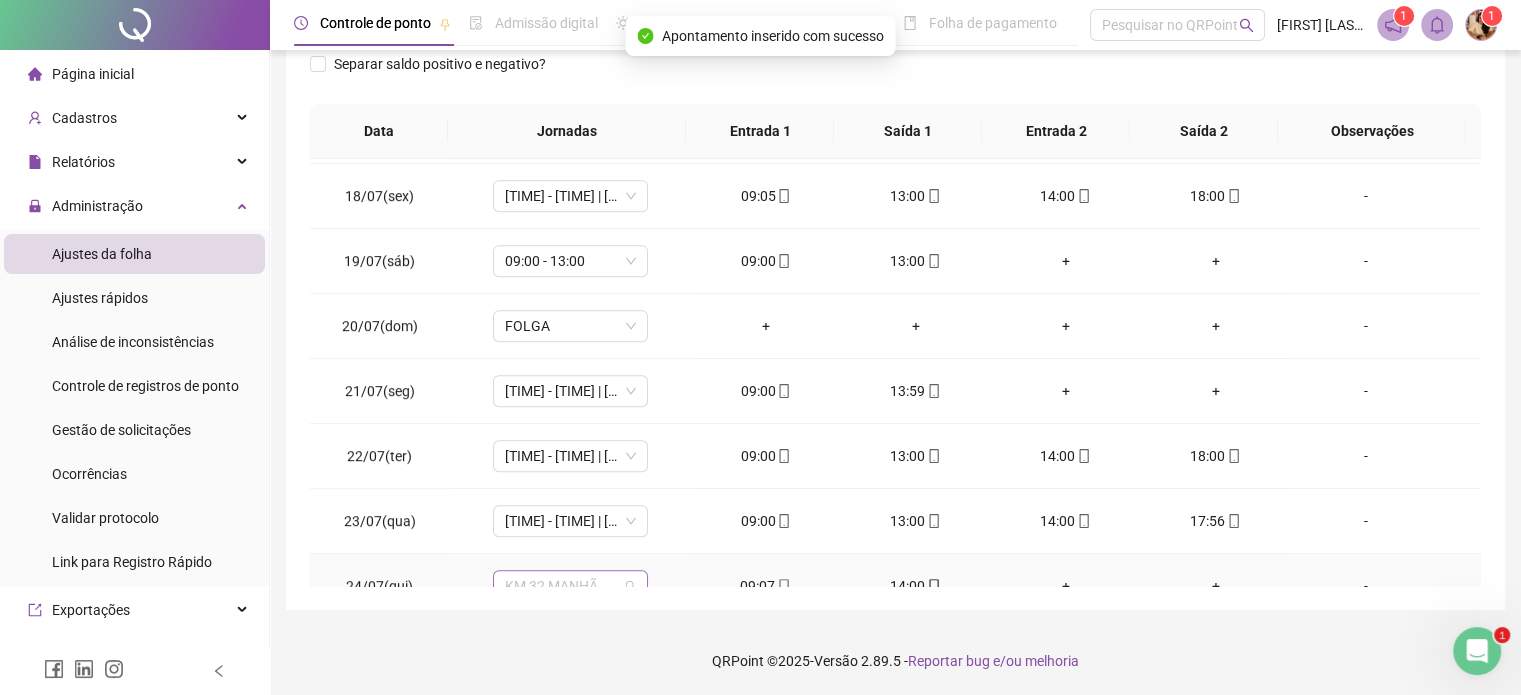 scroll, scrollTop: 1110, scrollLeft: 0, axis: vertical 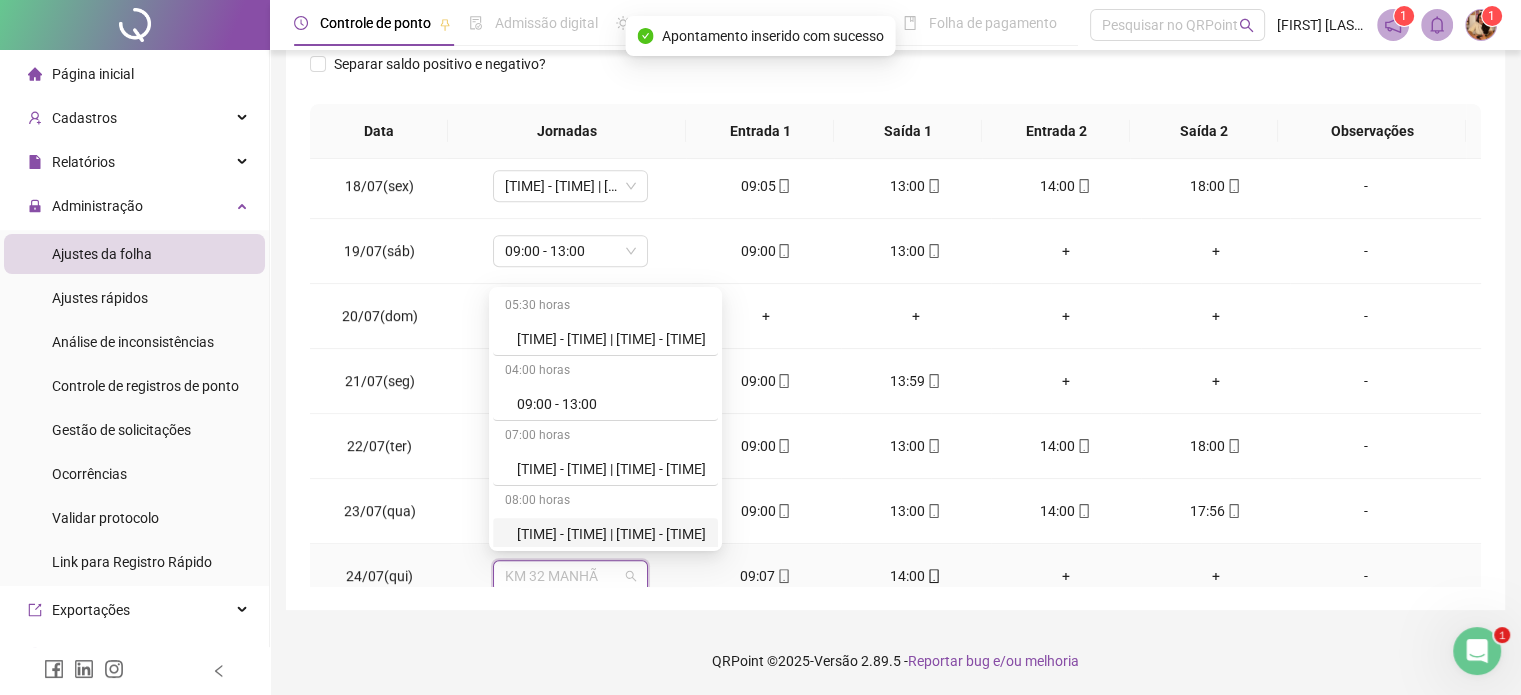 click on "[TIME] - [TIME] | [TIME] - [TIME]" at bounding box center [611, 534] 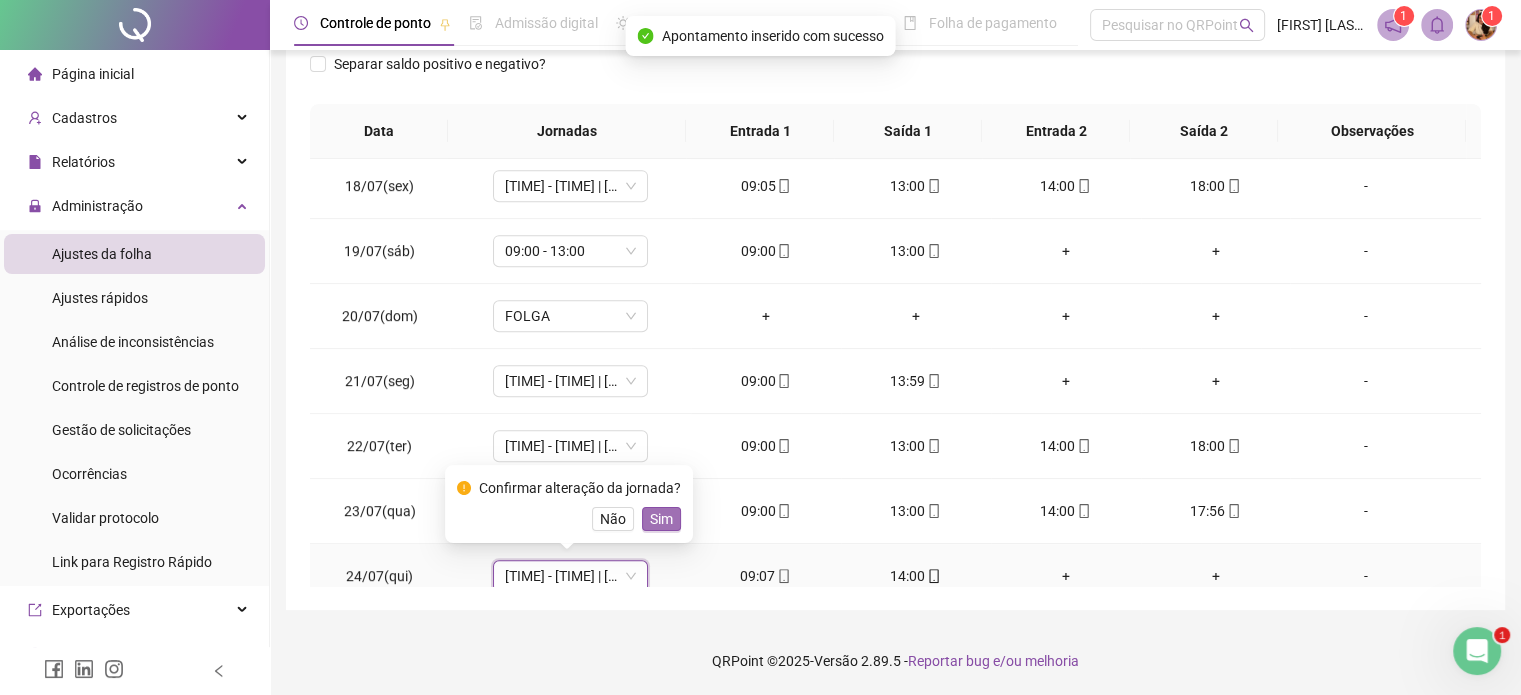 click on "Sim" at bounding box center [661, 519] 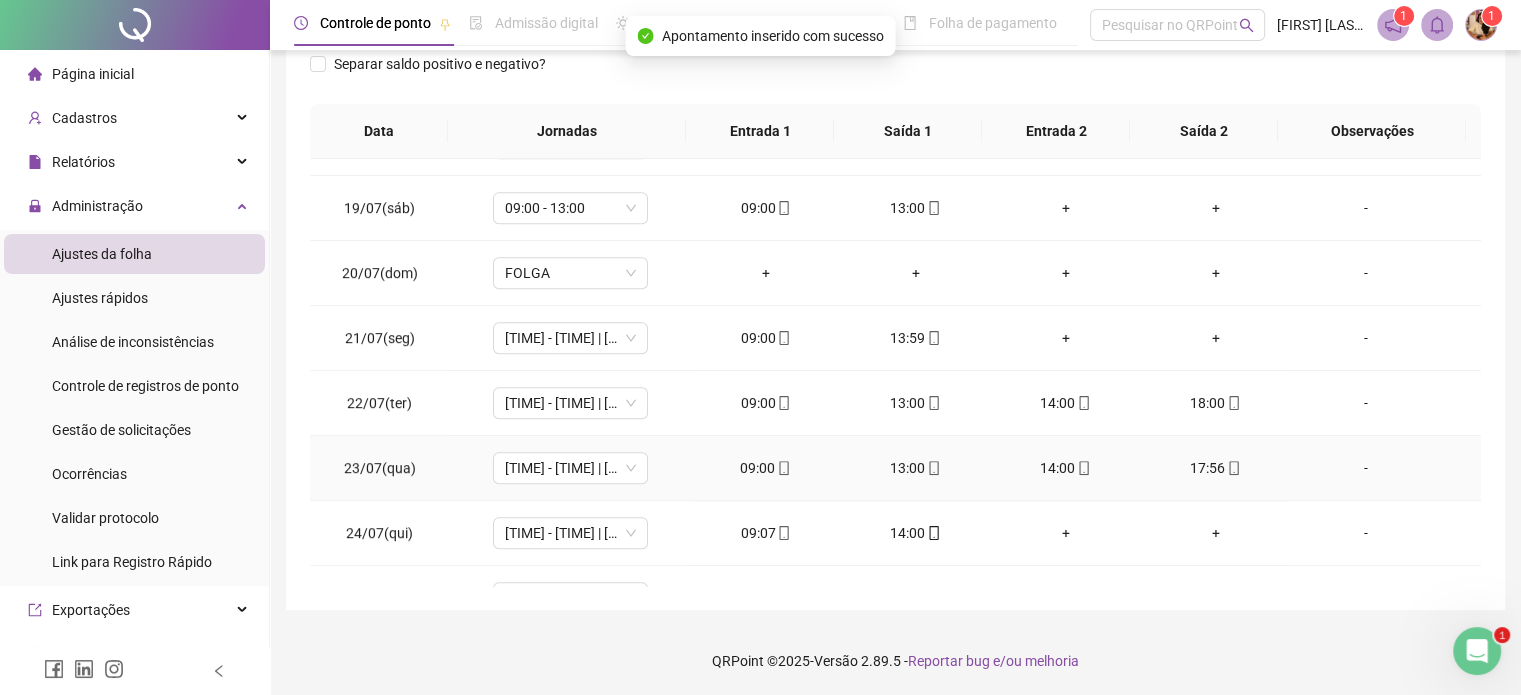 scroll, scrollTop: 1310, scrollLeft: 0, axis: vertical 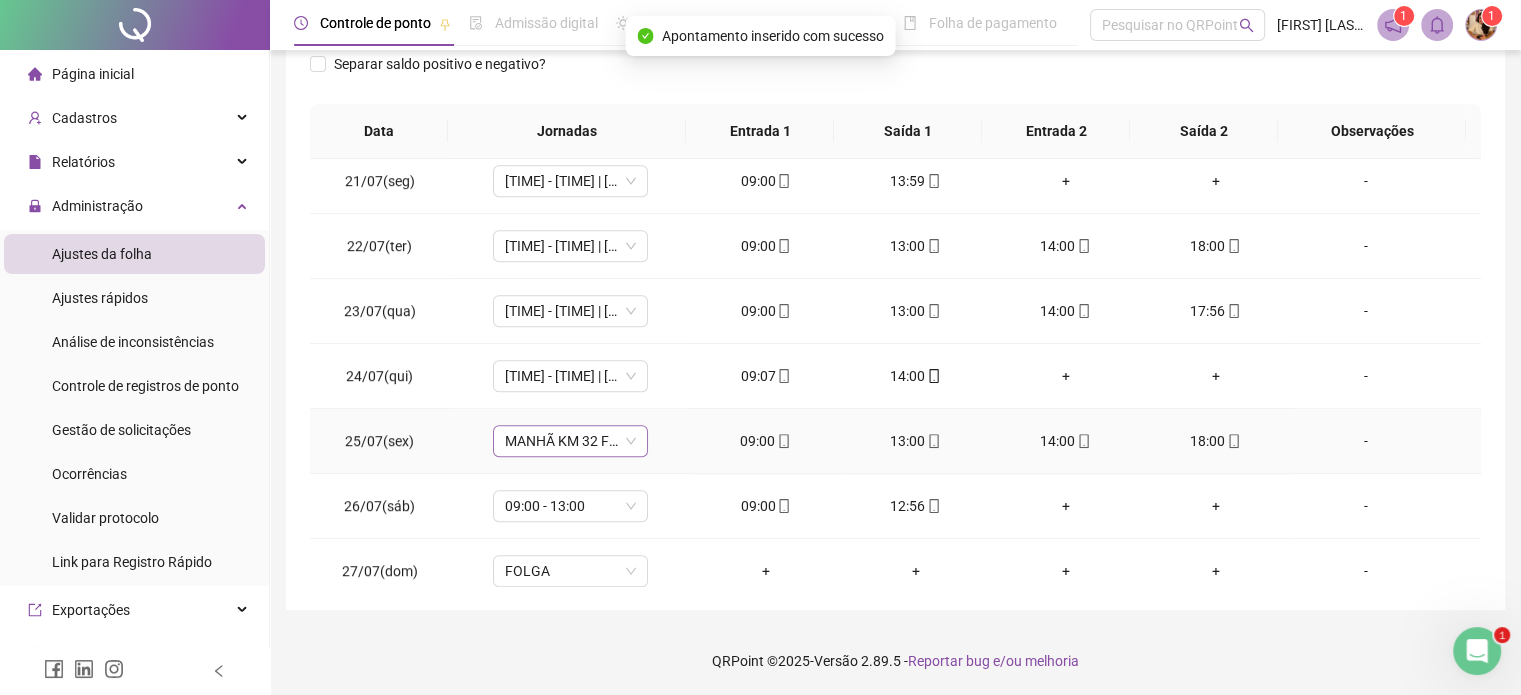 click on "MANHÃ KM 32 FDS" at bounding box center [570, 441] 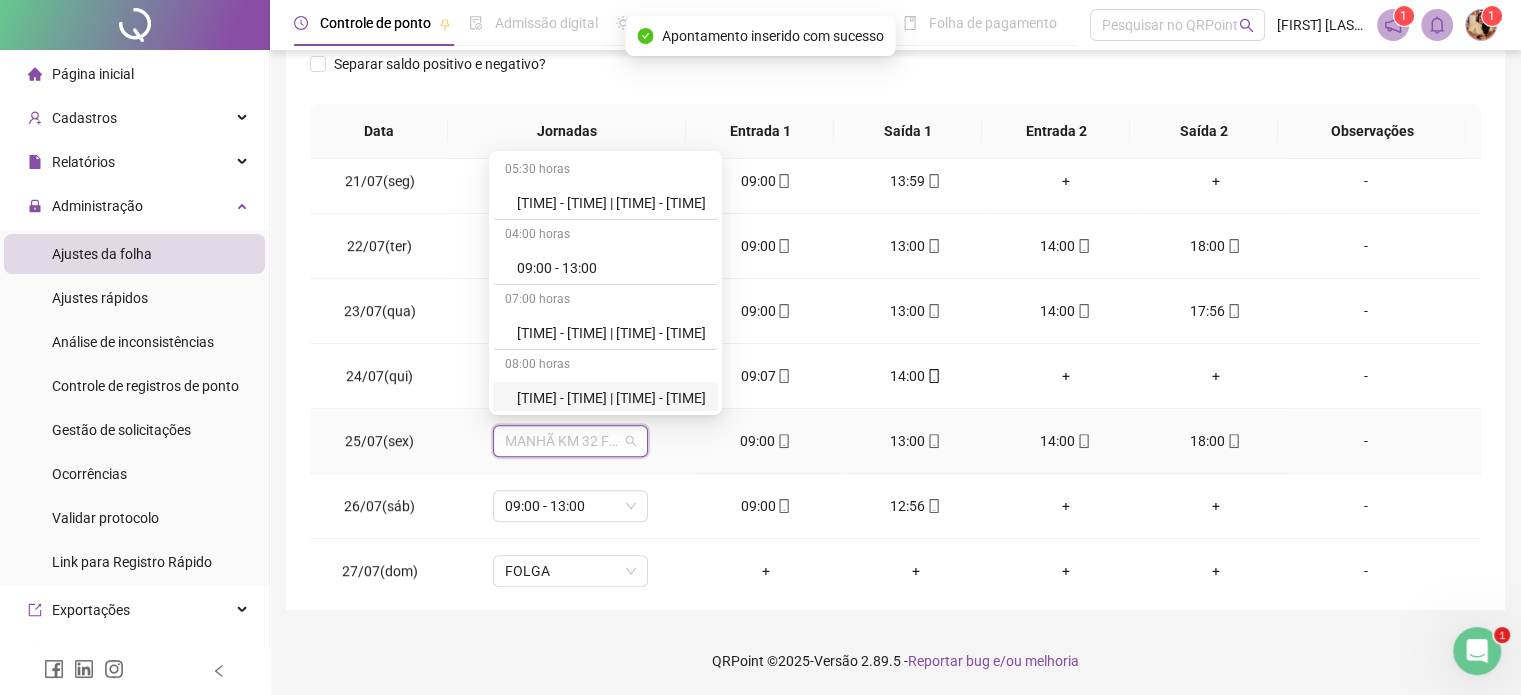 click on "[TIME] - [TIME] | [TIME] - [TIME]" at bounding box center [605, 398] 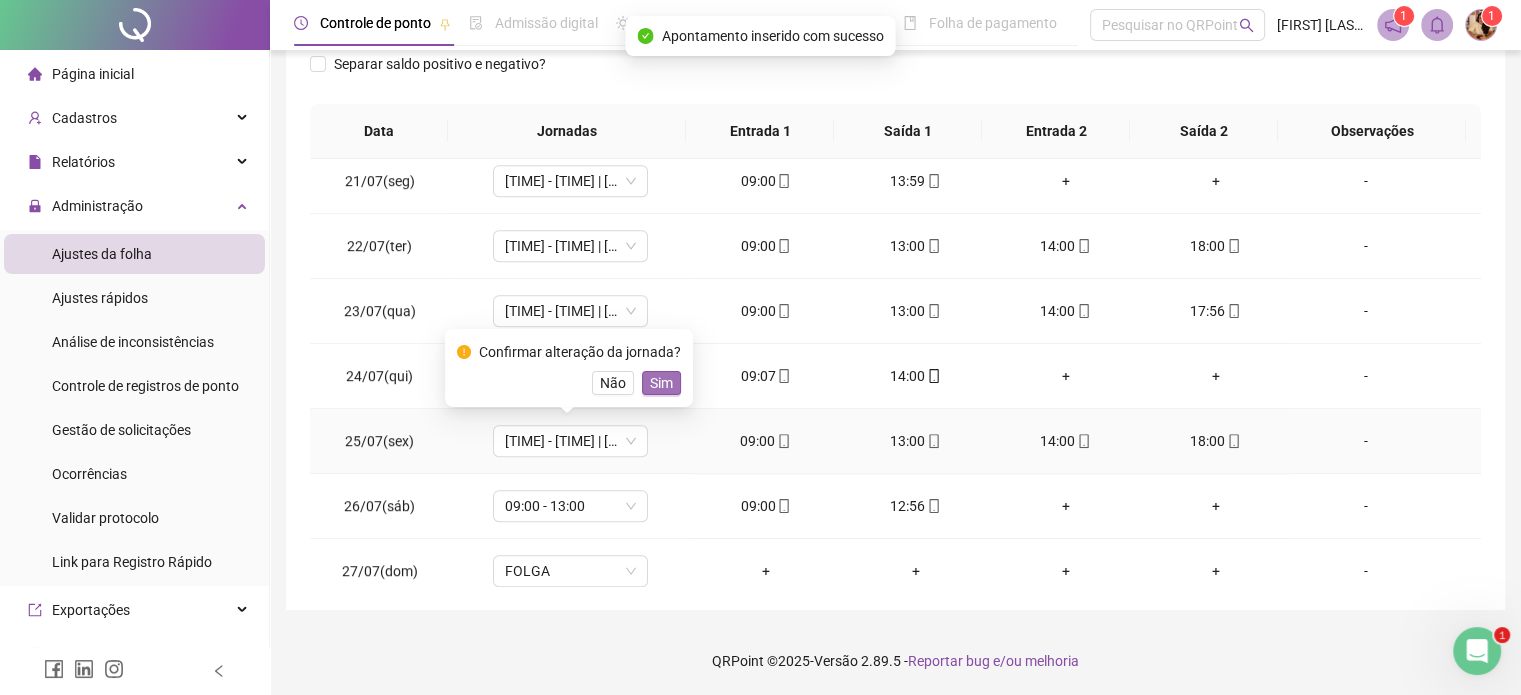 click on "Sim" at bounding box center [661, 383] 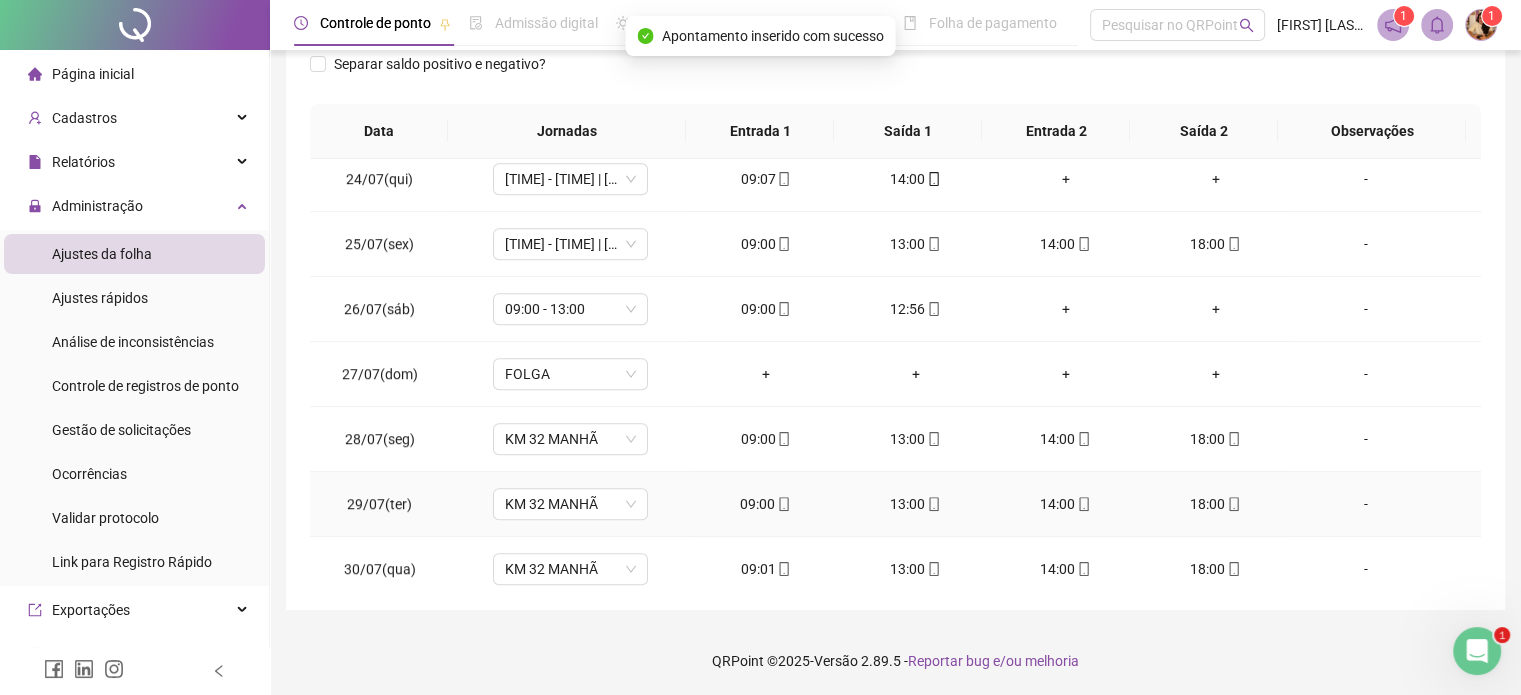 scroll, scrollTop: 1510, scrollLeft: 0, axis: vertical 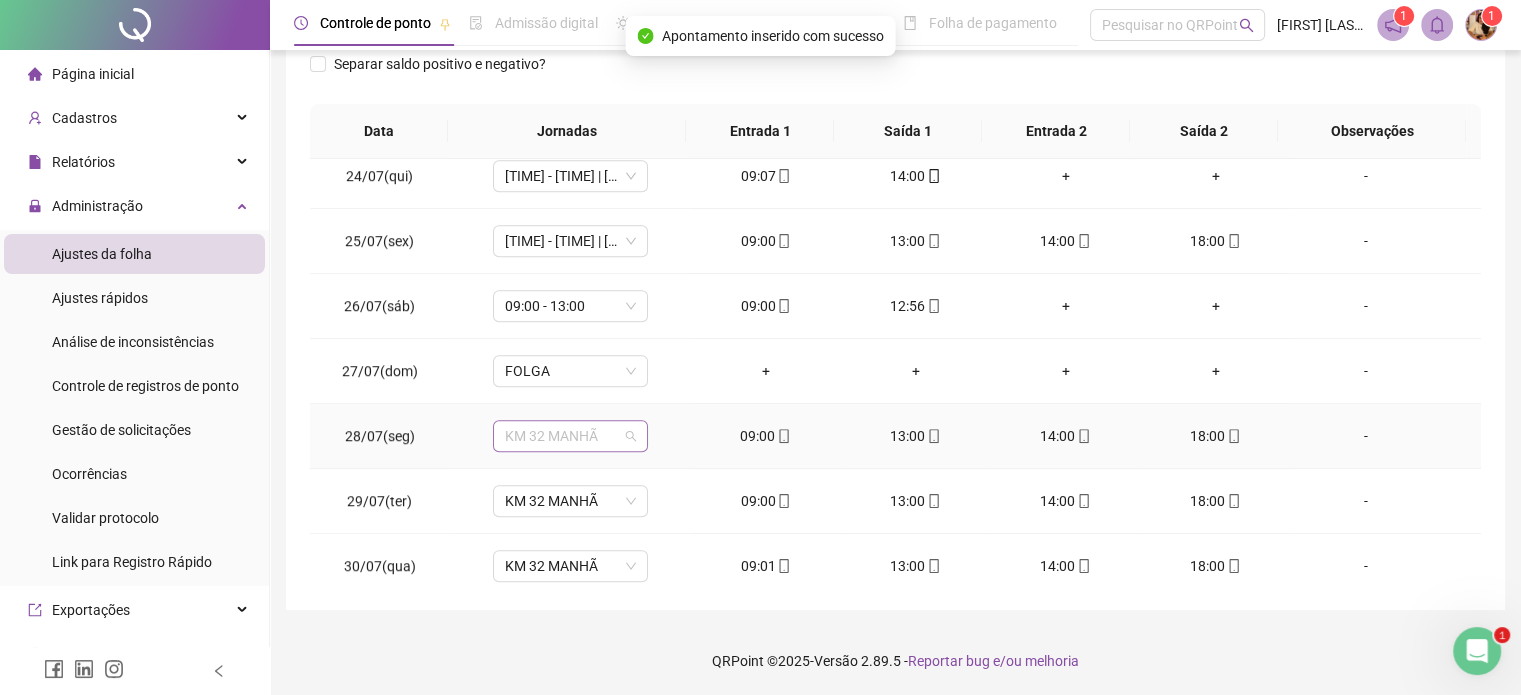 click on "KM 32 MANHÃ" at bounding box center (570, 436) 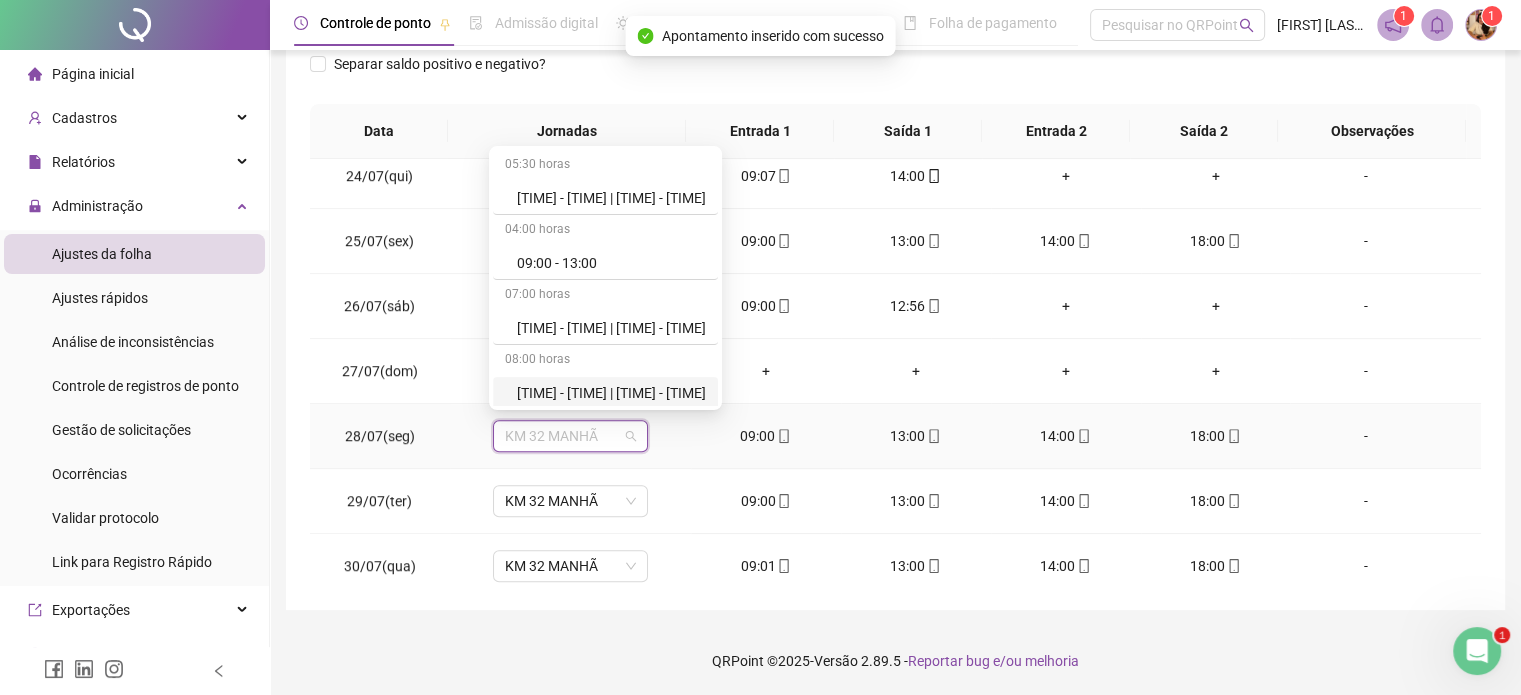 click on "[TIME] - [TIME] | [TIME] - [TIME]" at bounding box center [611, 393] 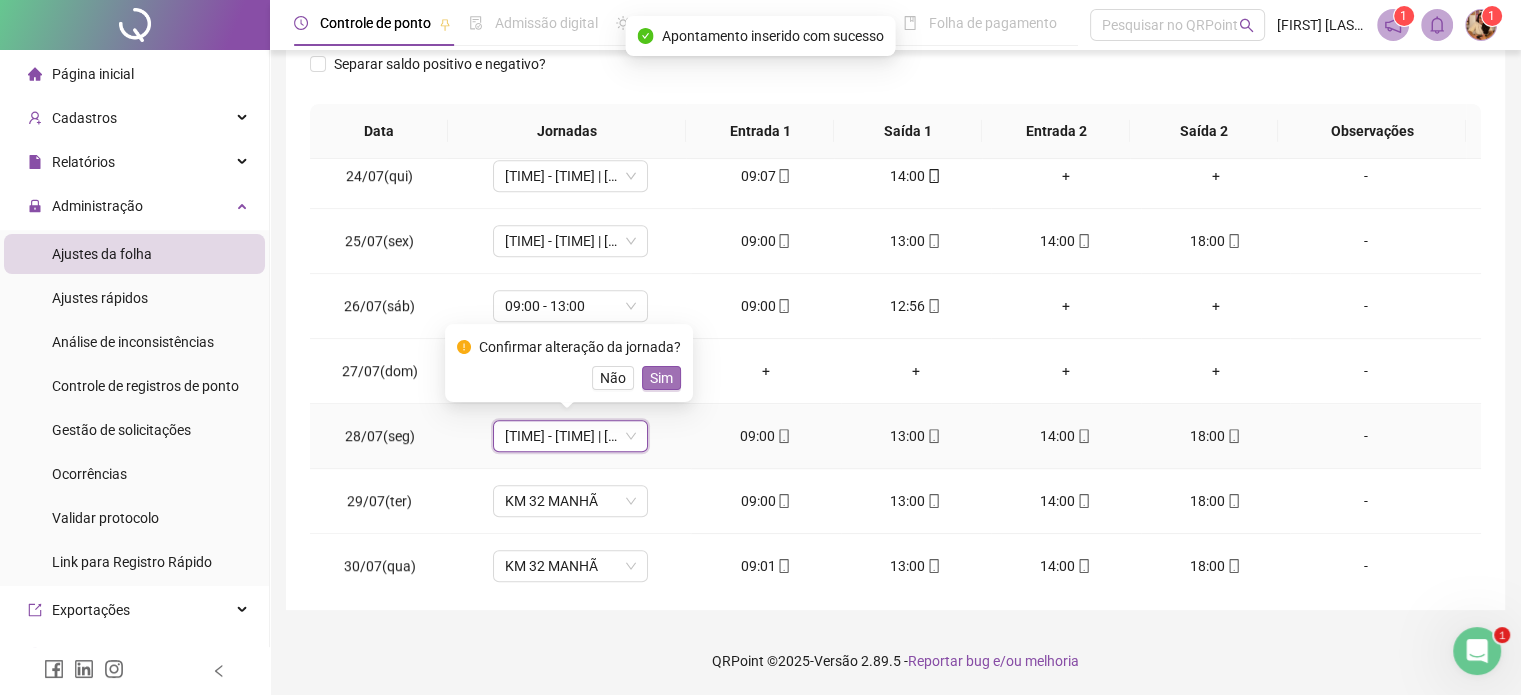 click on "Sim" at bounding box center (661, 378) 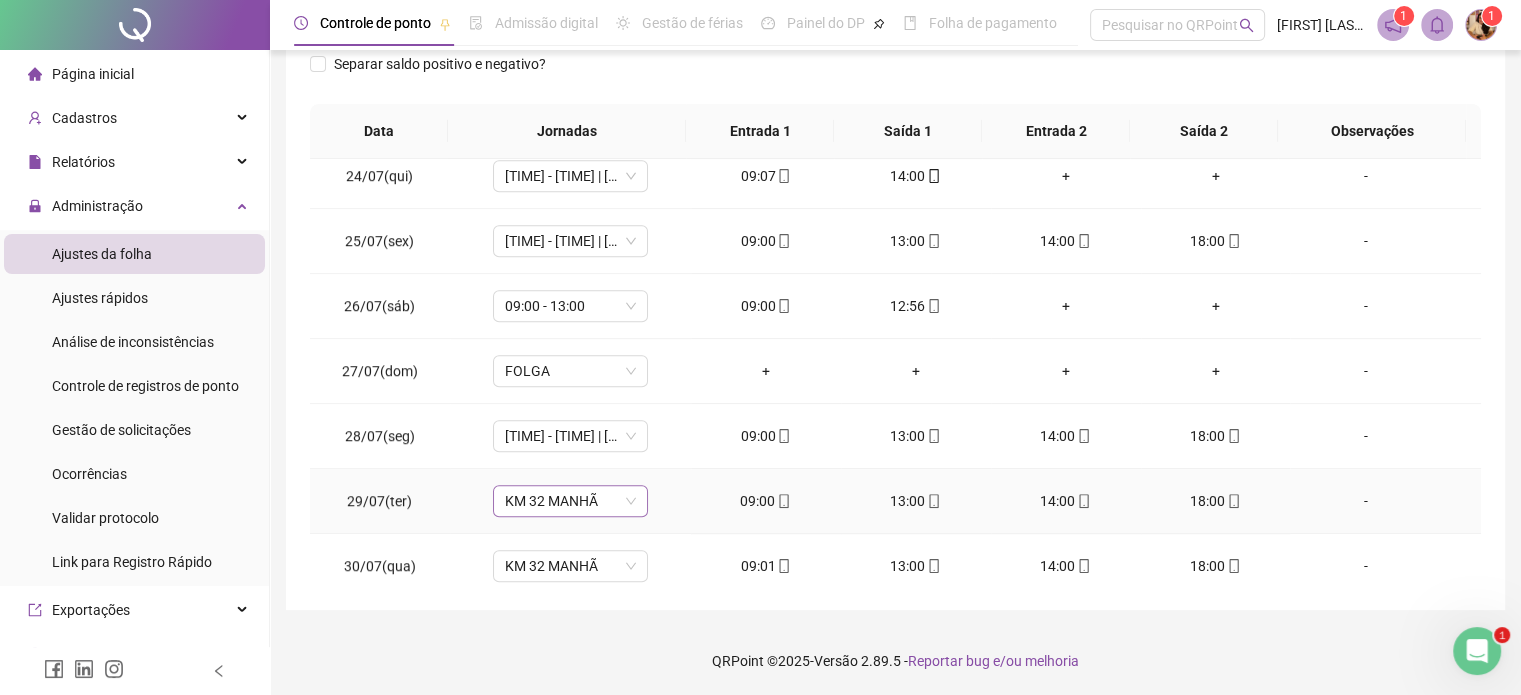 click on "KM 32 MANHÃ" at bounding box center [570, 501] 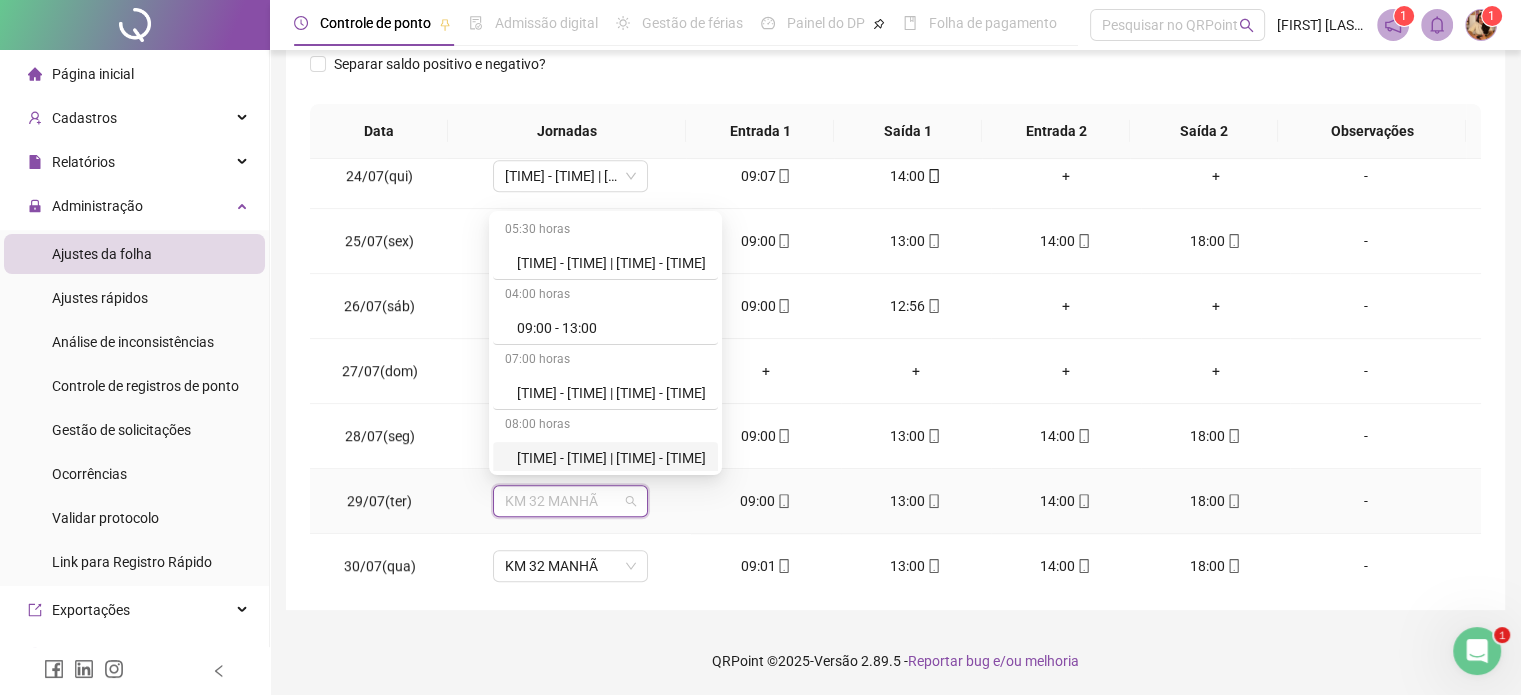 click on "[TIME] - [TIME] | [TIME] - [TIME]" at bounding box center (611, 458) 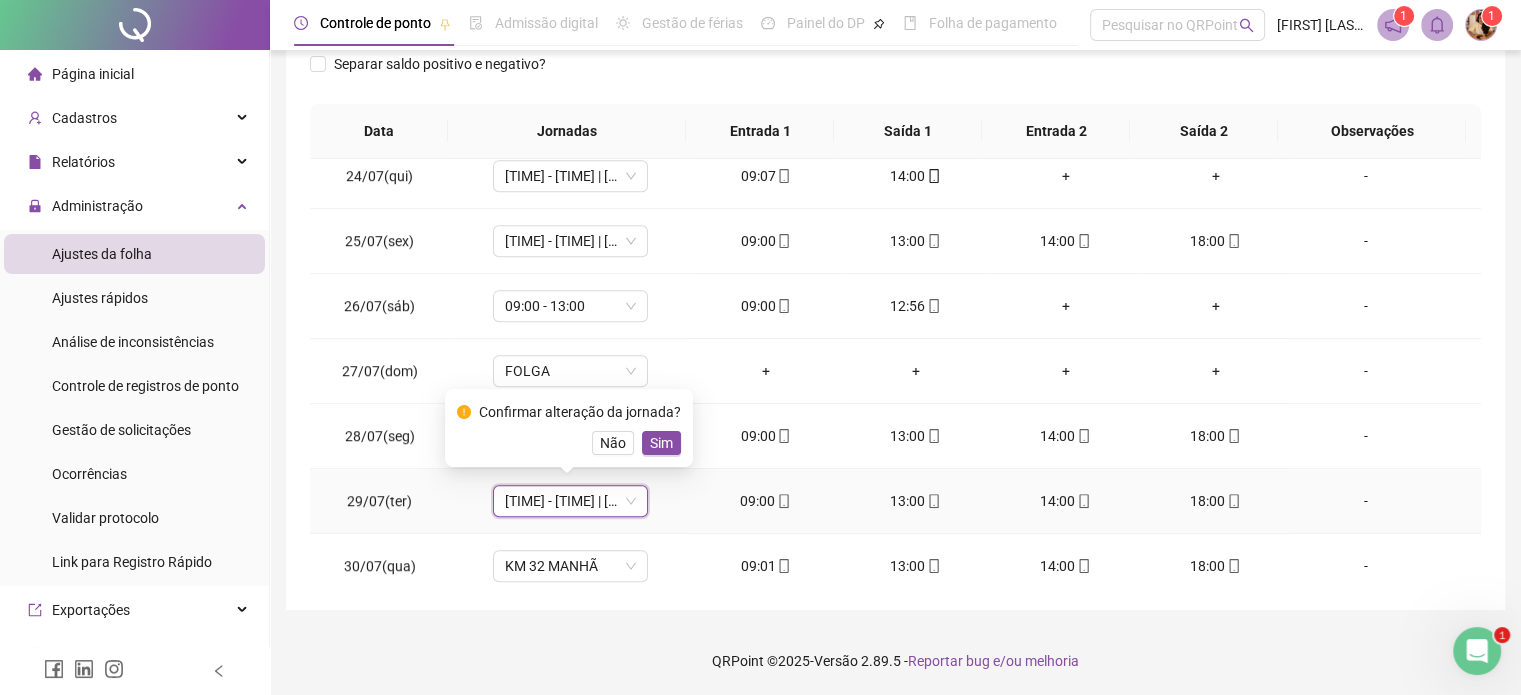 click on "Confirmar alteração da jornada? Não Sim" at bounding box center [569, 428] 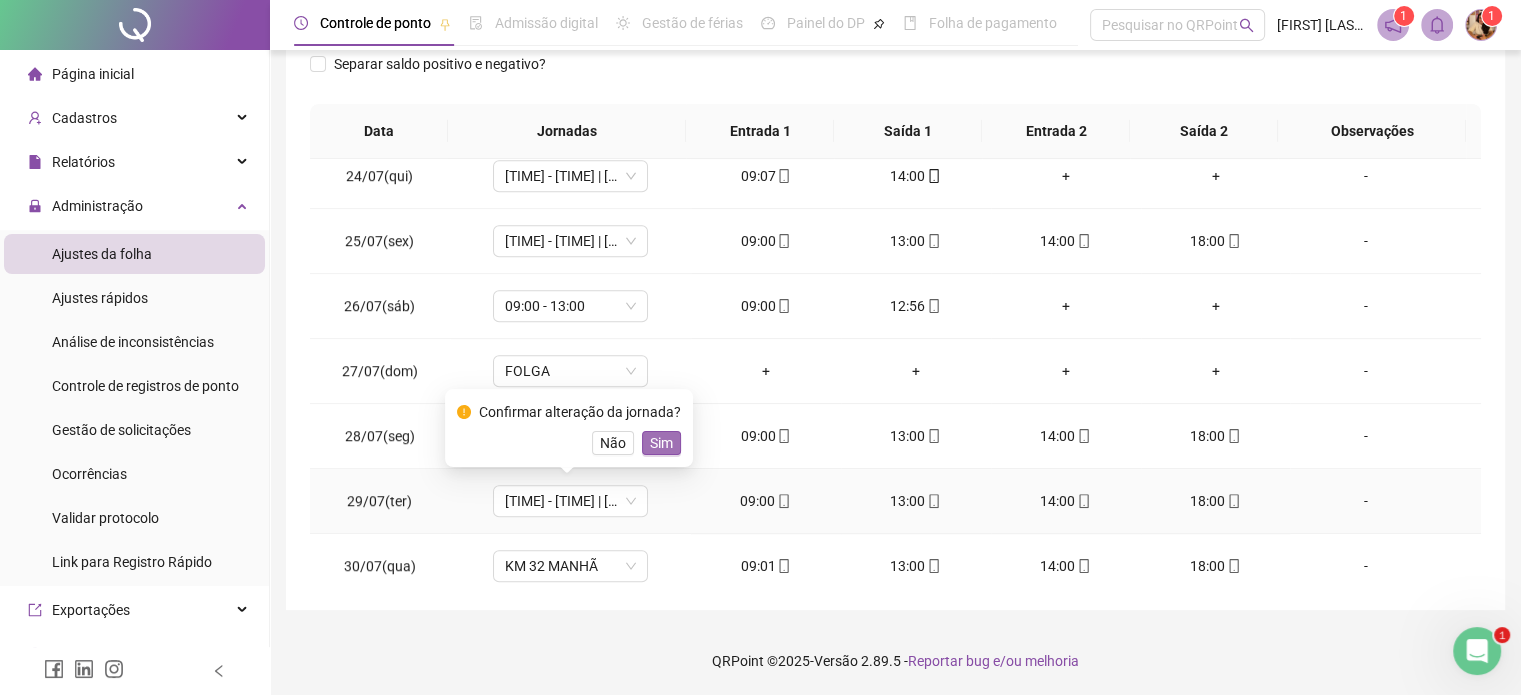click on "Sim" at bounding box center (661, 443) 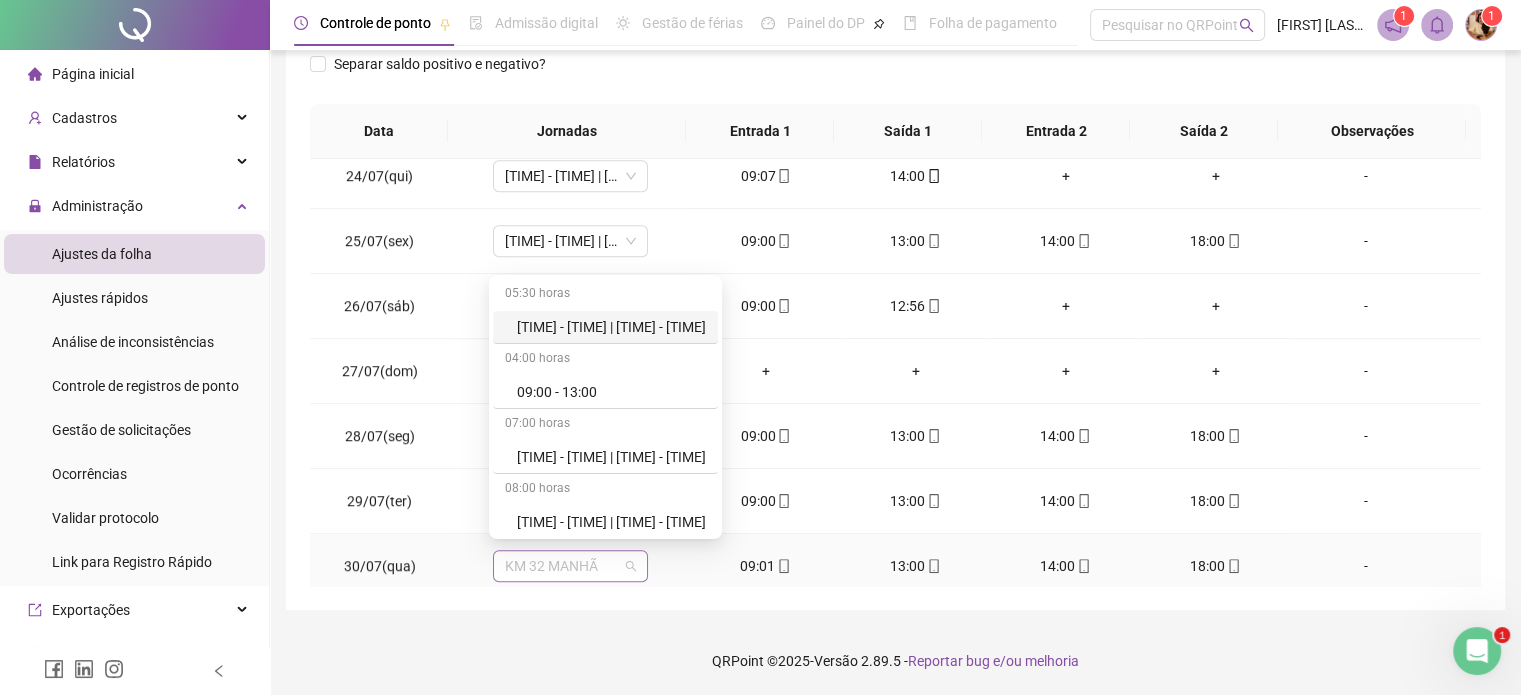 click on "KM 32 MANHÃ" at bounding box center [570, 566] 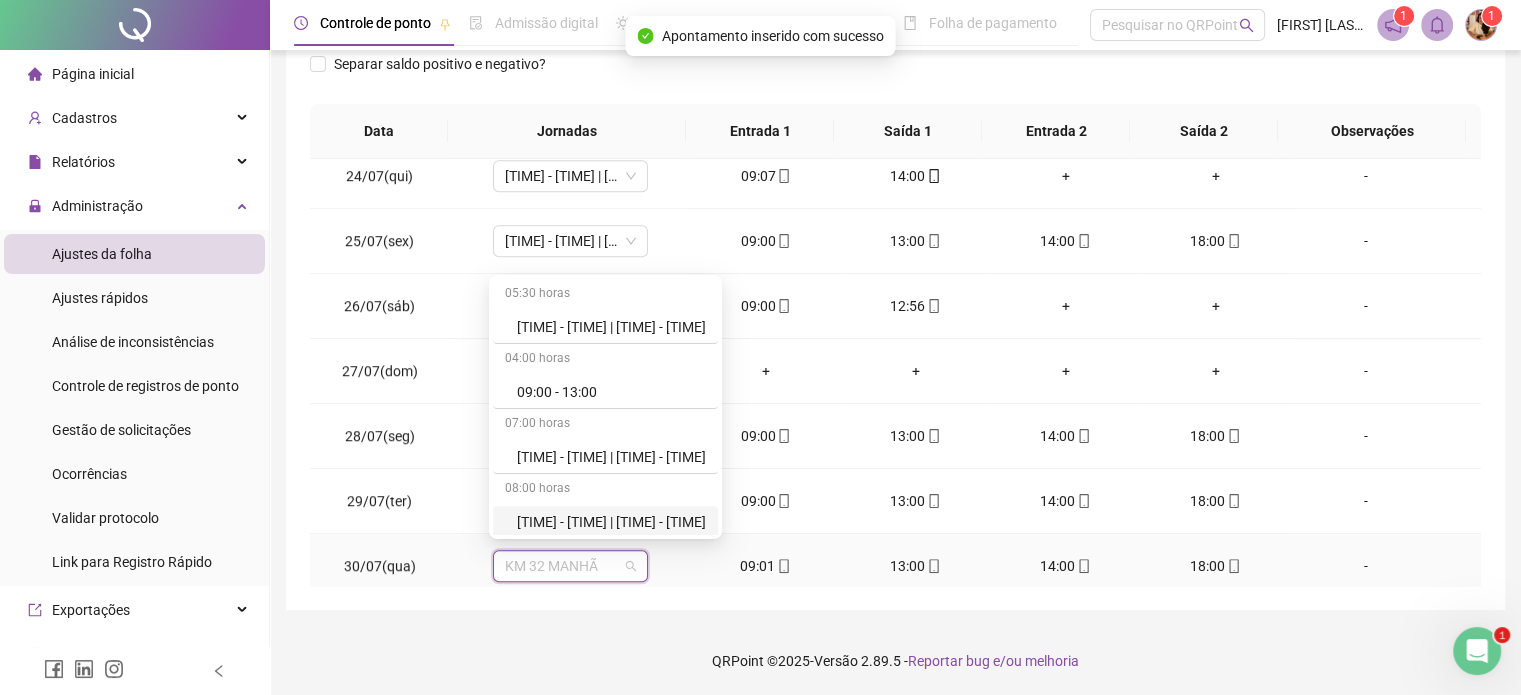 click on "[TIME] - [TIME] | [TIME] - [TIME]" at bounding box center (605, 522) 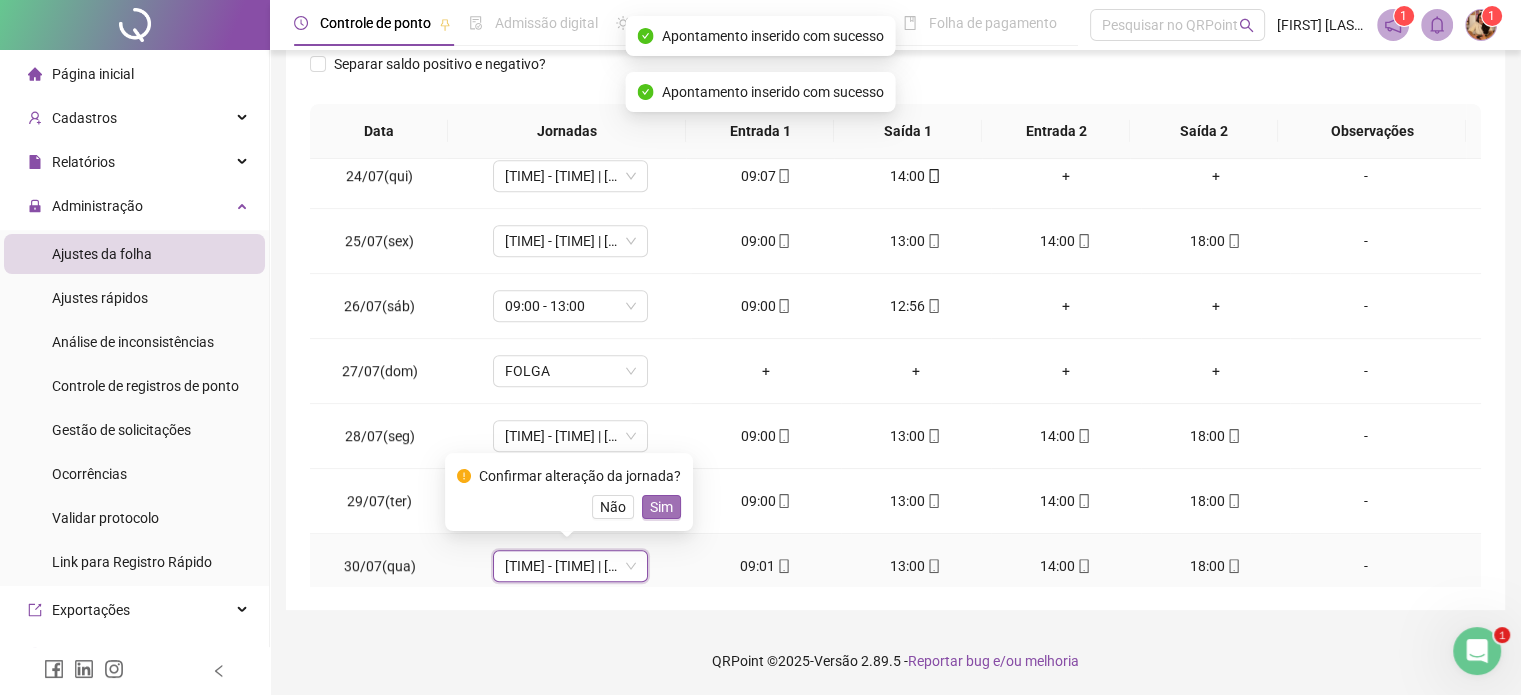 click on "Sim" at bounding box center [661, 507] 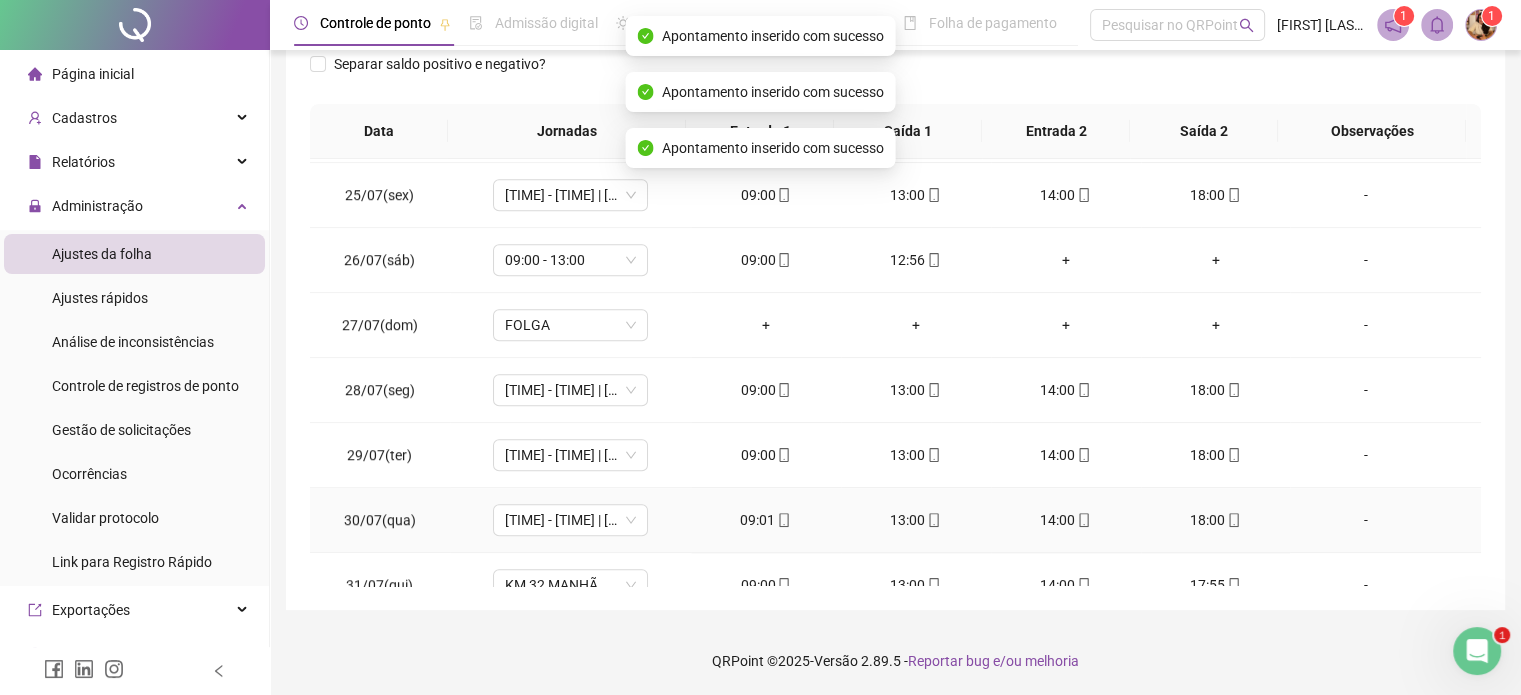 scroll, scrollTop: 1581, scrollLeft: 0, axis: vertical 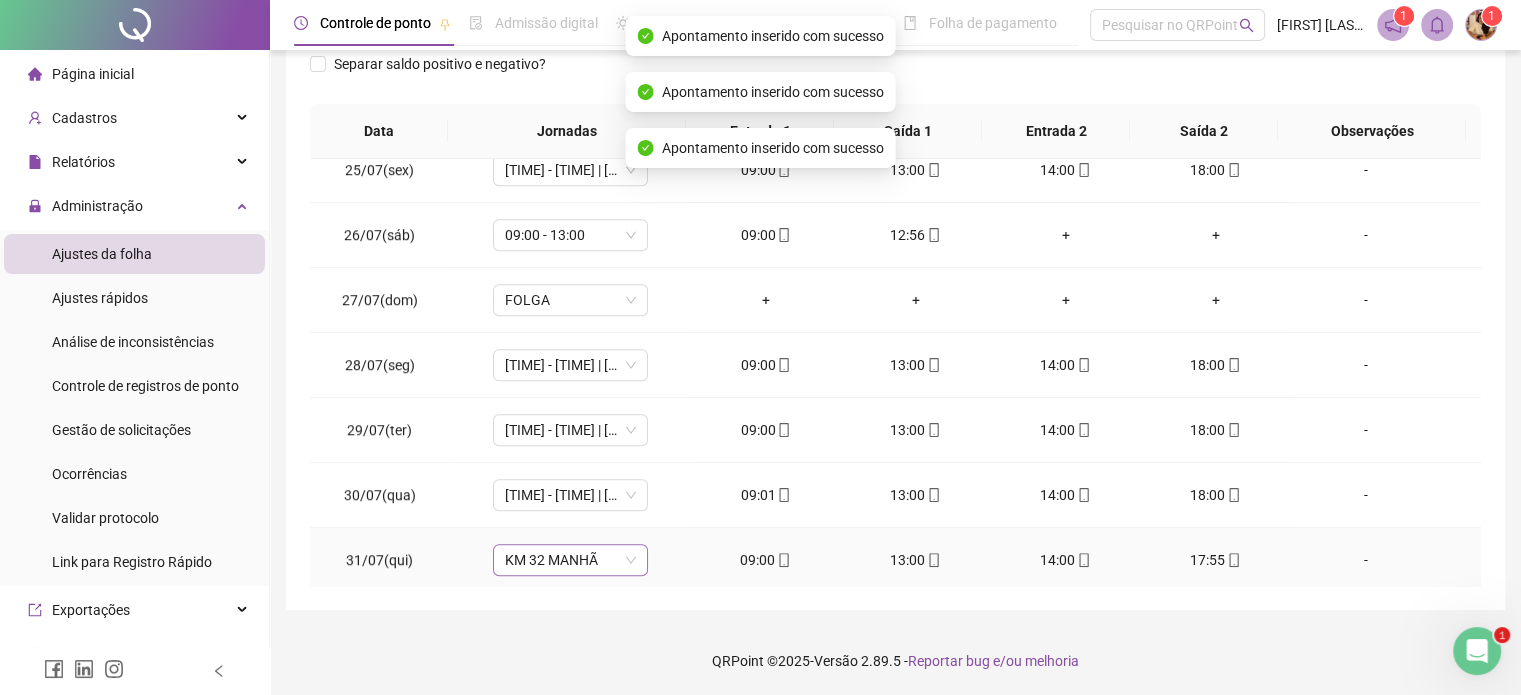 click on "KM 32 MANHÃ" at bounding box center (570, 560) 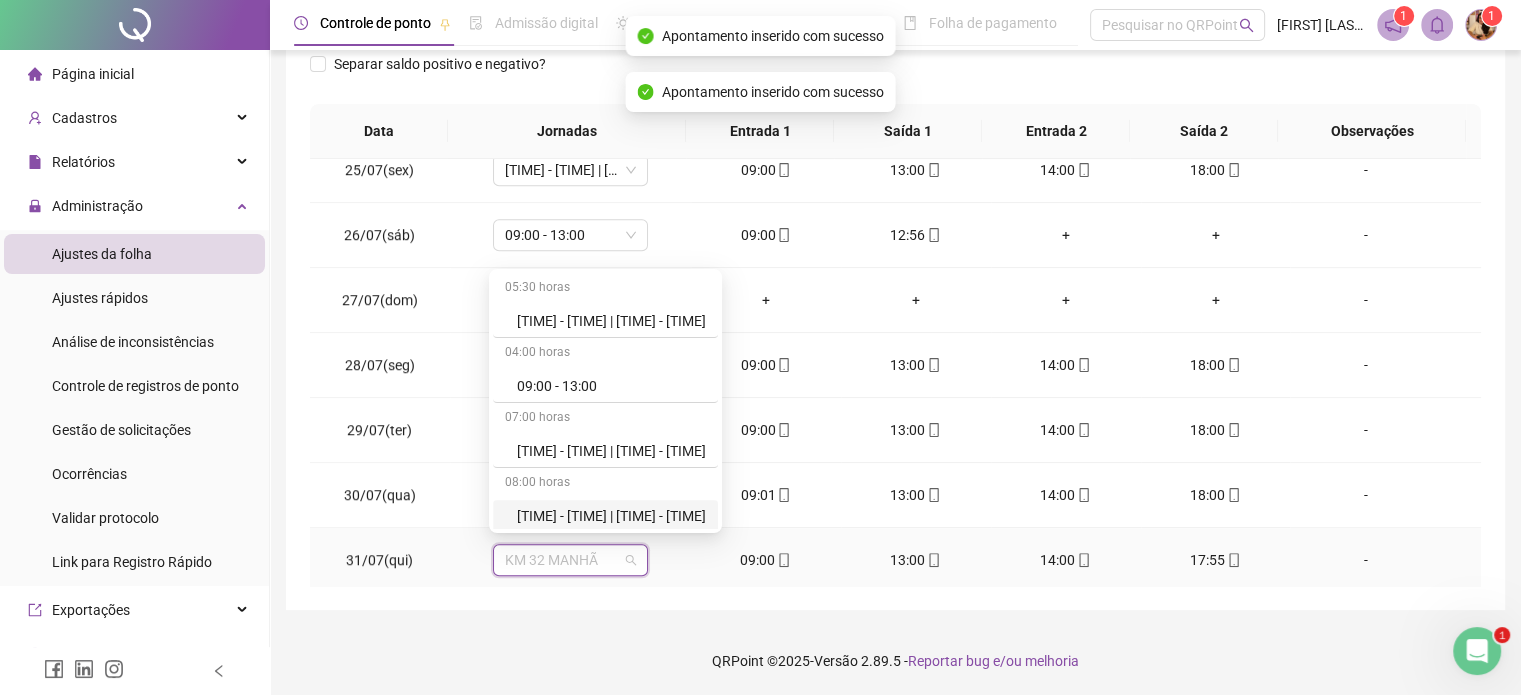 click on "[TIME] - [TIME] | [TIME] - [TIME]" at bounding box center (611, 516) 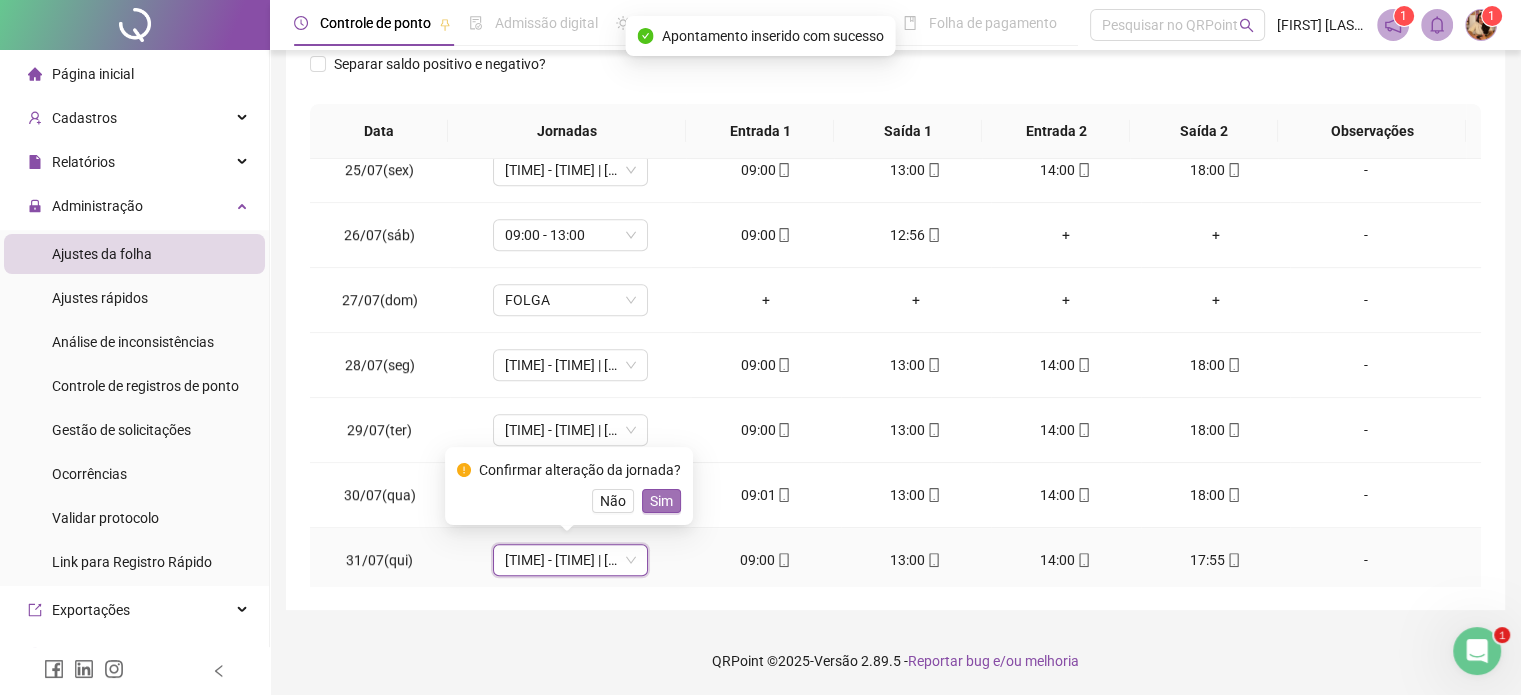 click on "Sim" at bounding box center (661, 501) 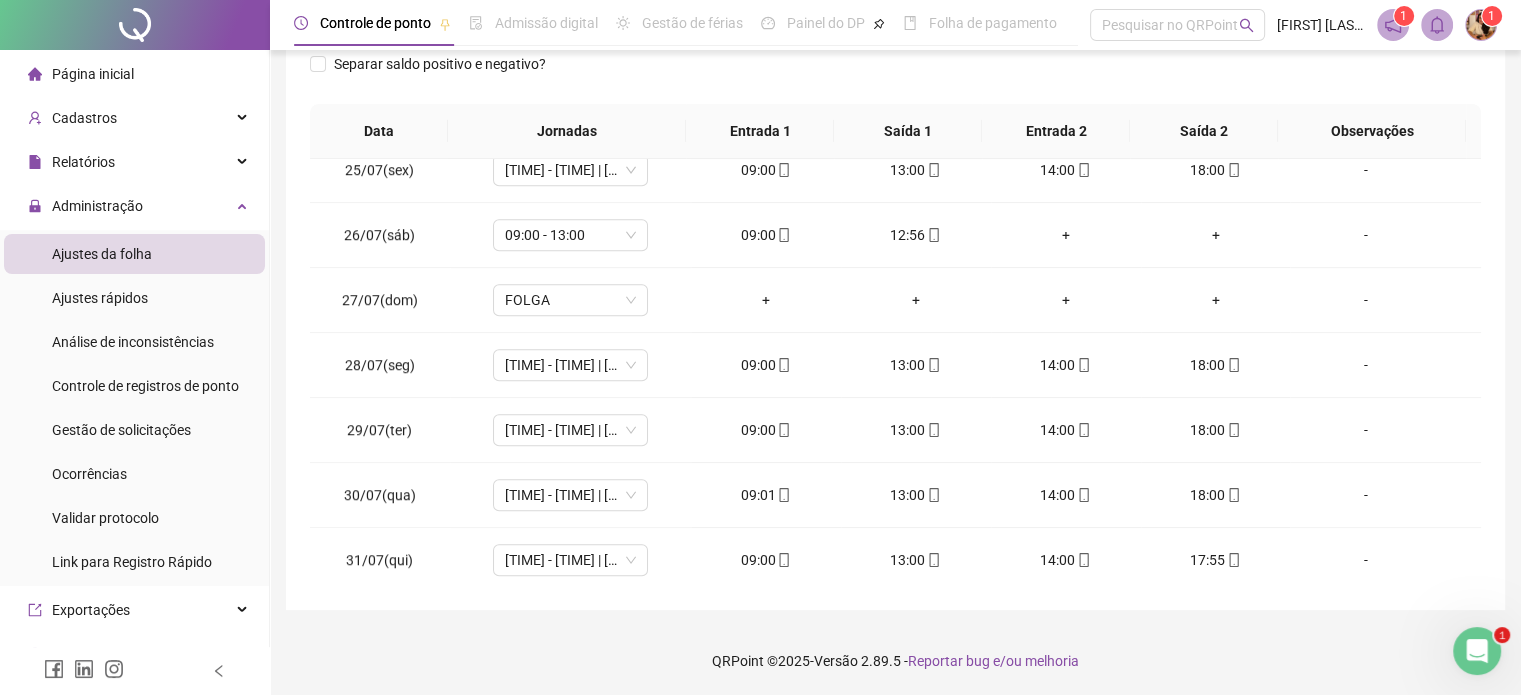 click on "**********" at bounding box center (895, 175) 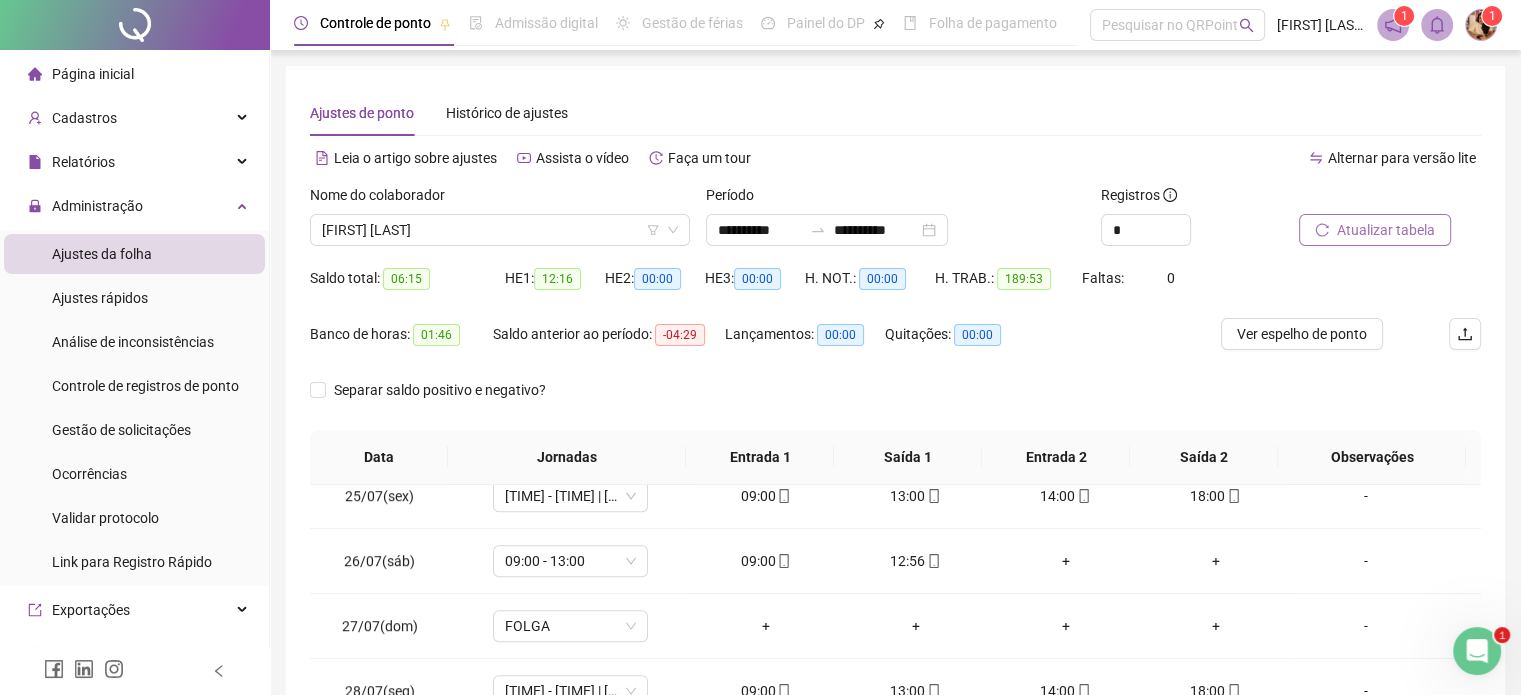 click on "Atualizar tabela" at bounding box center [1375, 230] 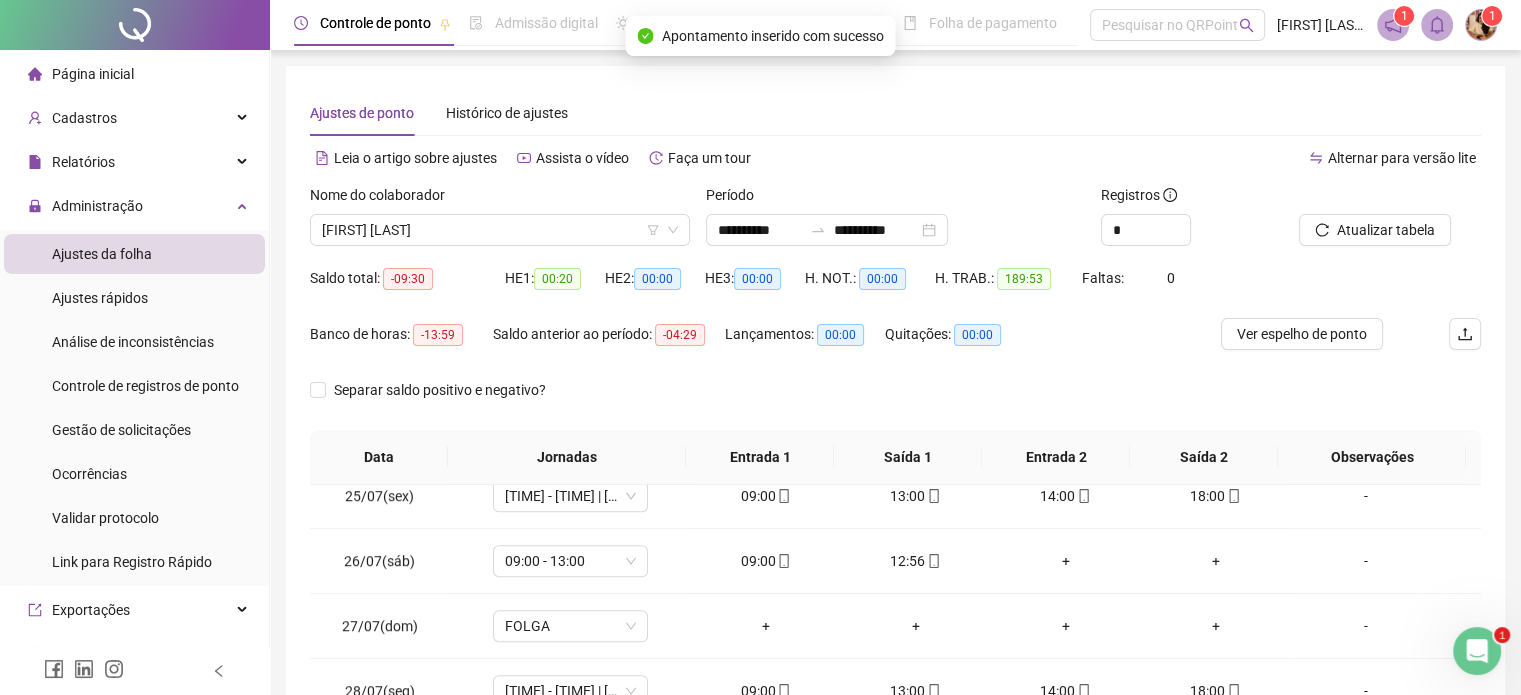 click on "Ver espelho de ponto" at bounding box center (1302, 334) 